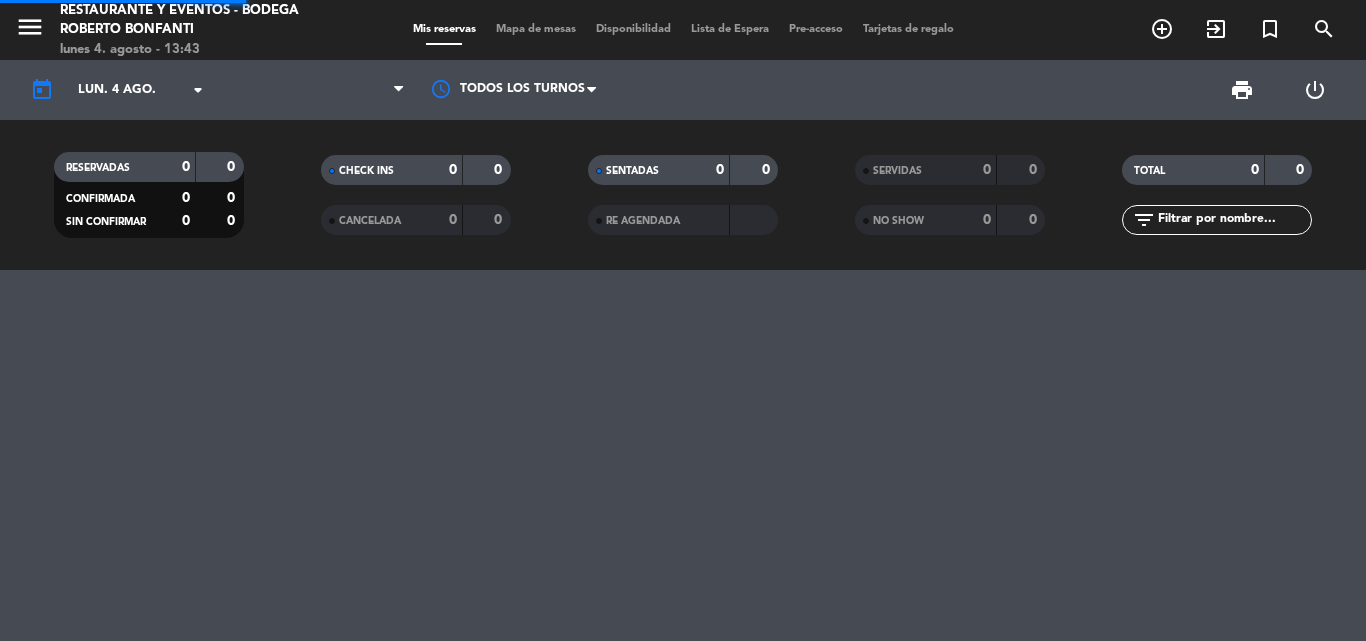 scroll, scrollTop: 0, scrollLeft: 0, axis: both 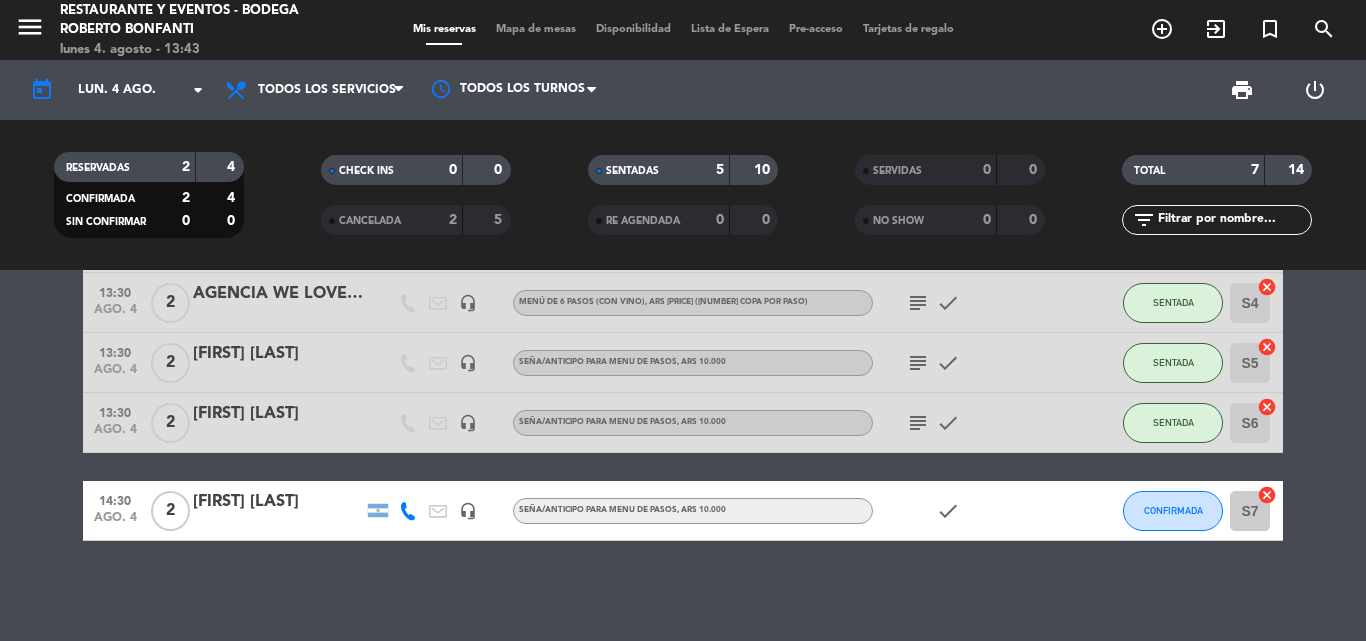 click on "subject" 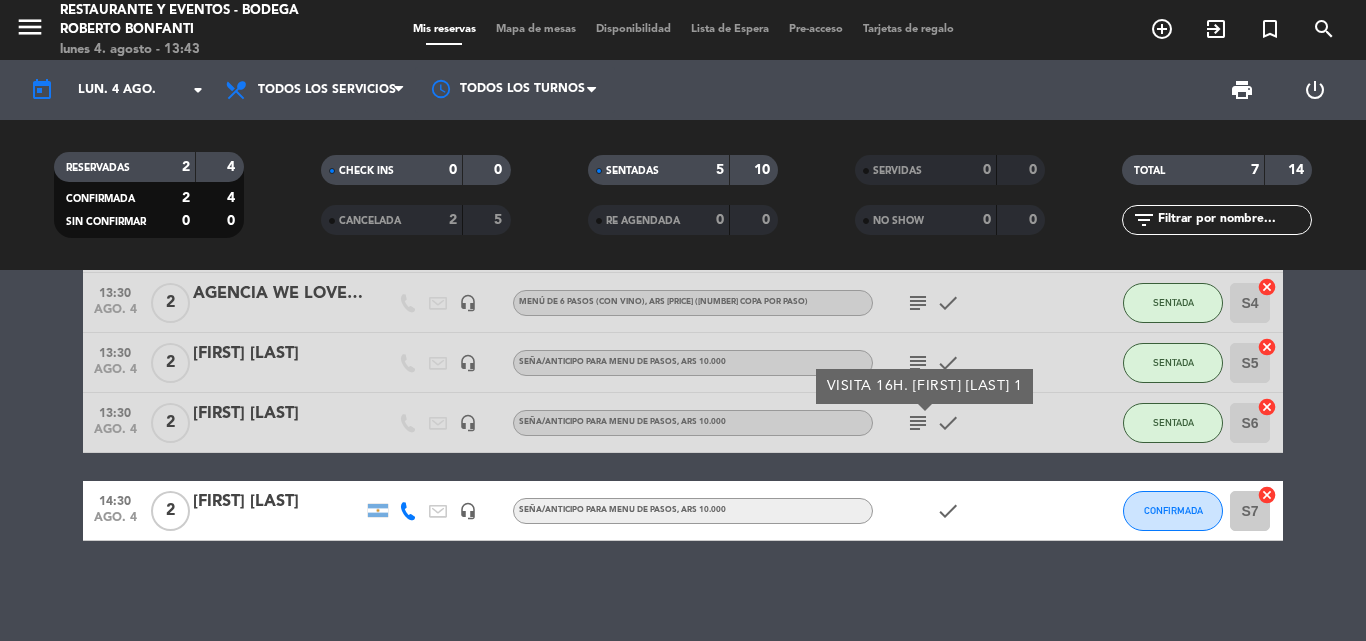 click on "subject" 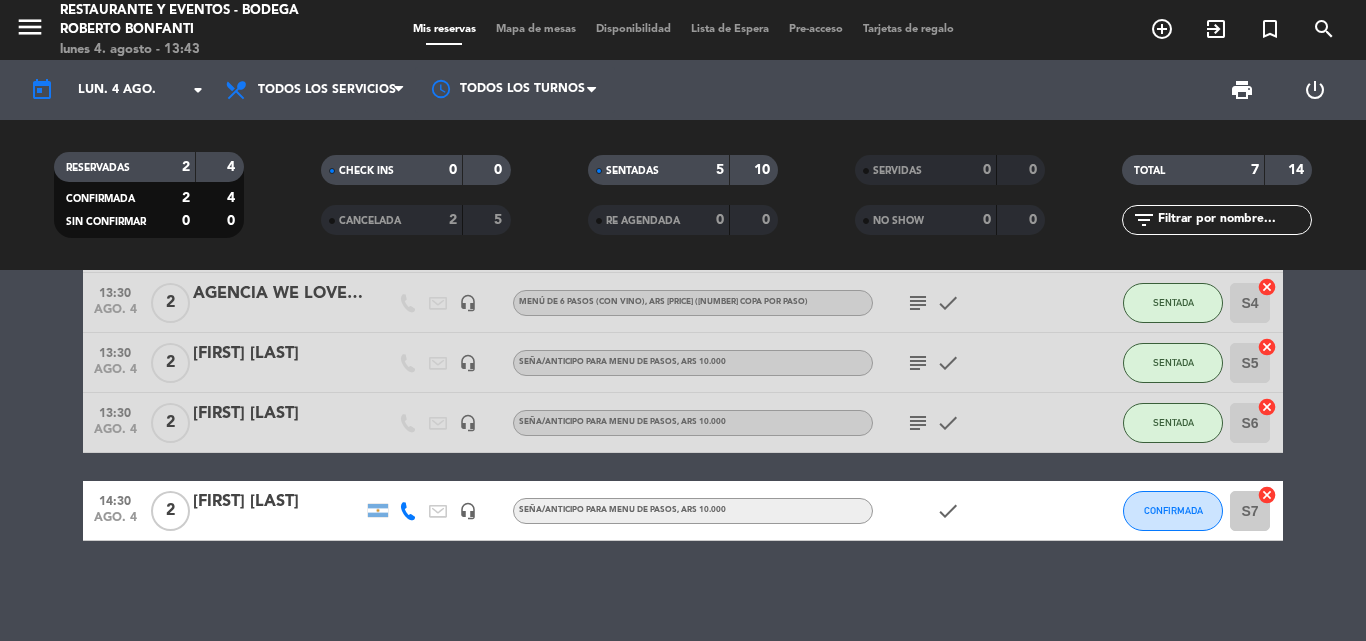 click on "subject" 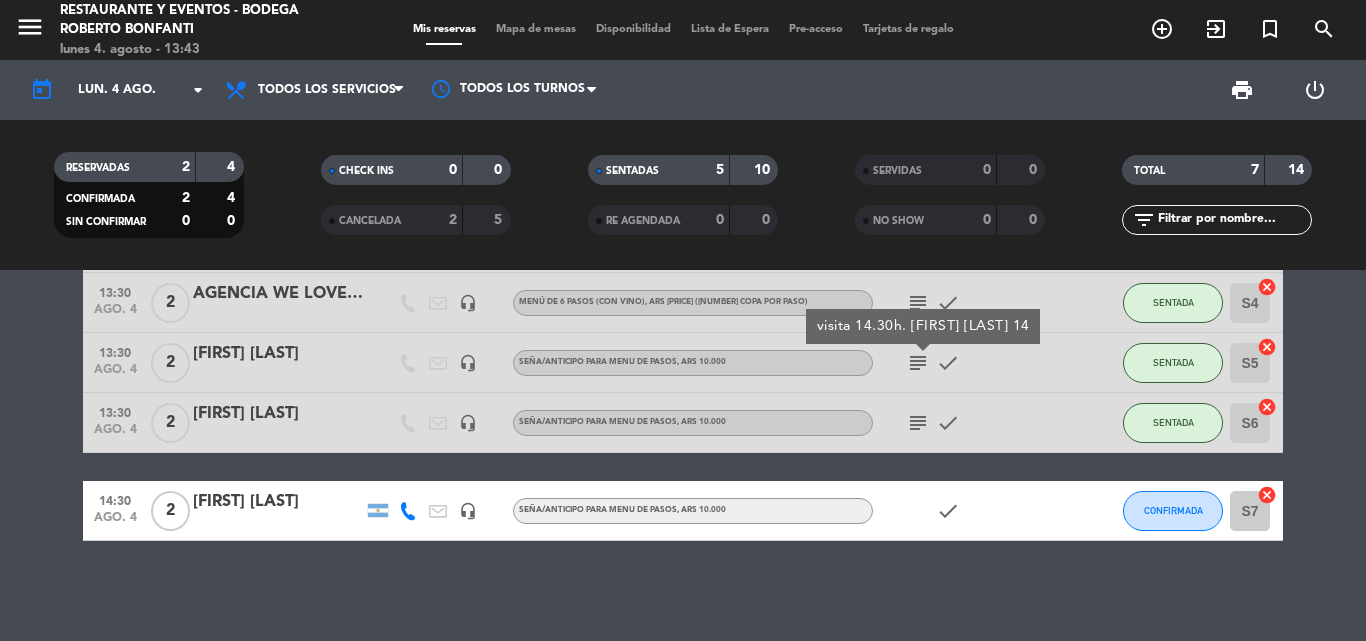 click on "subject" 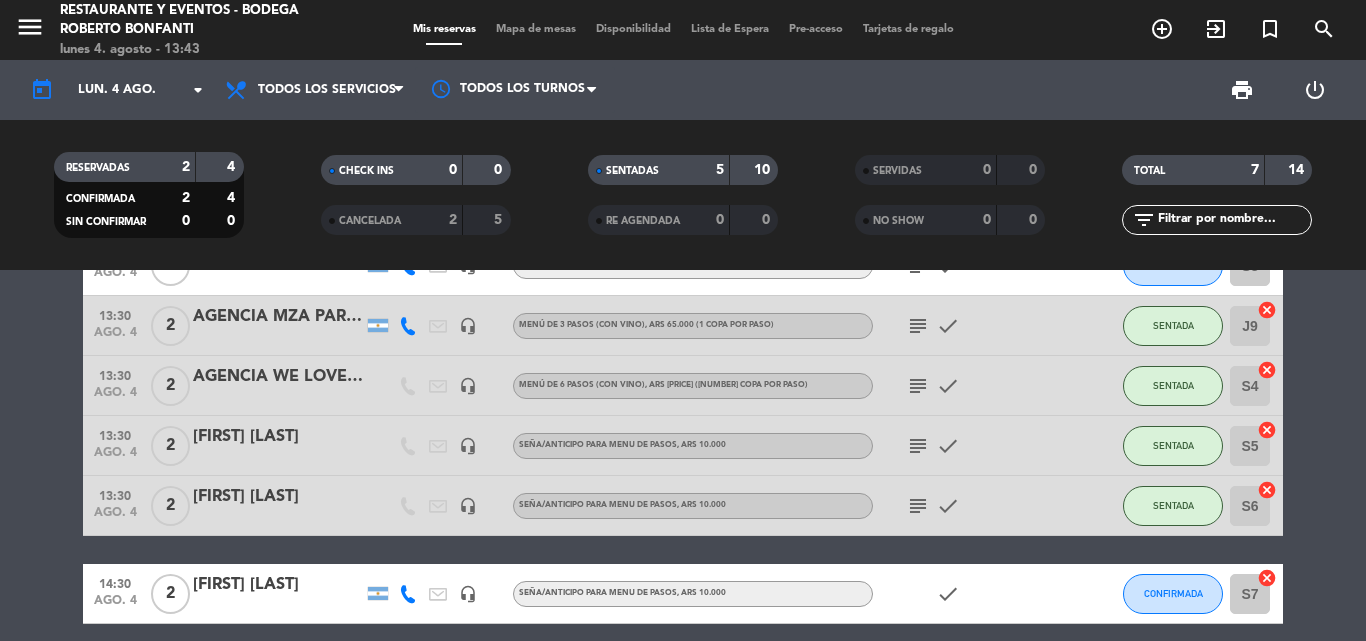 scroll, scrollTop: 47, scrollLeft: 0, axis: vertical 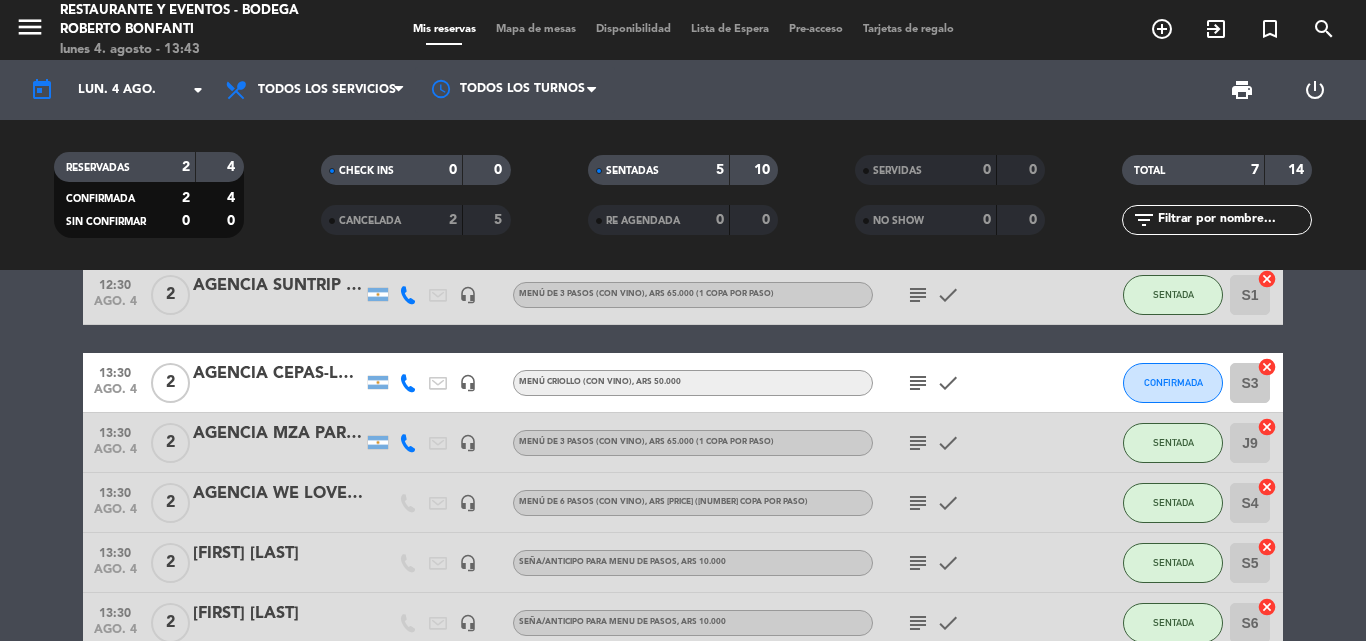 click on "subject" 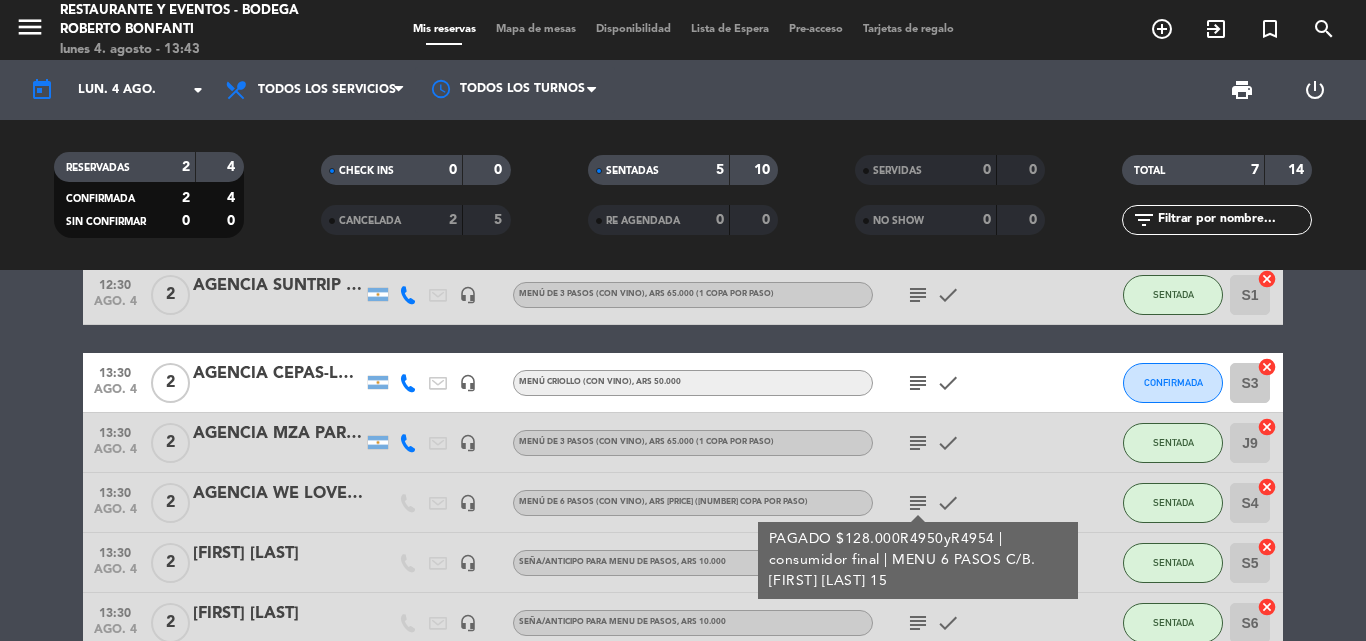 click on "subject" 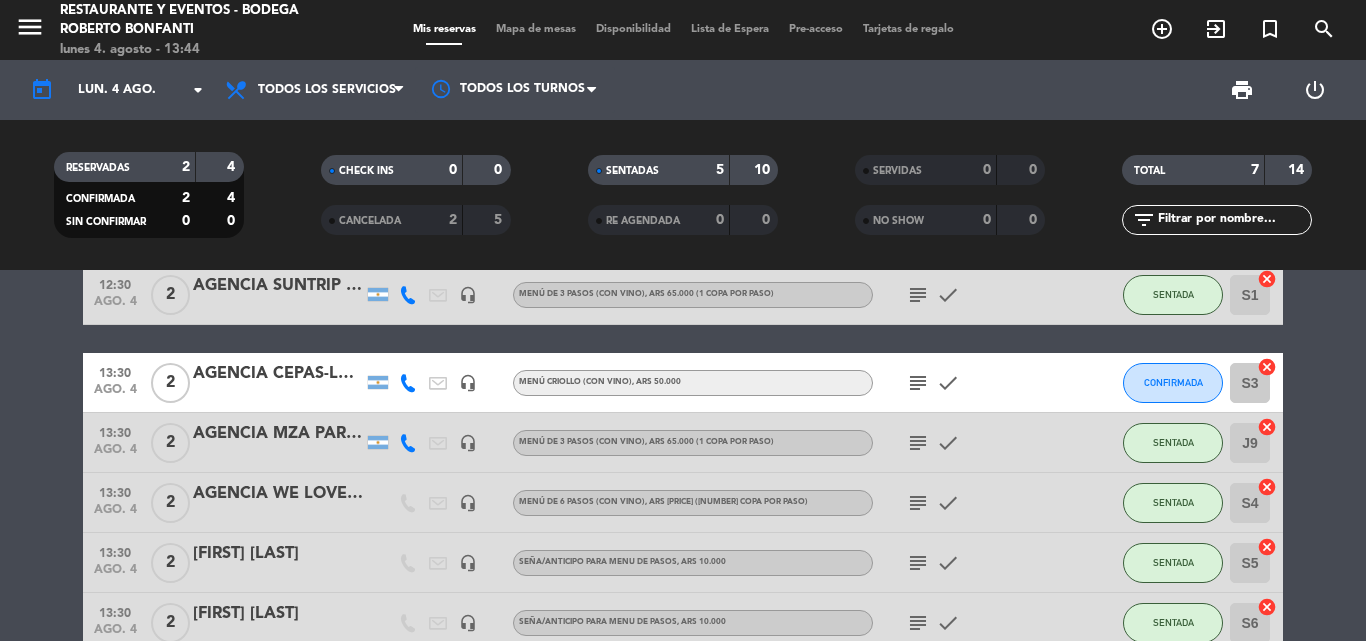 click on "subject" 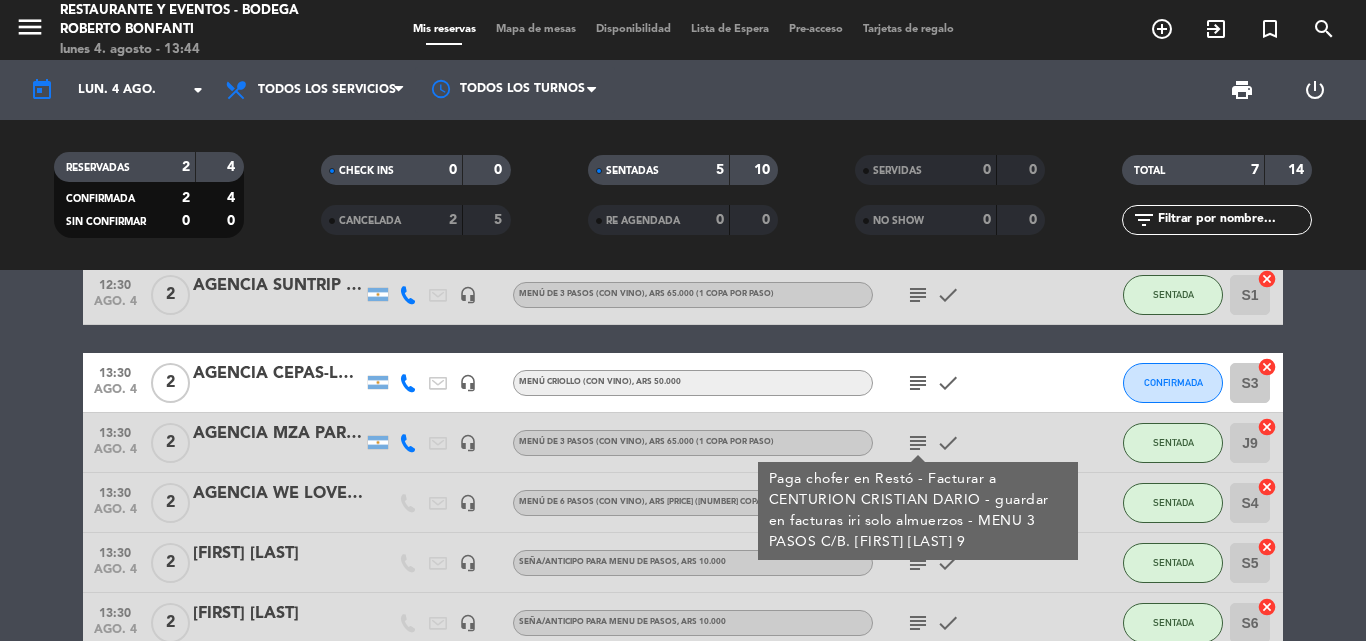 click on "subject" 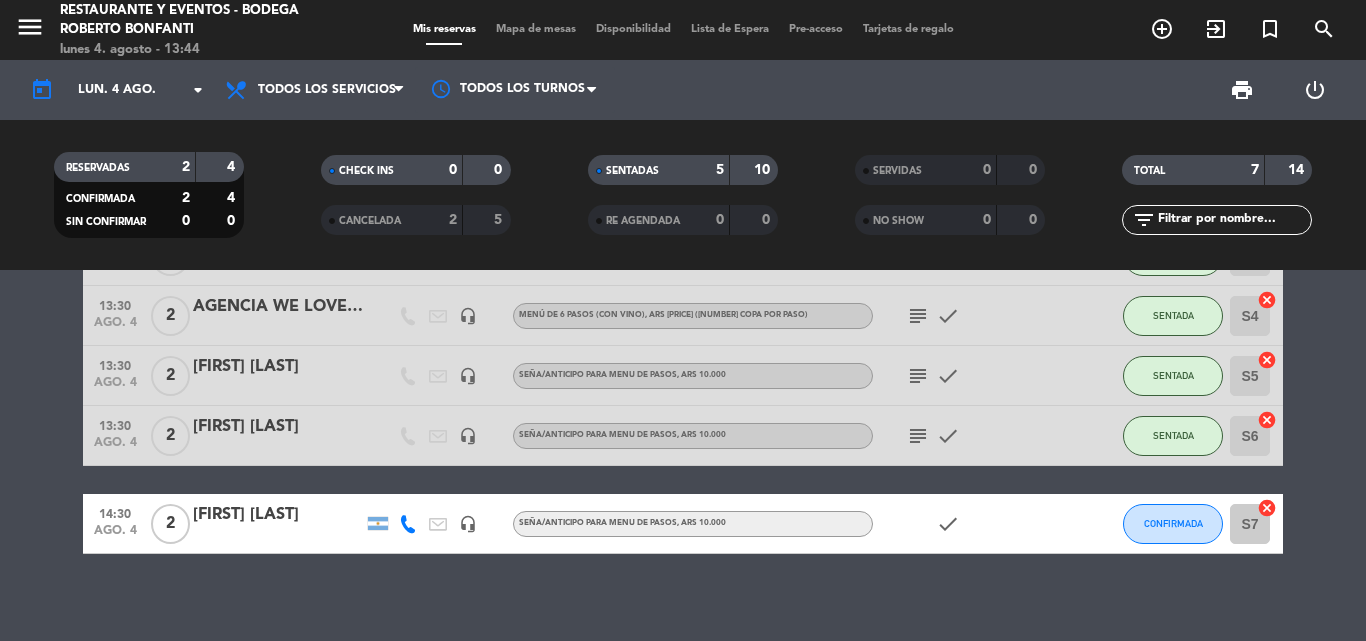 scroll, scrollTop: 247, scrollLeft: 0, axis: vertical 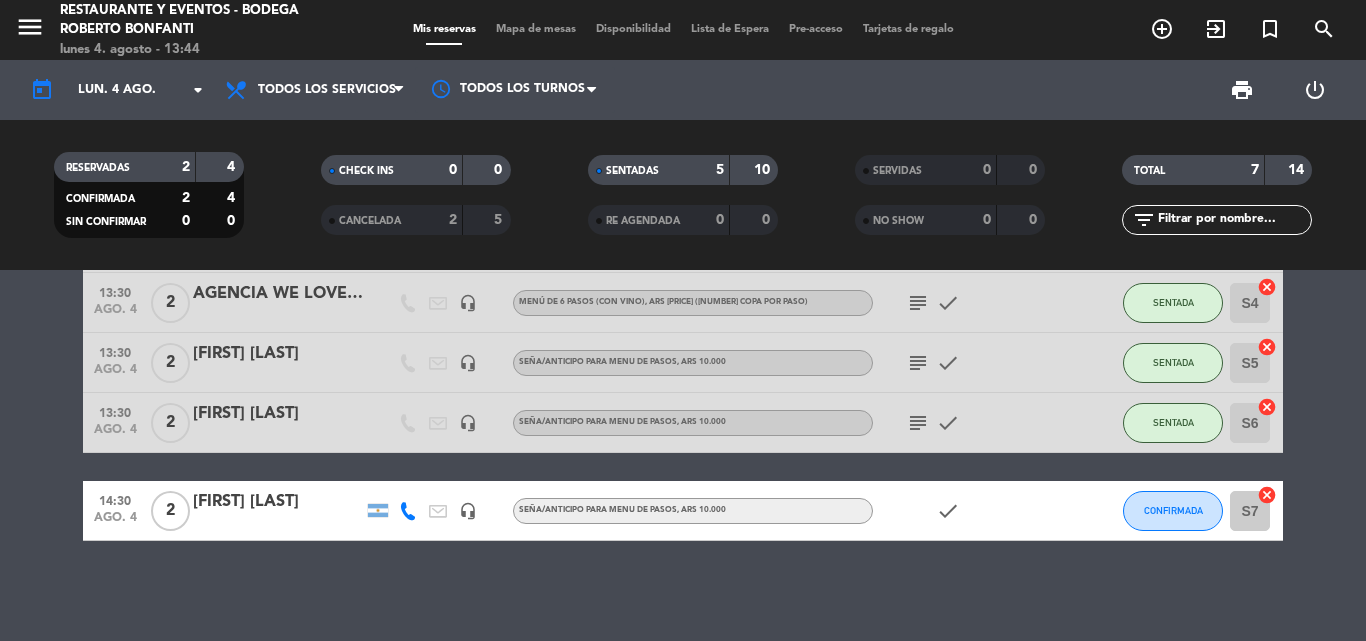 click on "subject" 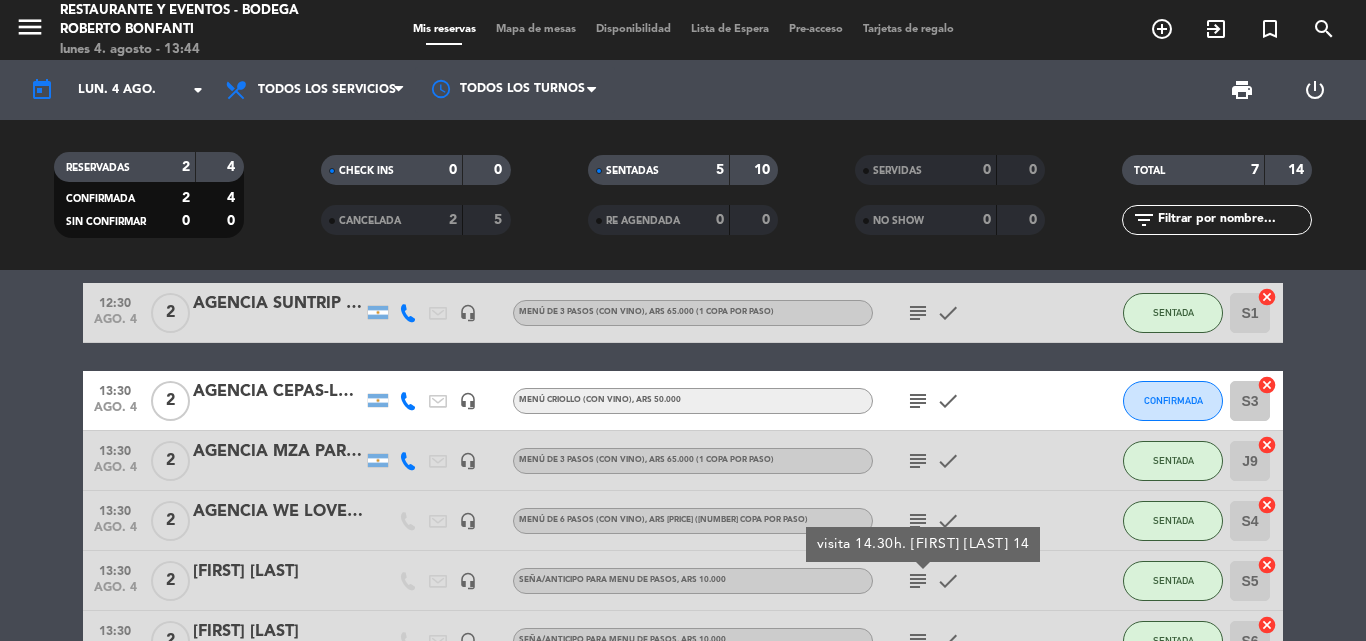 scroll, scrollTop: 0, scrollLeft: 0, axis: both 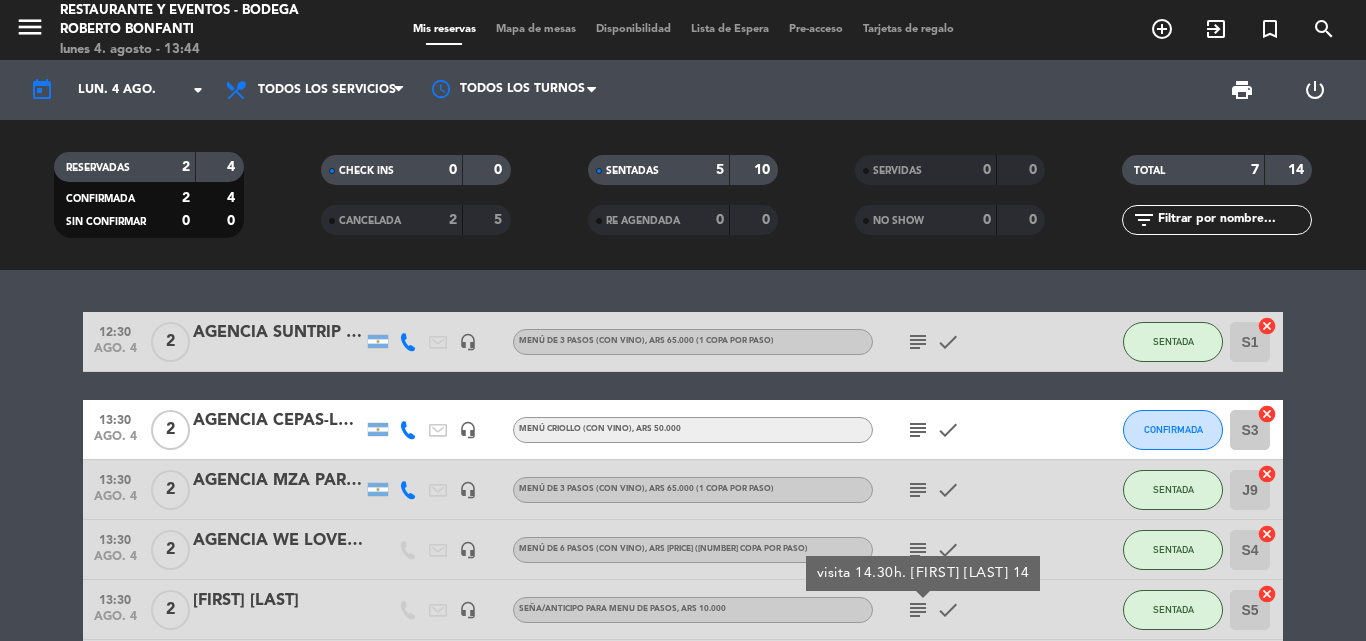 click on "subject" 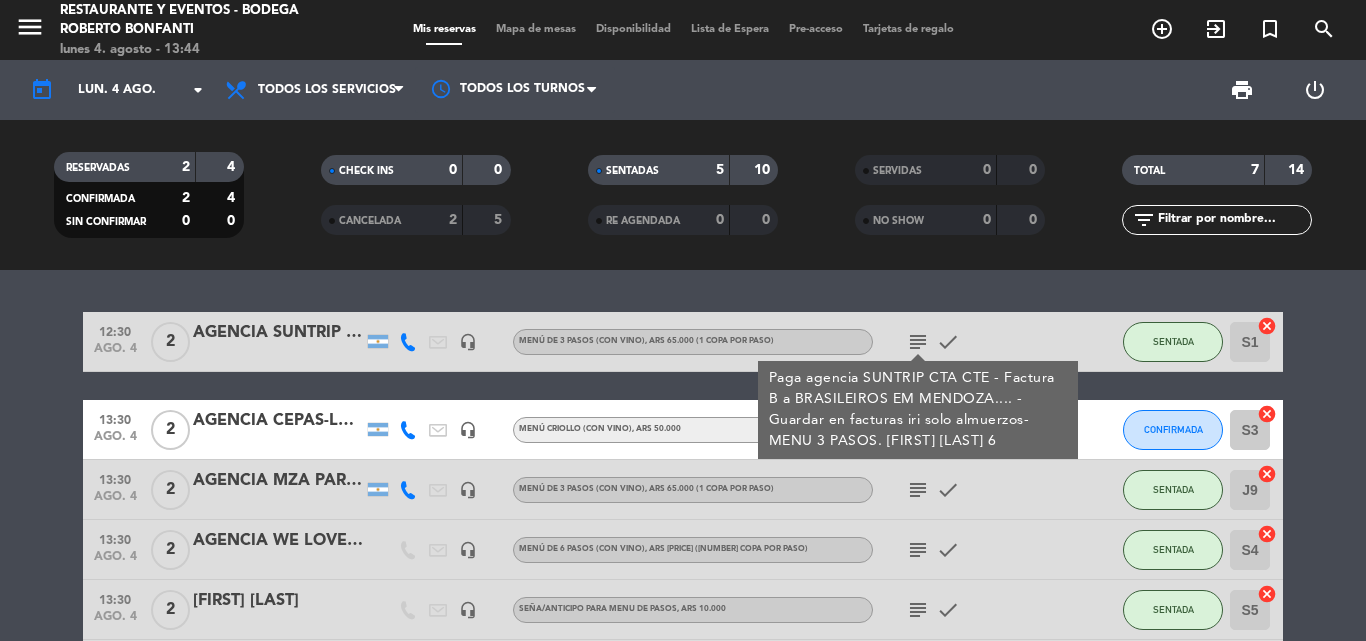 click on "subject" 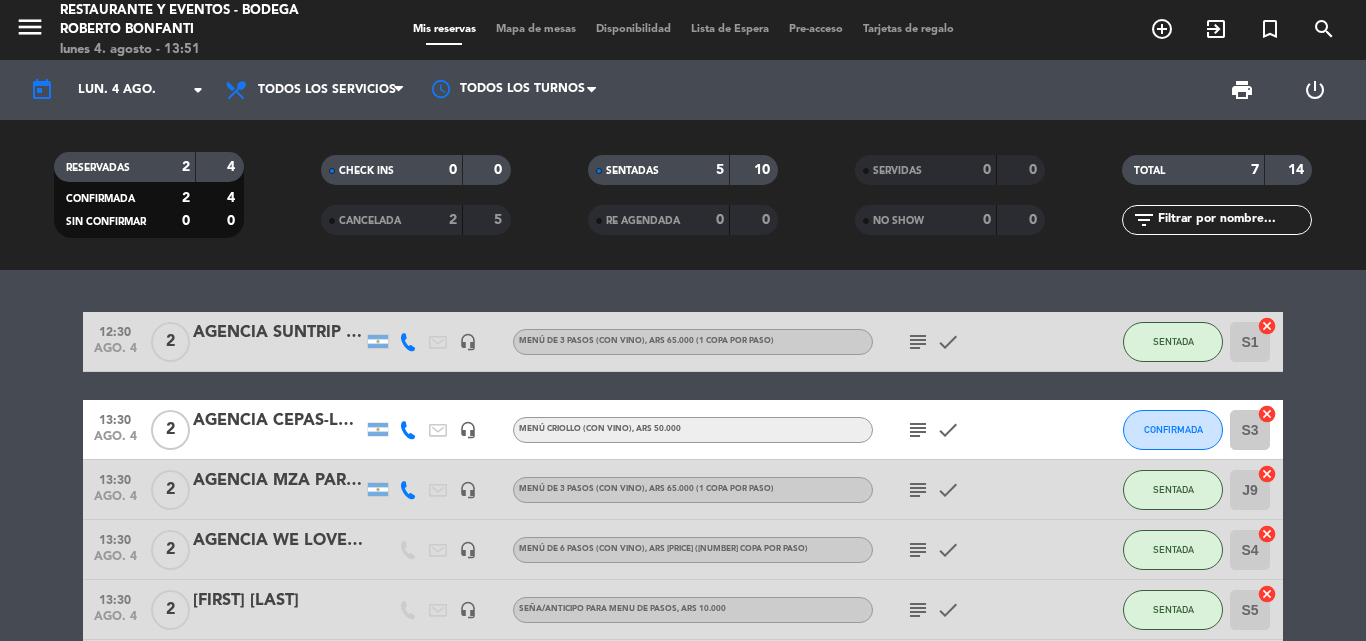 click on "subject" 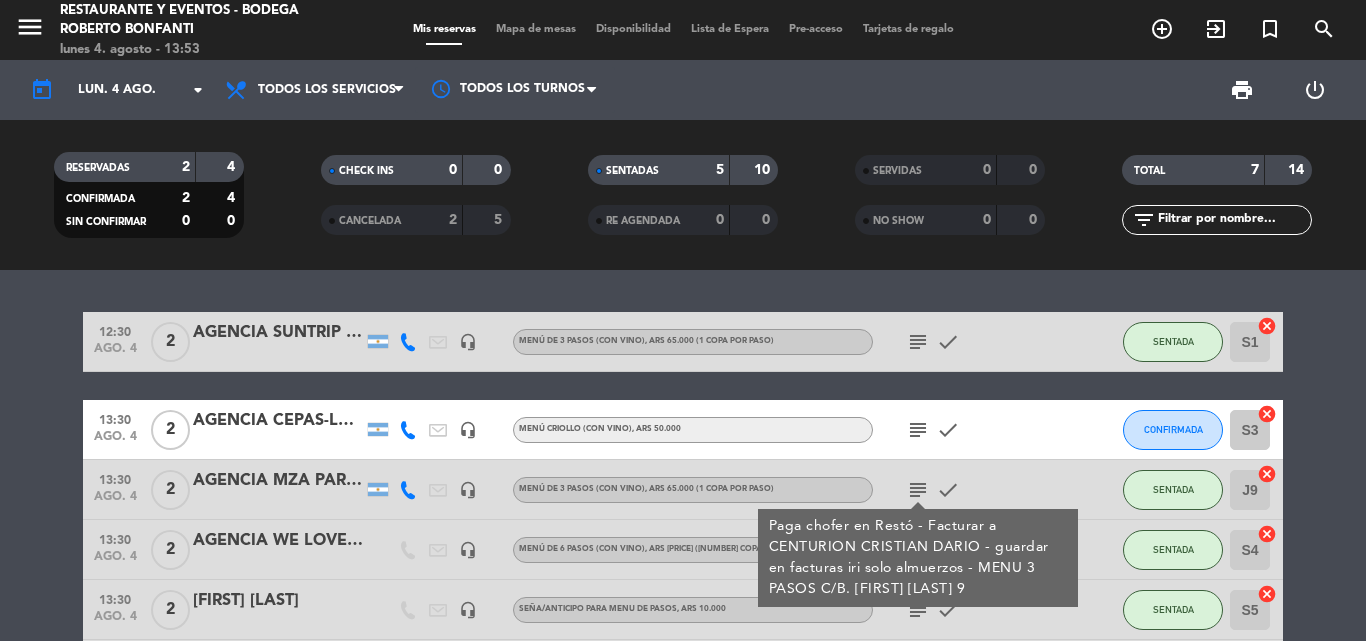 click on "AGENCIA MZA PARA BRASILEROS - CLEITON" 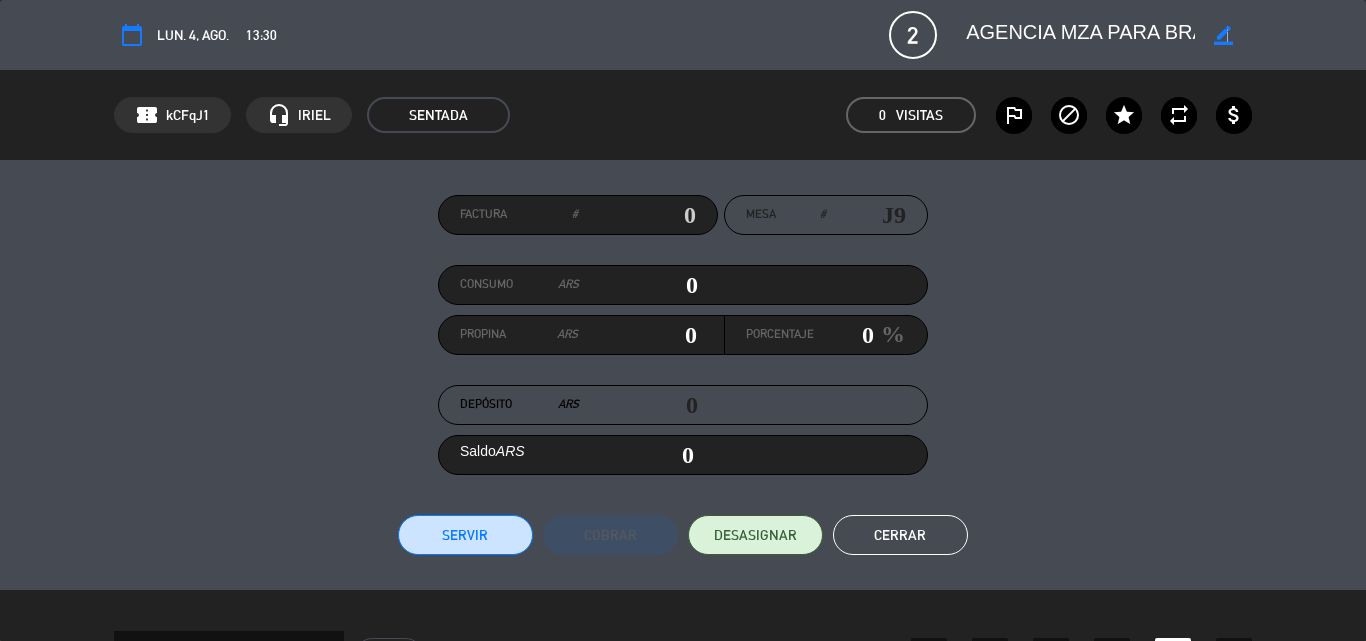 click on "border_color" 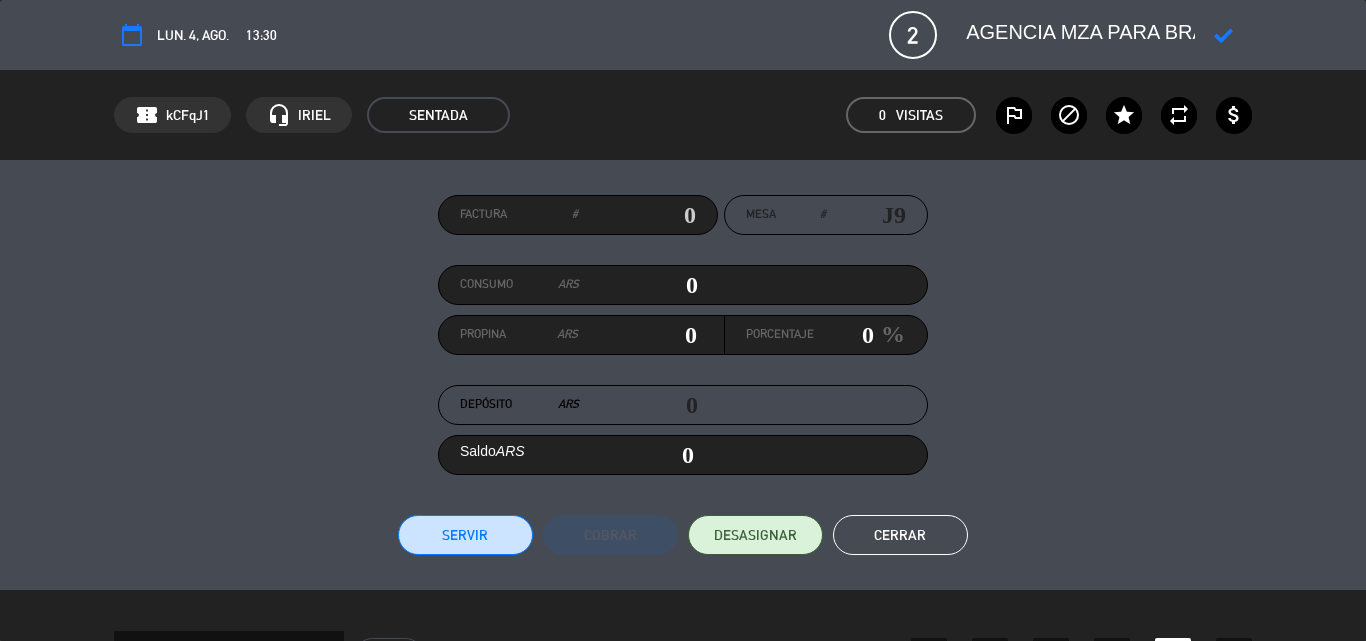scroll, scrollTop: 0, scrollLeft: 202, axis: horizontal 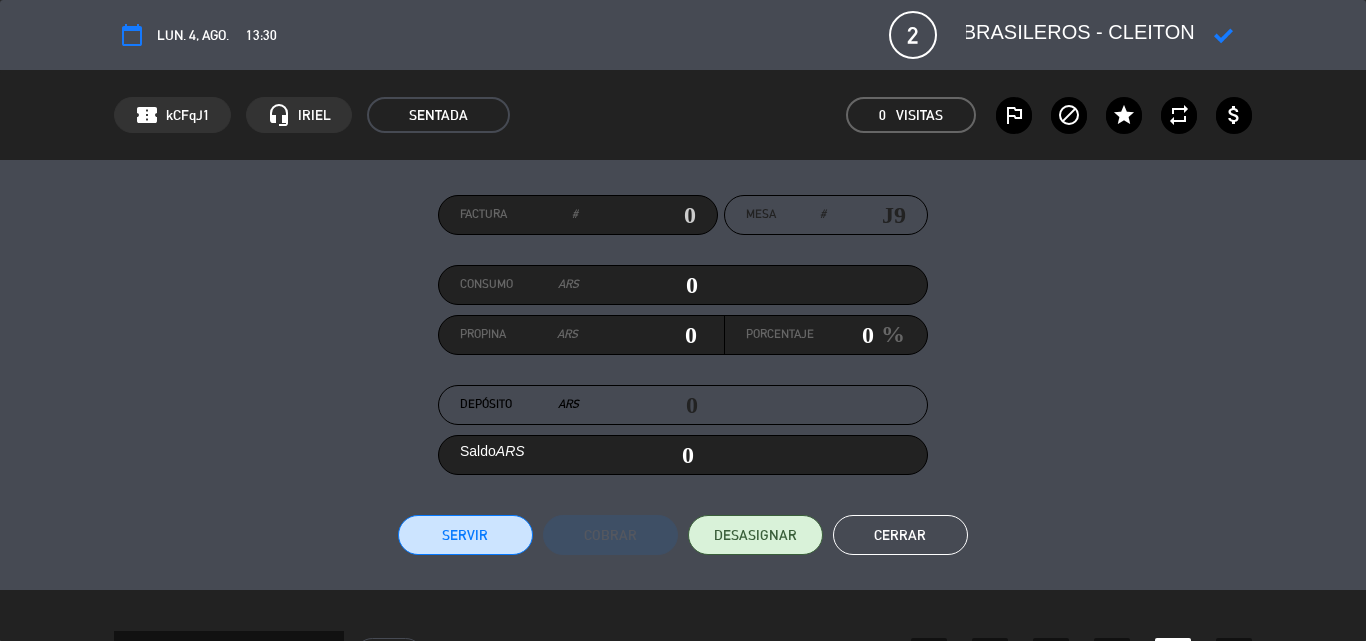 click 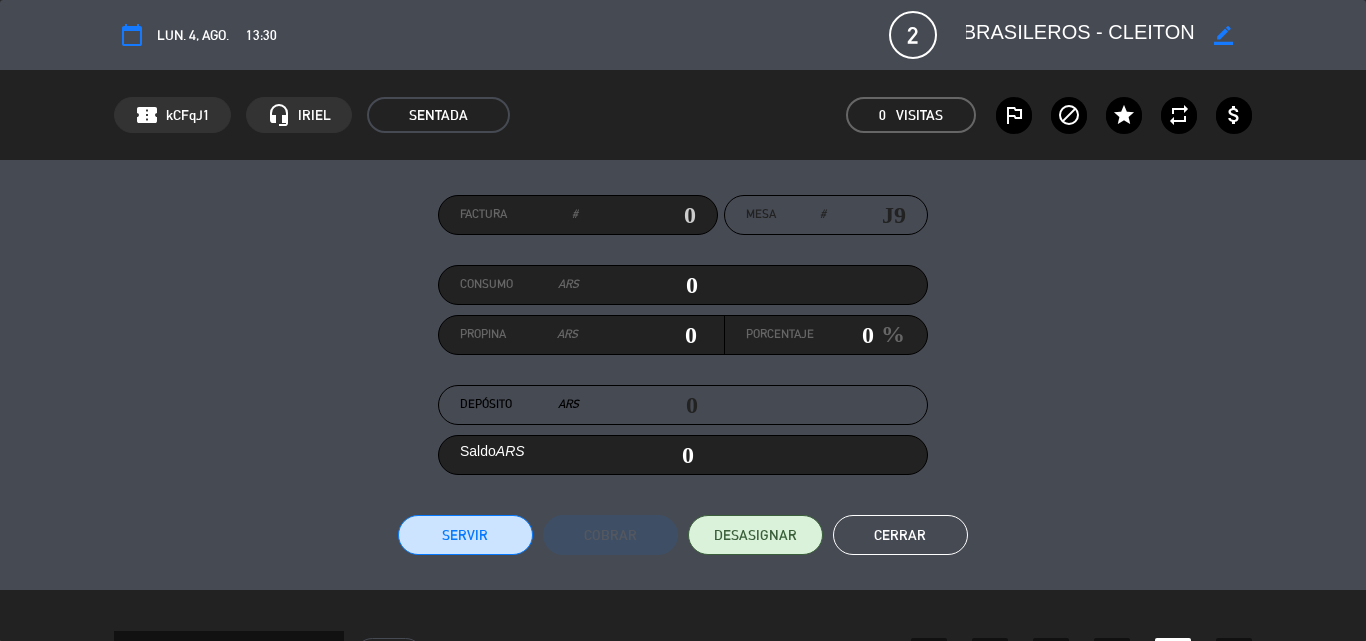 click on "Cerrar" 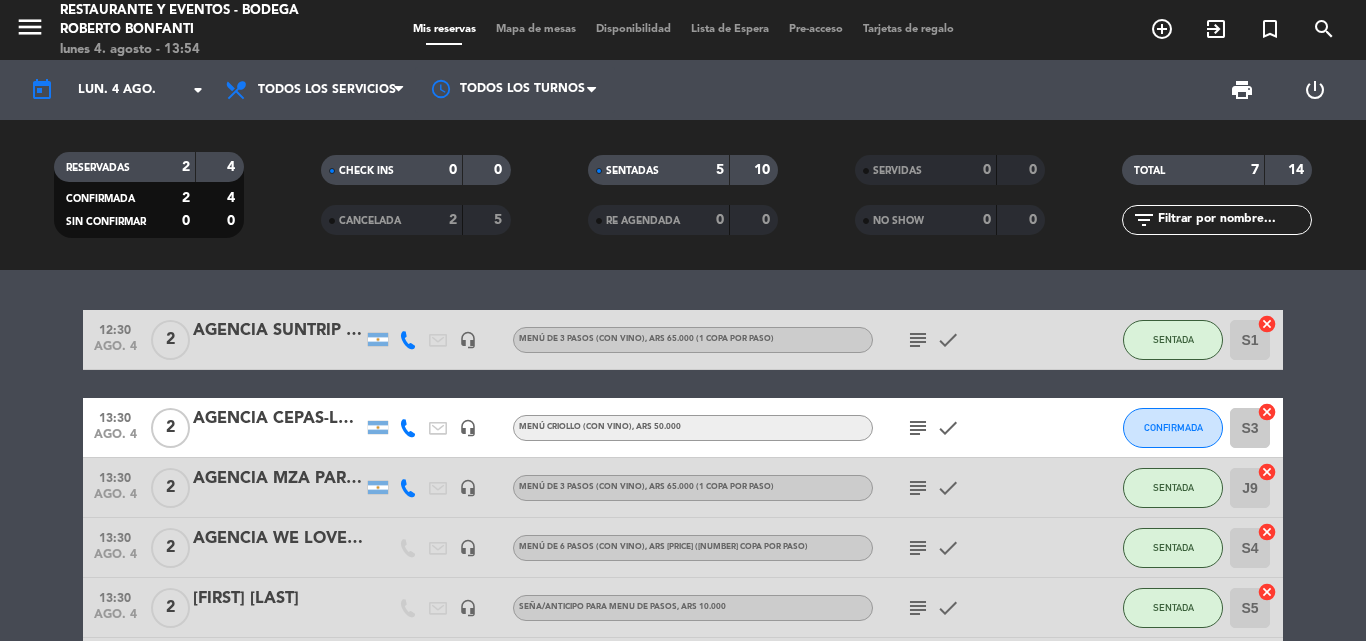 scroll, scrollTop: 0, scrollLeft: 0, axis: both 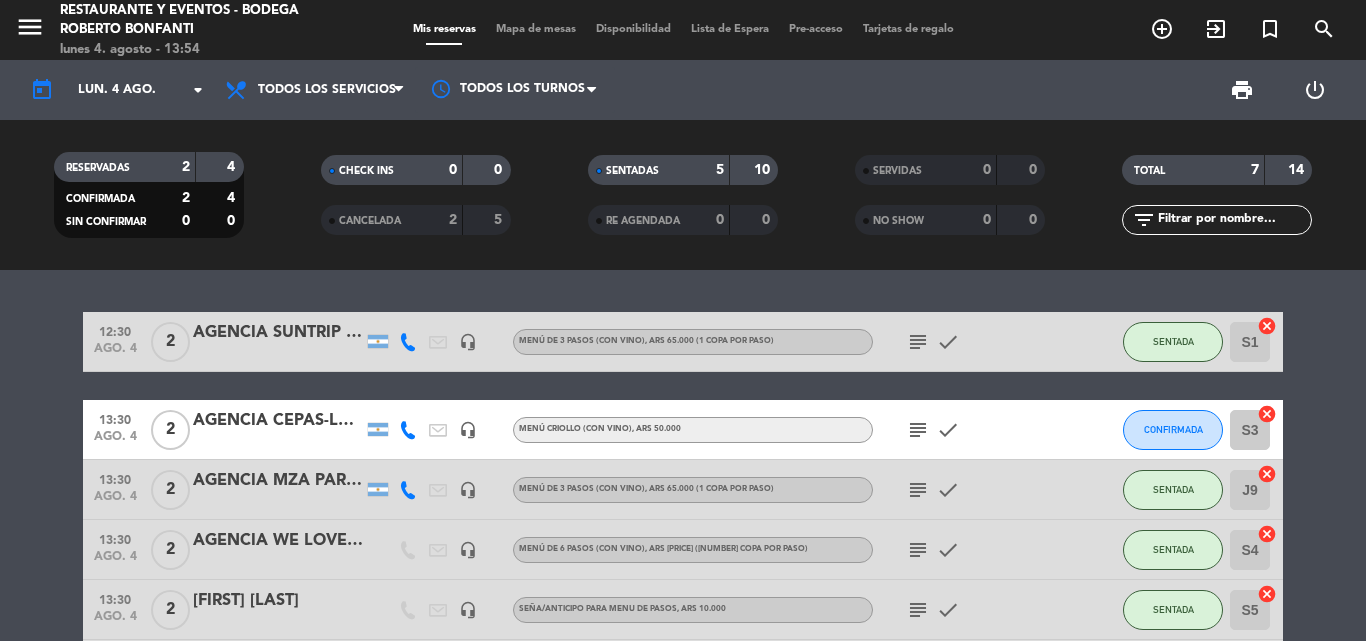 click on "subject" 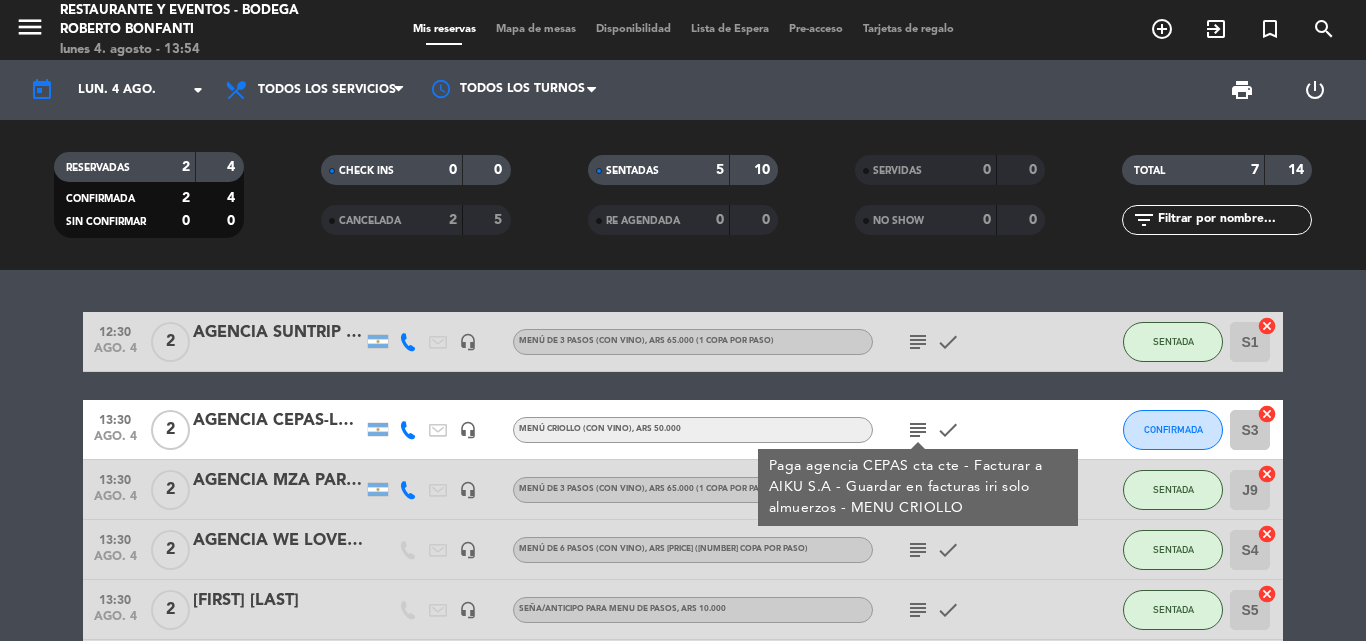 click on "subject" 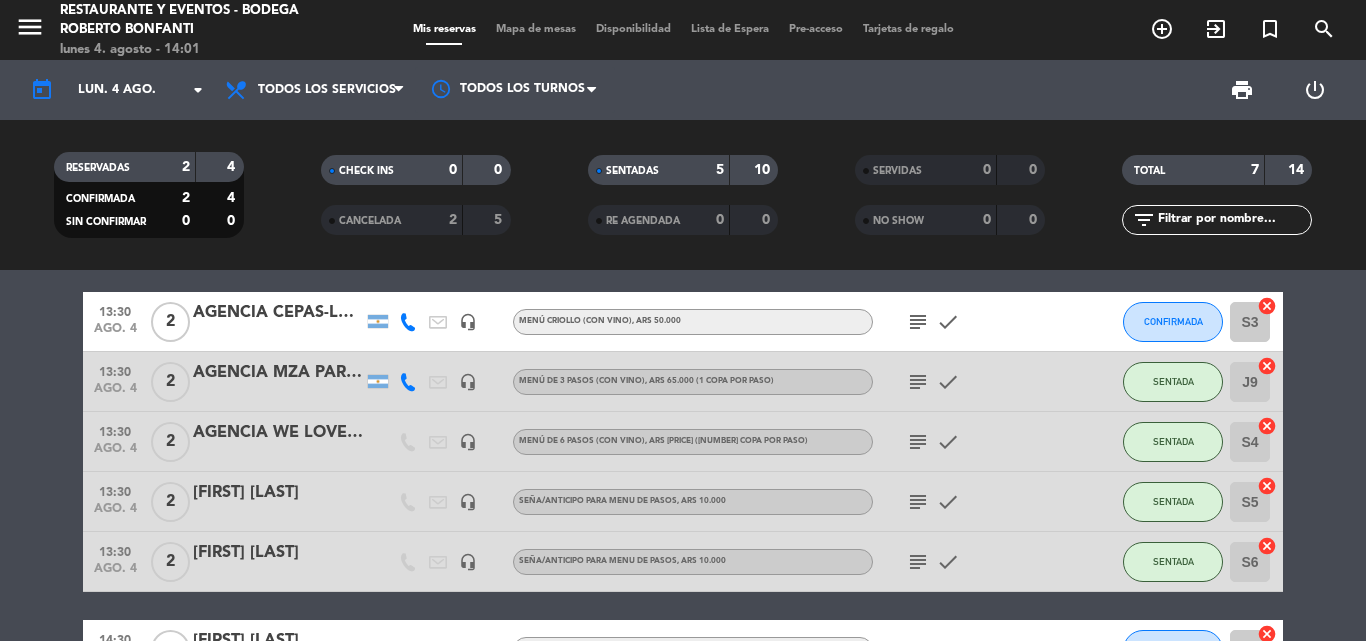 scroll, scrollTop: 247, scrollLeft: 0, axis: vertical 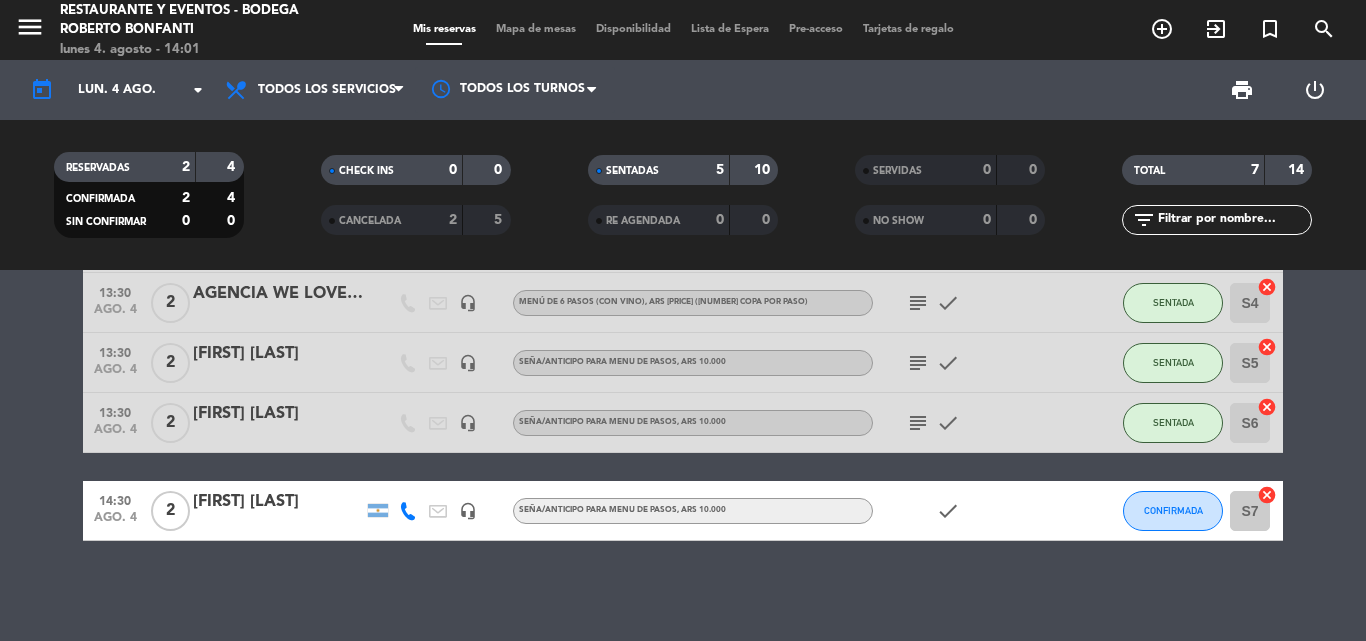 click on "[FIRST] [LAST]" 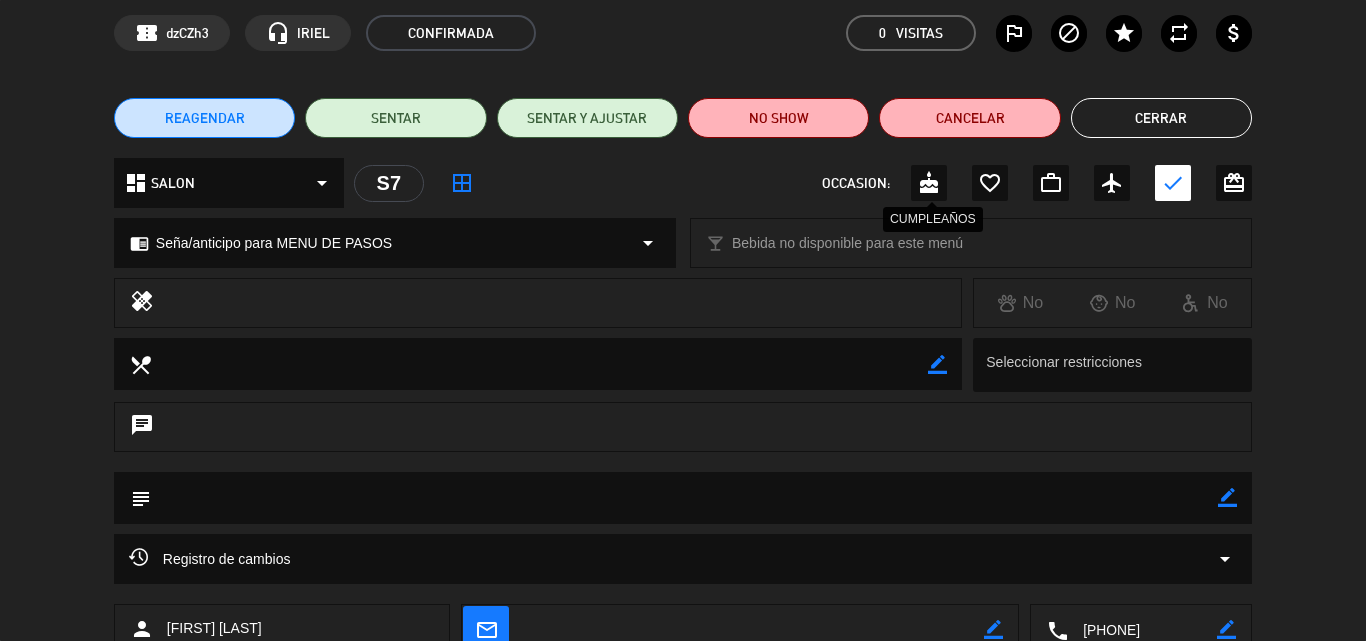 scroll, scrollTop: 200, scrollLeft: 0, axis: vertical 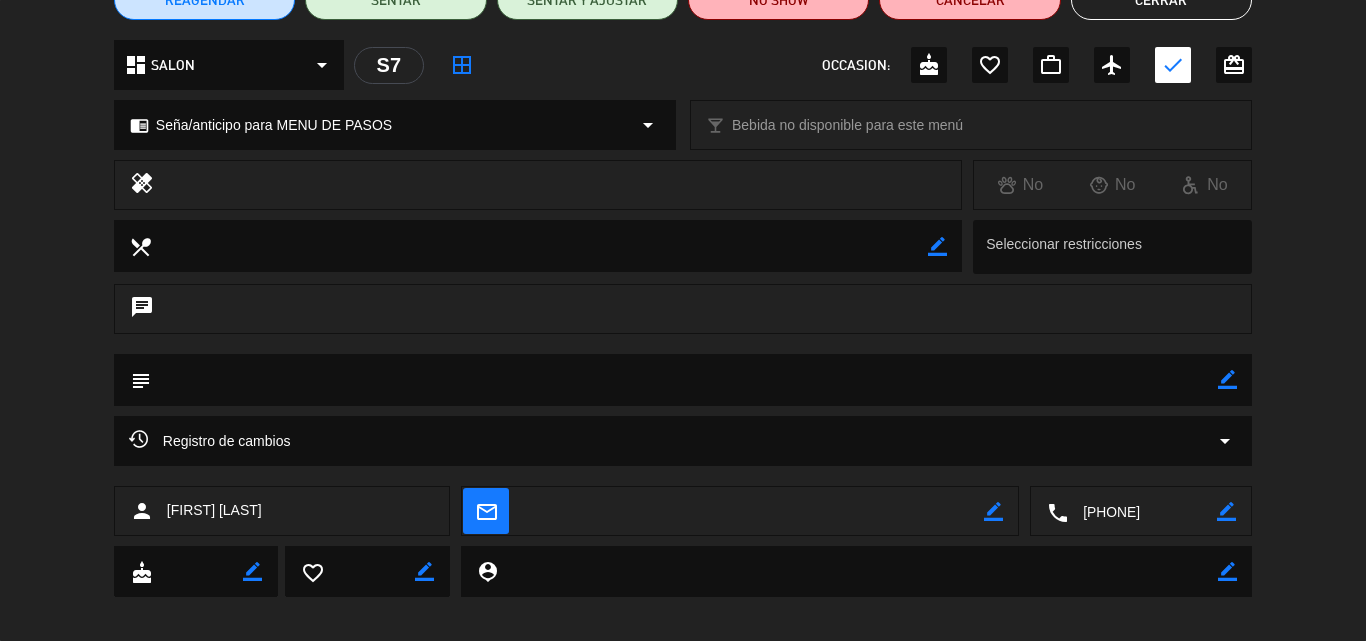 click on "border_color" 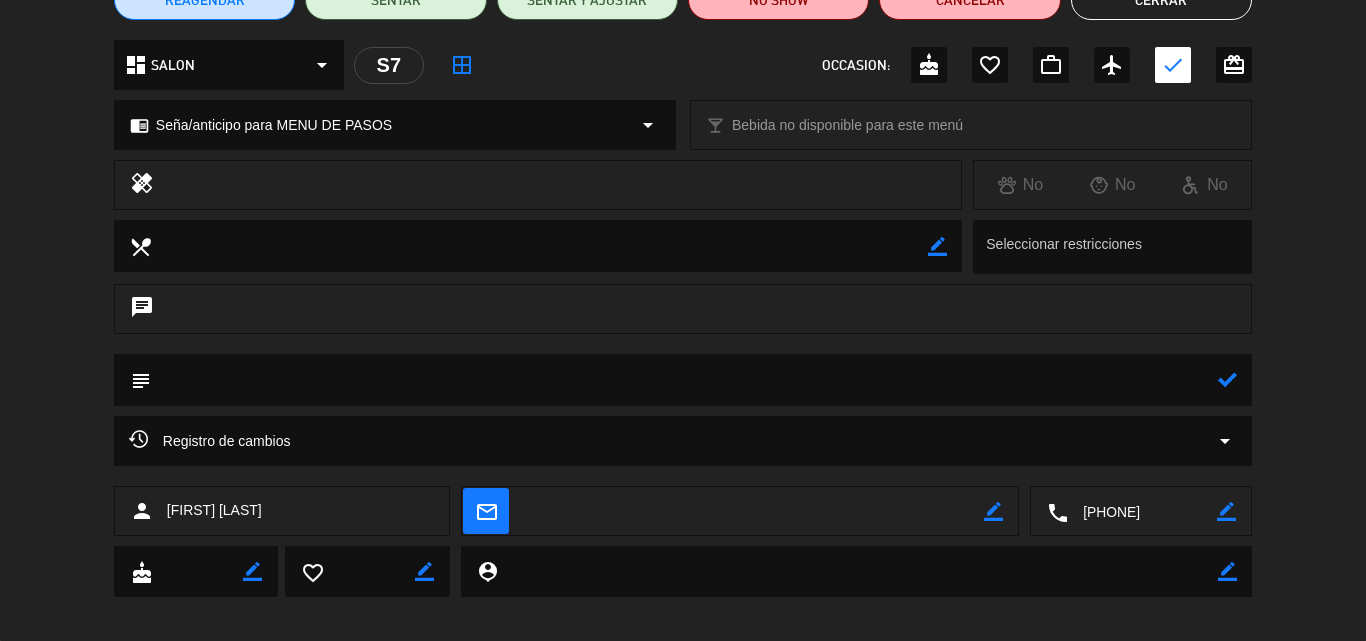 click 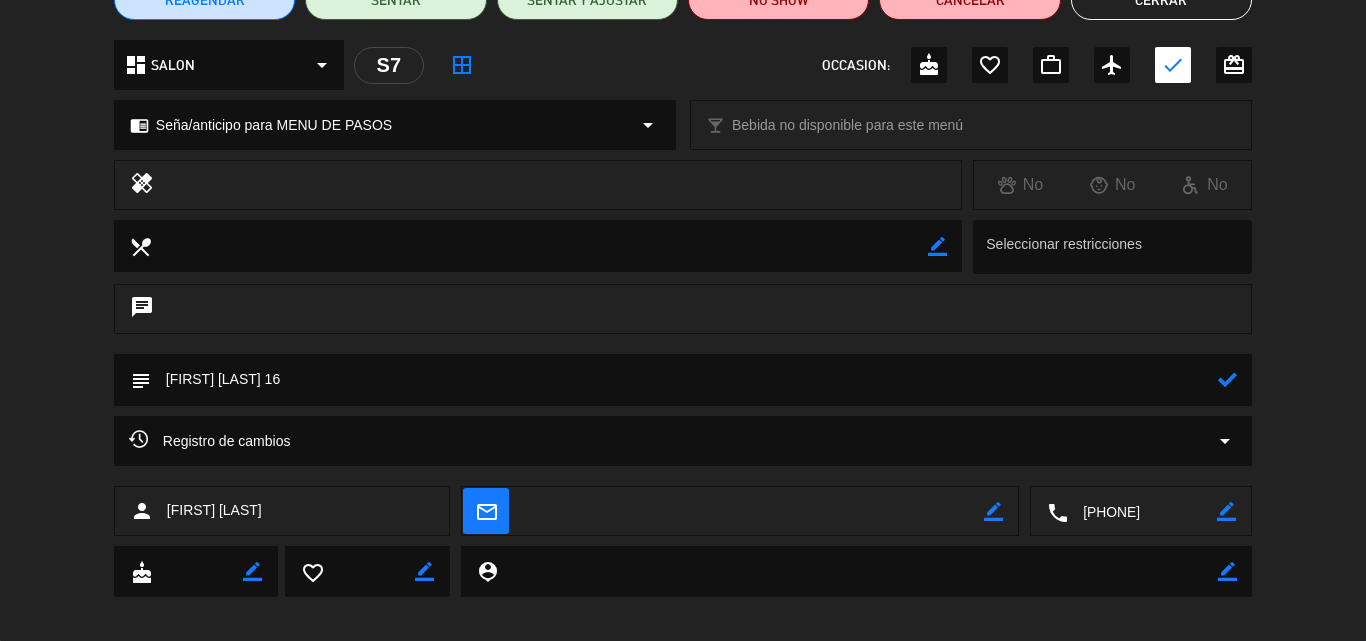 type on "[FIRST] [LAST] 16" 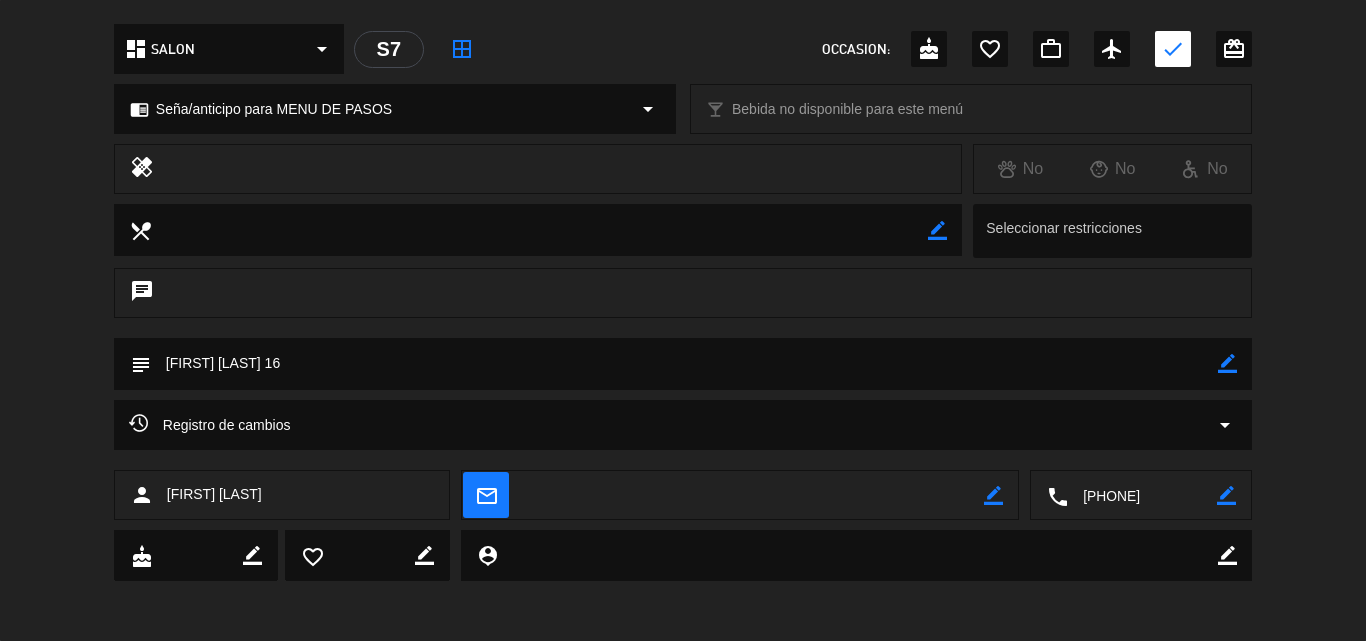 scroll, scrollTop: 307, scrollLeft: 0, axis: vertical 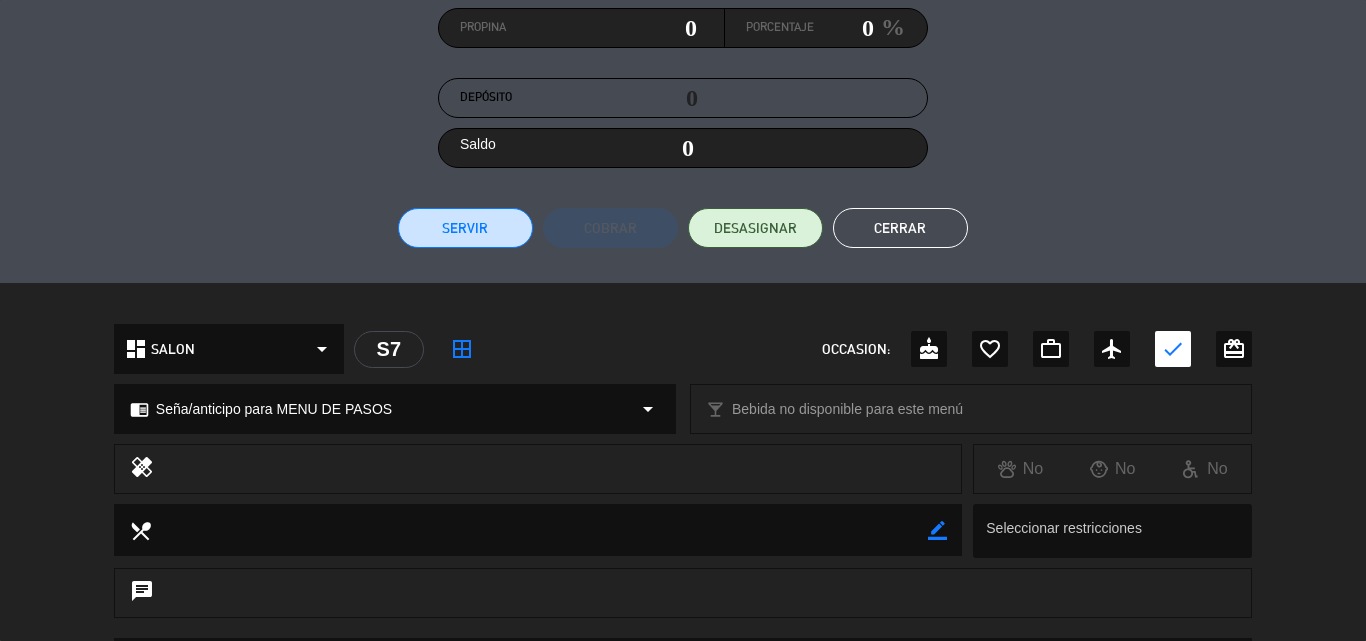 click on "Cerrar" 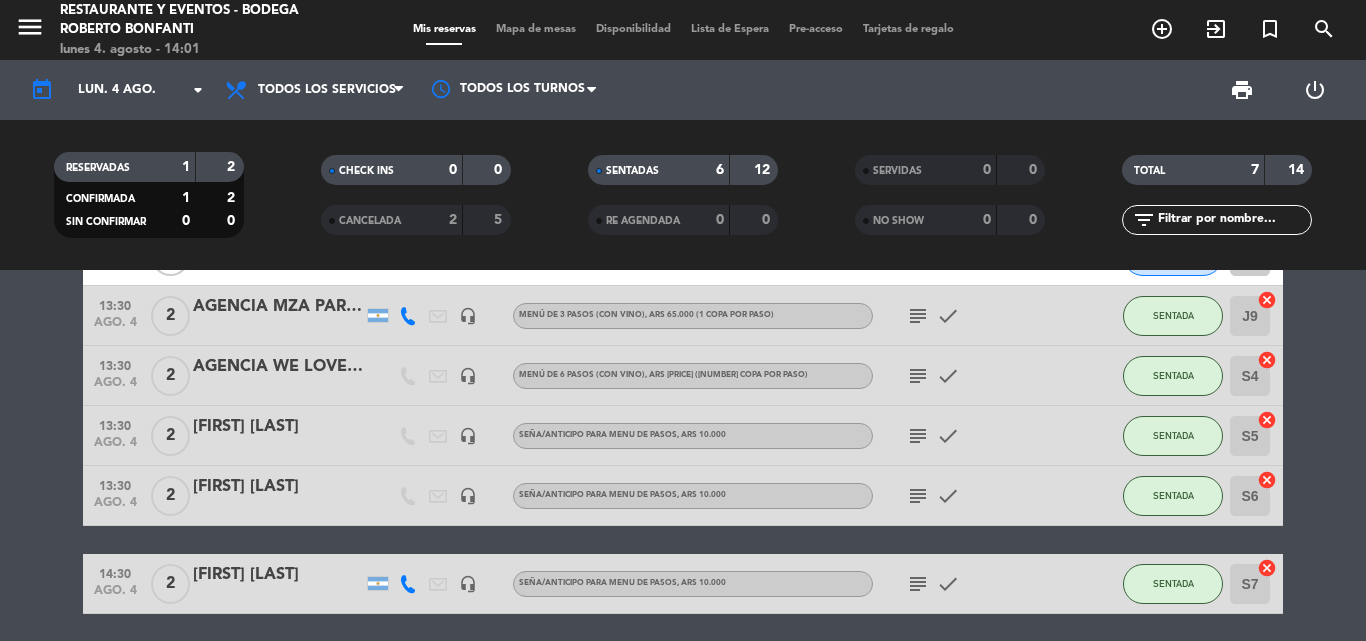 scroll, scrollTop: 0, scrollLeft: 0, axis: both 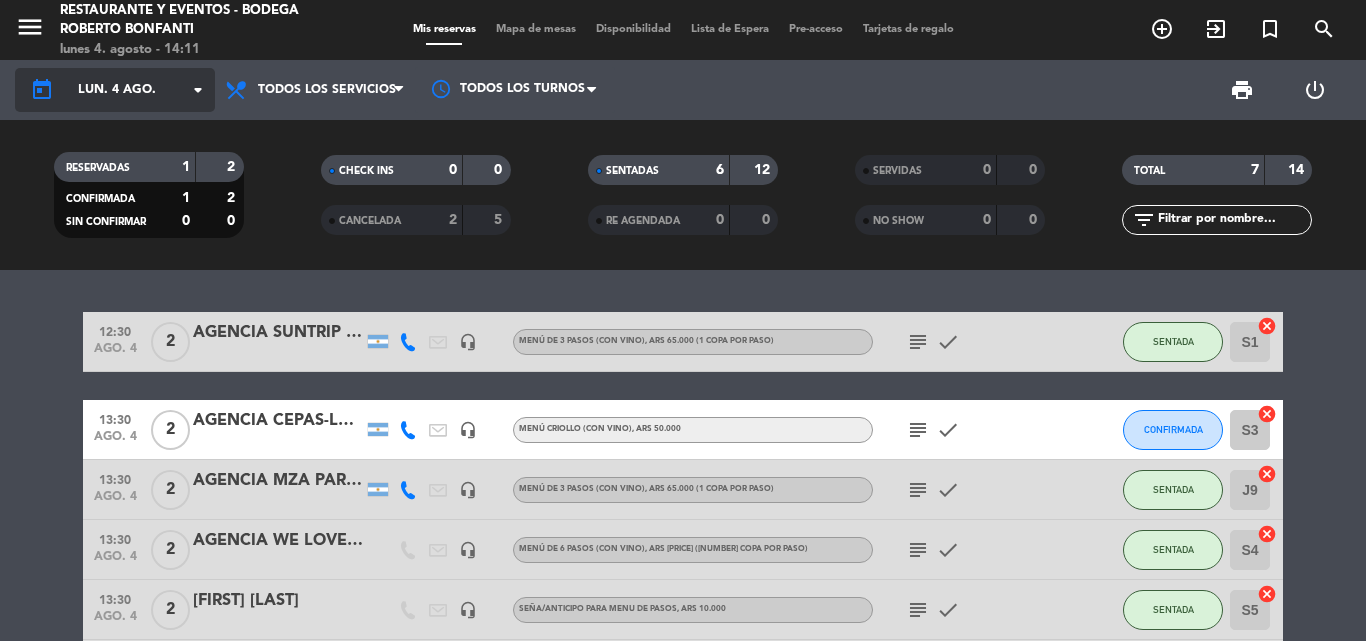 click on "lun. 4 ago." 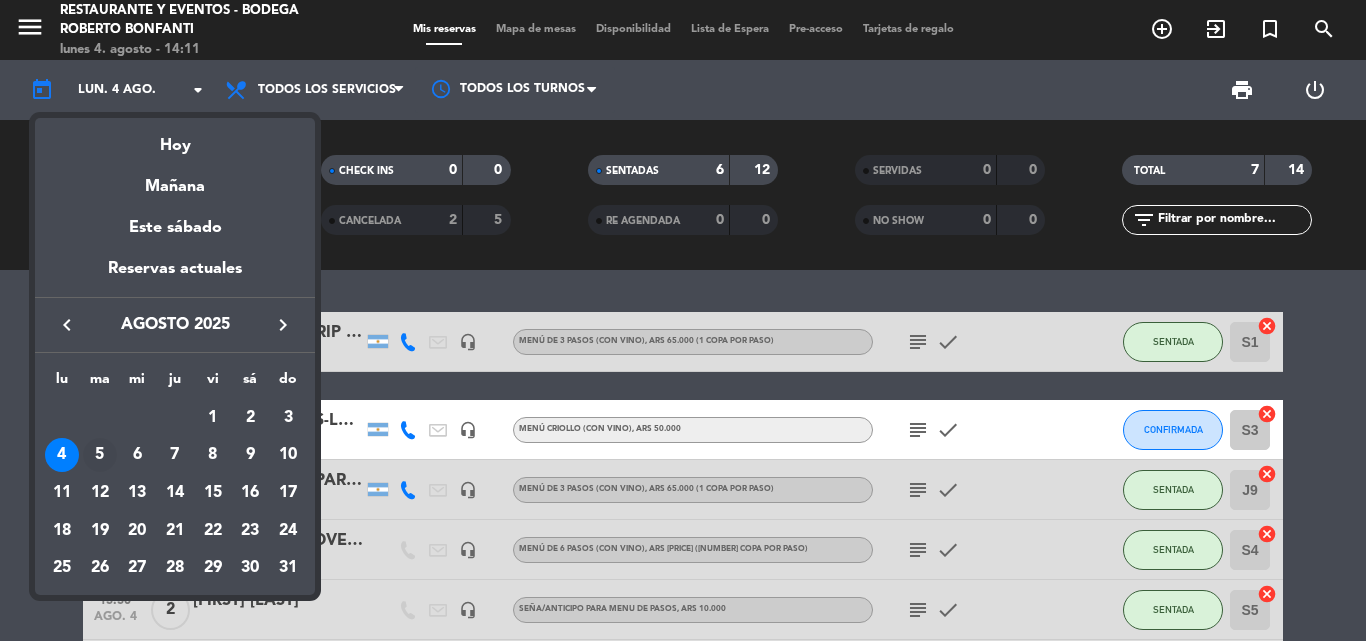click on "5" at bounding box center [100, 455] 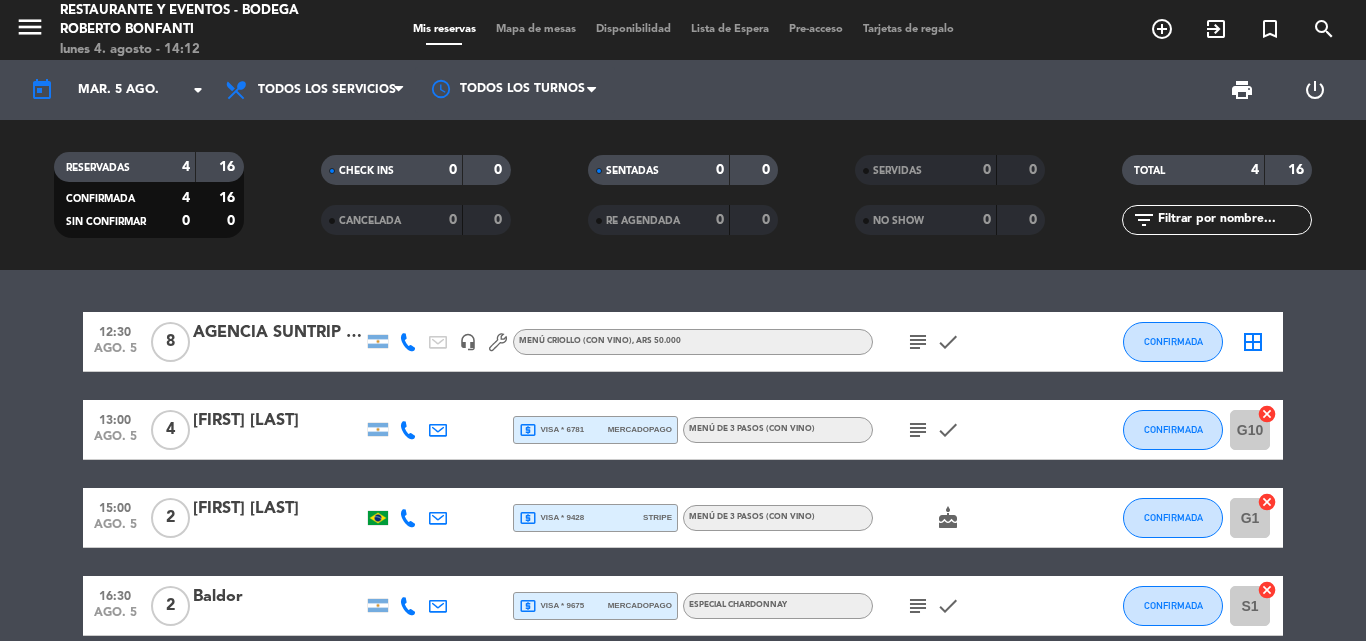 scroll, scrollTop: 95, scrollLeft: 0, axis: vertical 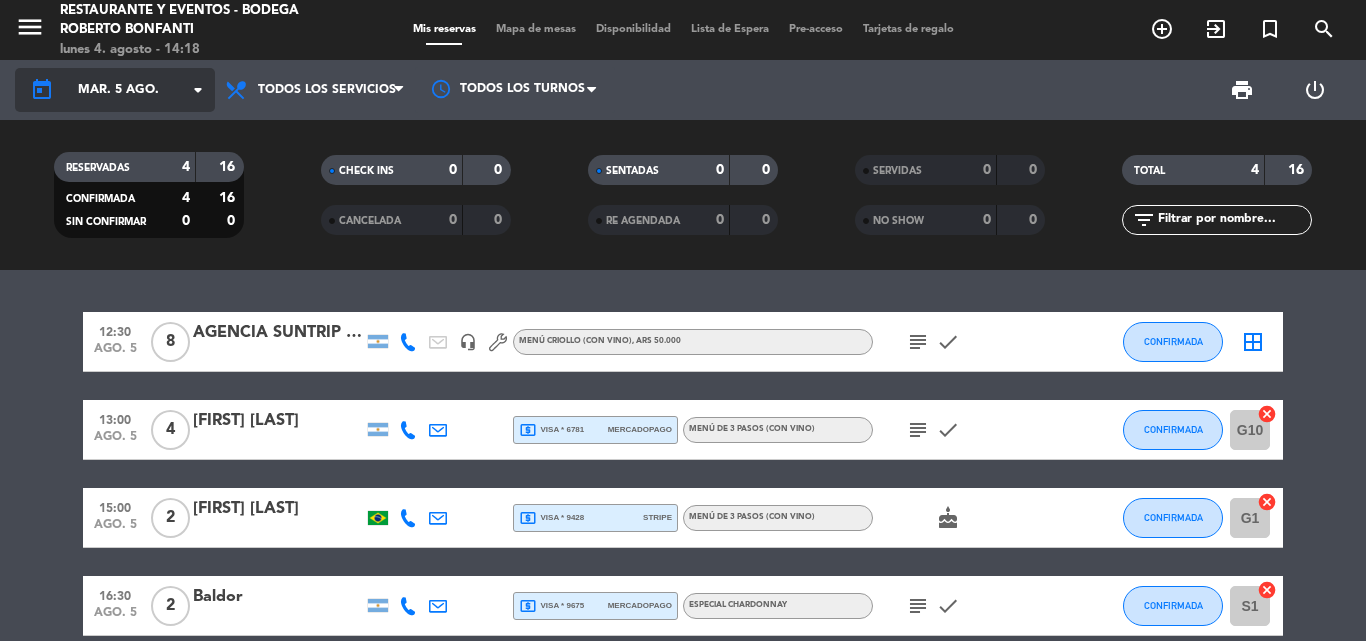 click on "mar. 5 ago." 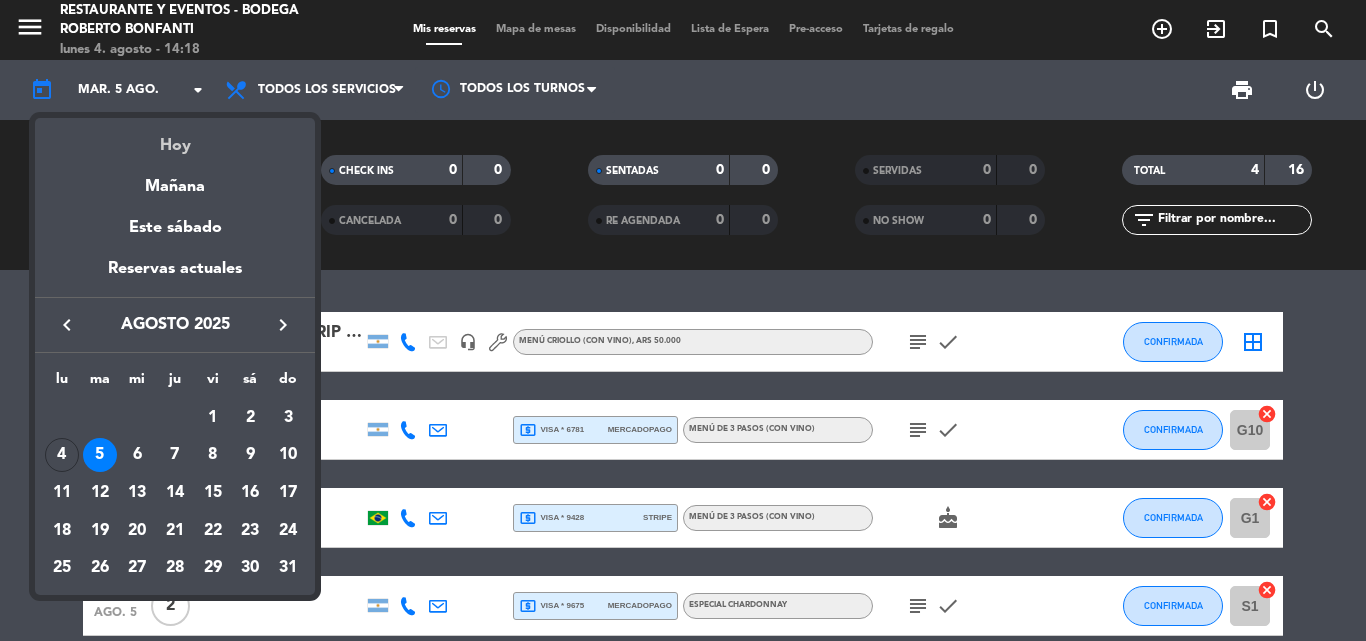 click on "Hoy" at bounding box center [175, 138] 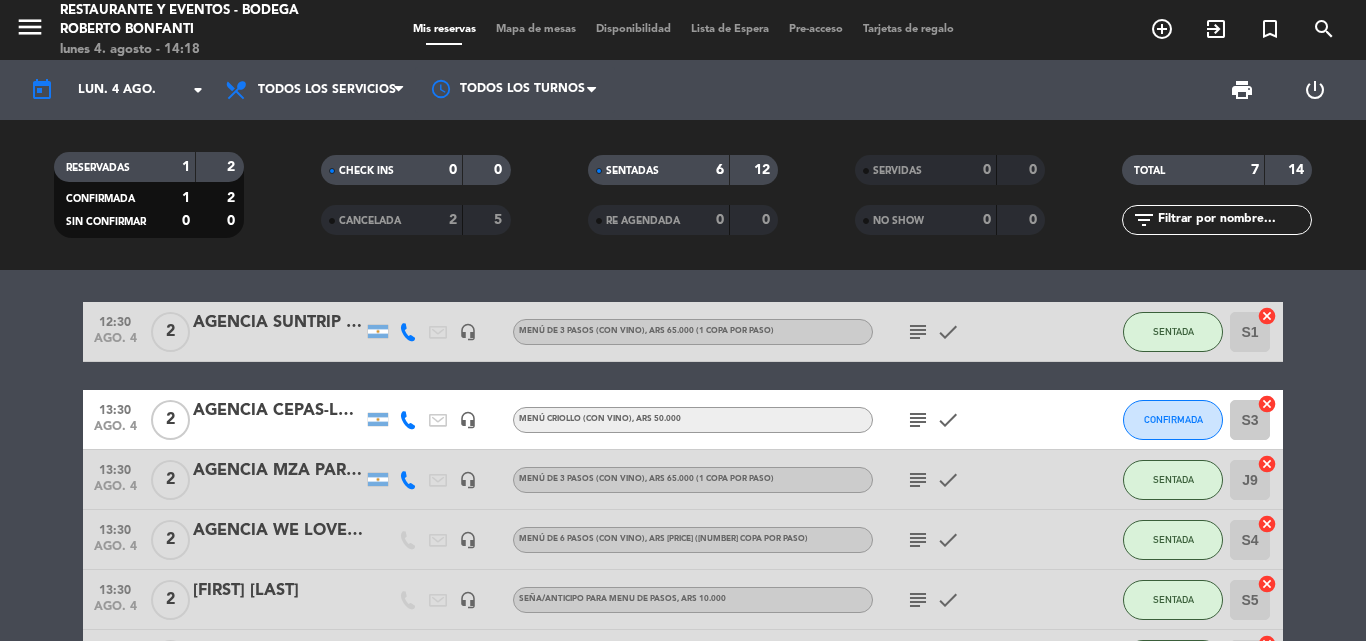scroll, scrollTop: 0, scrollLeft: 0, axis: both 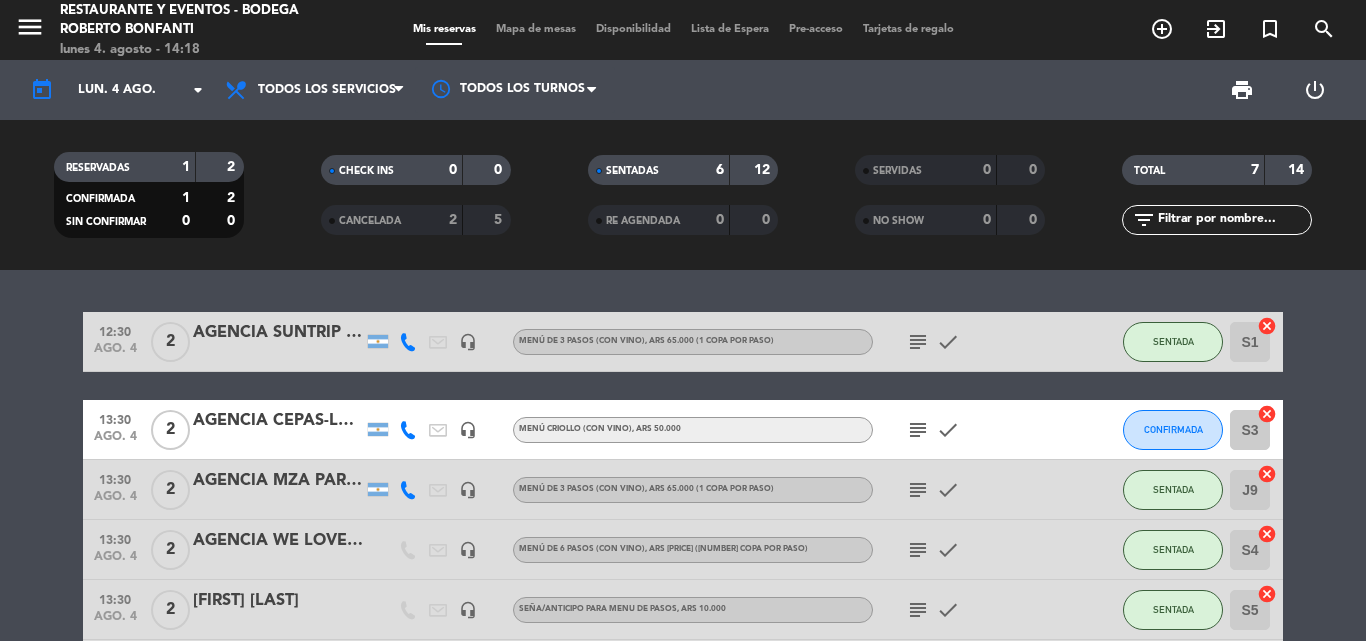 click on "subject" 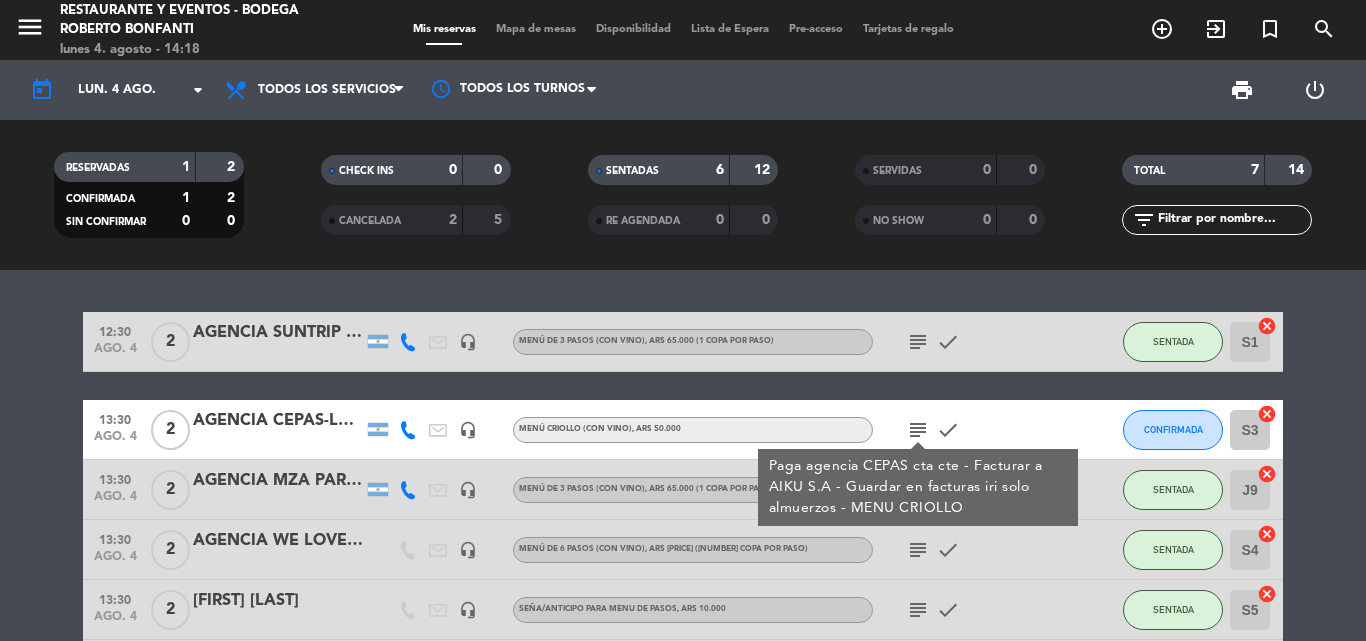 click on "subject" 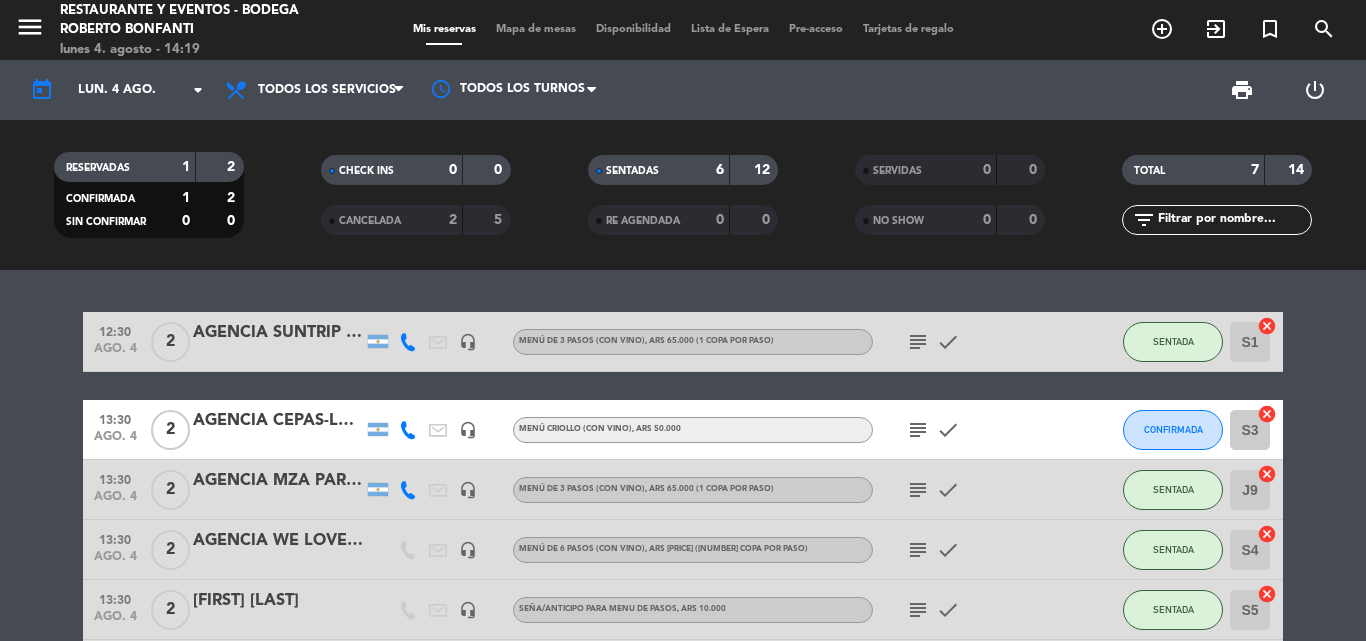 click on "subject" 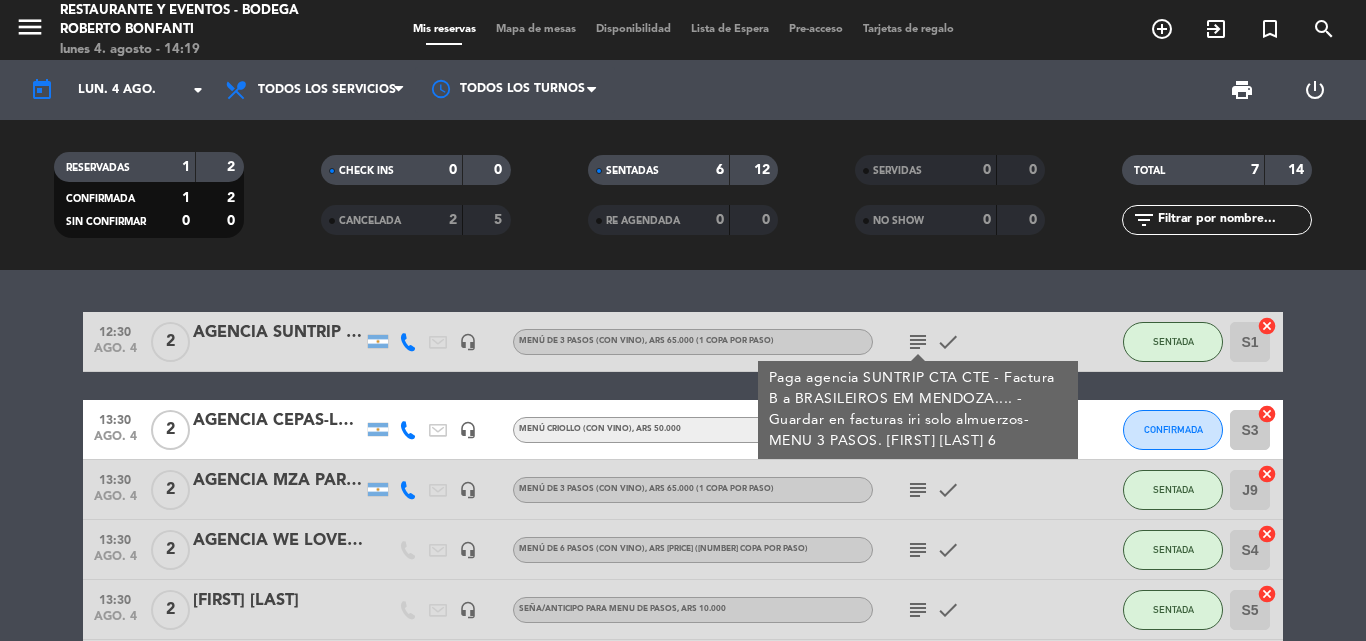 click on "AGENCIA SUNTRIP - PATRICK TRIVILIN RODRIGUES" 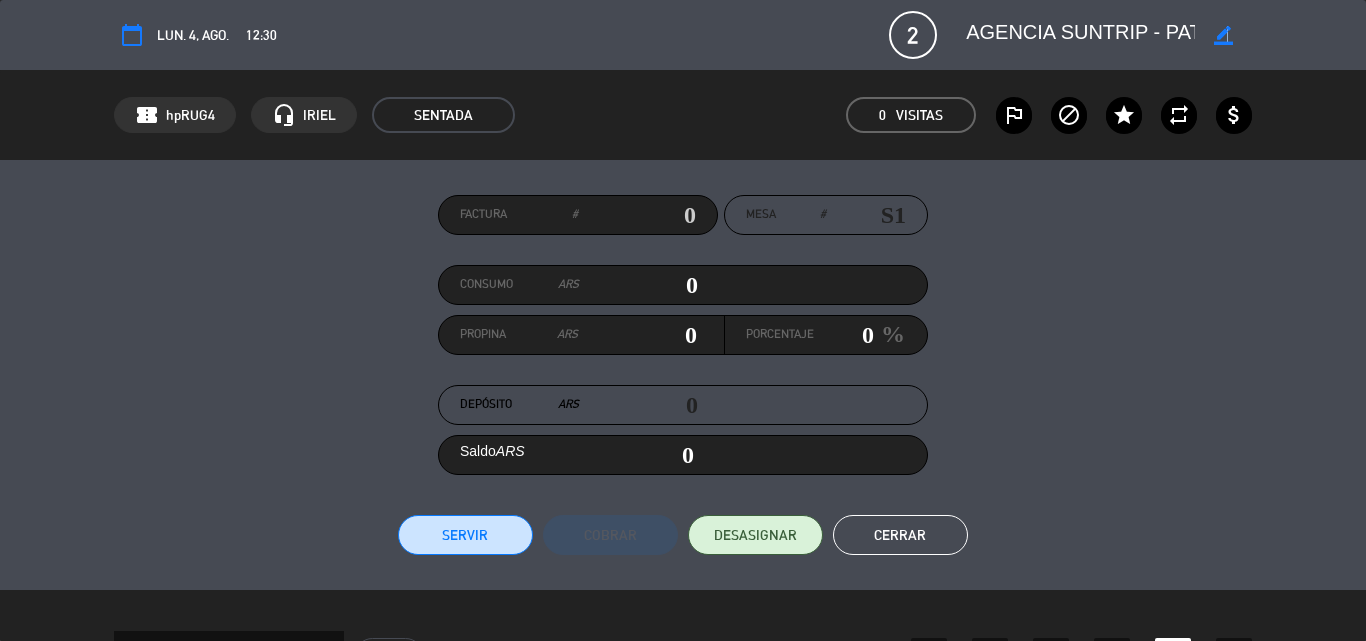 click on "border_color" 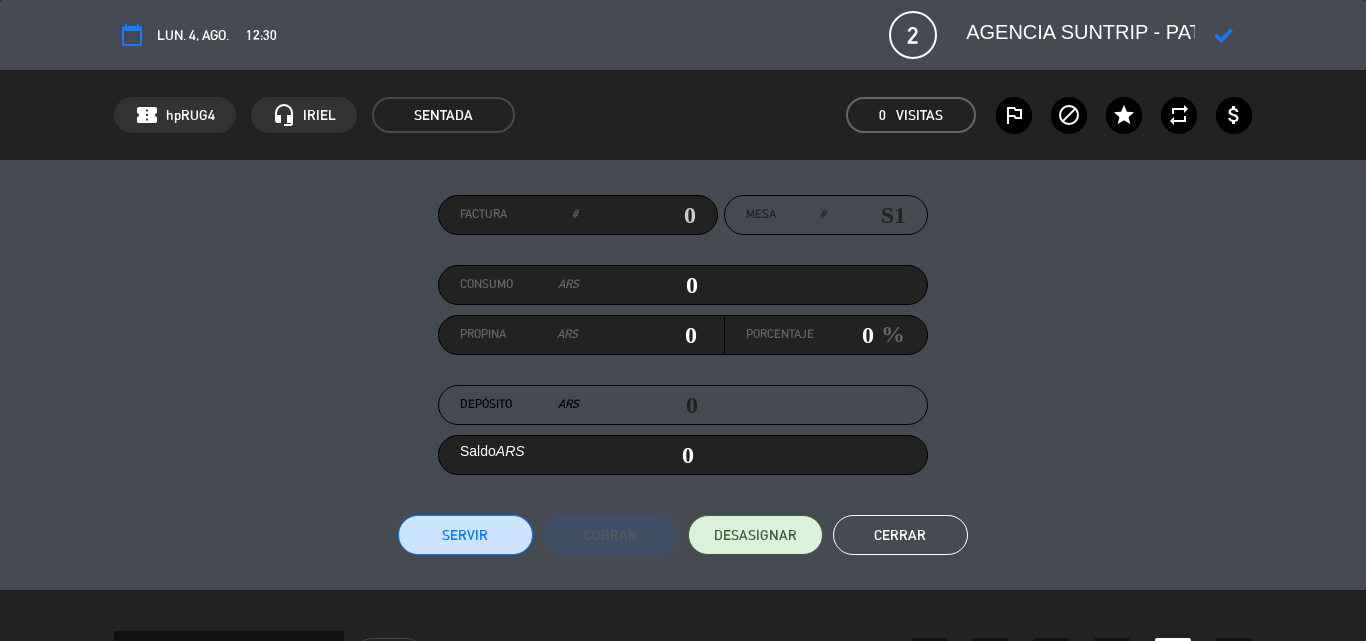 scroll, scrollTop: 0, scrollLeft: 269, axis: horizontal 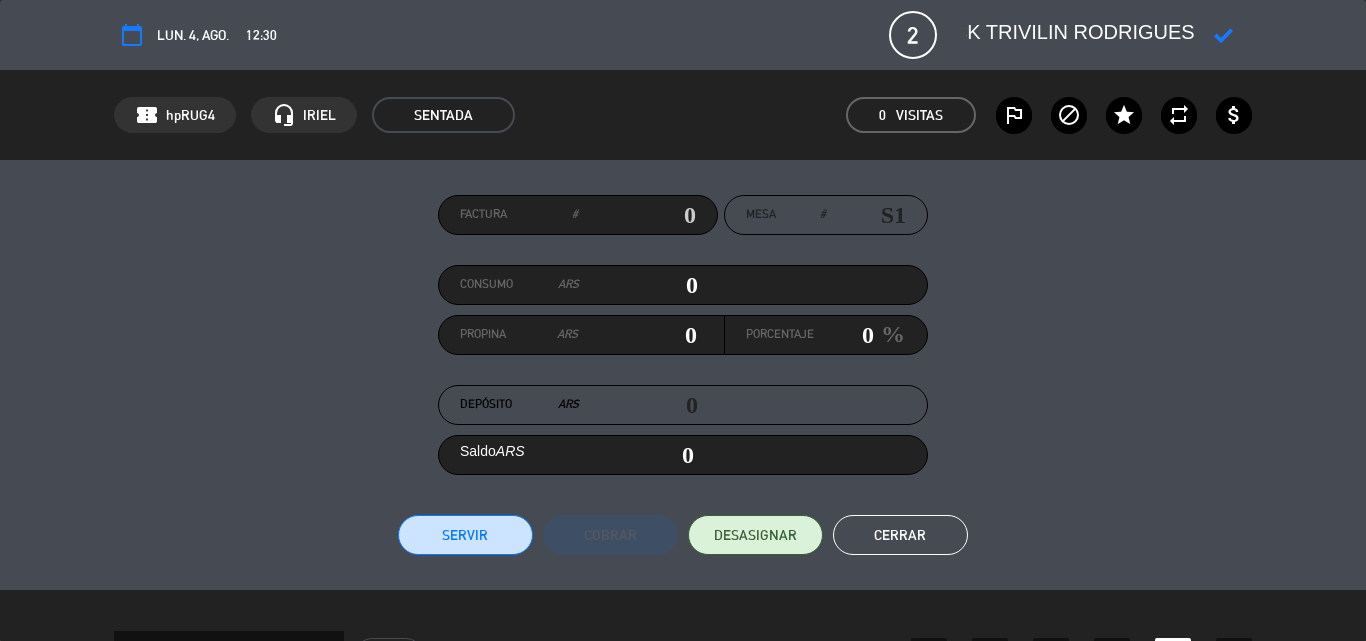 click 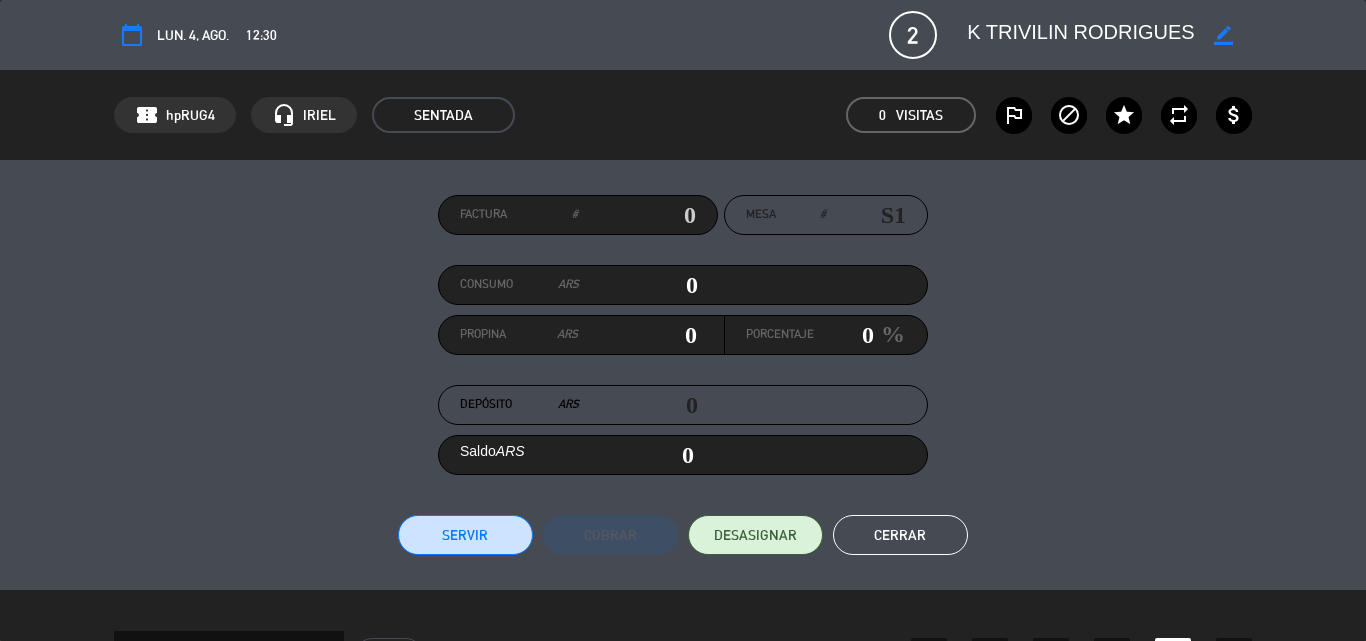 click on "Cerrar" 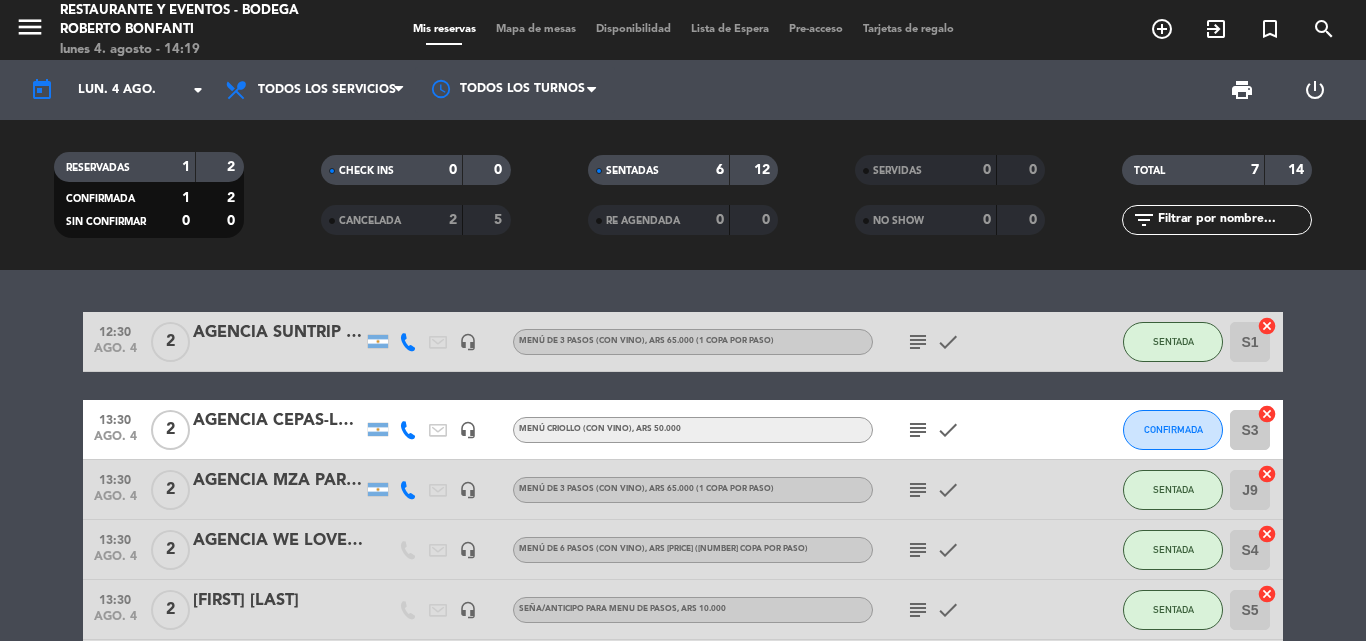click on "subject" 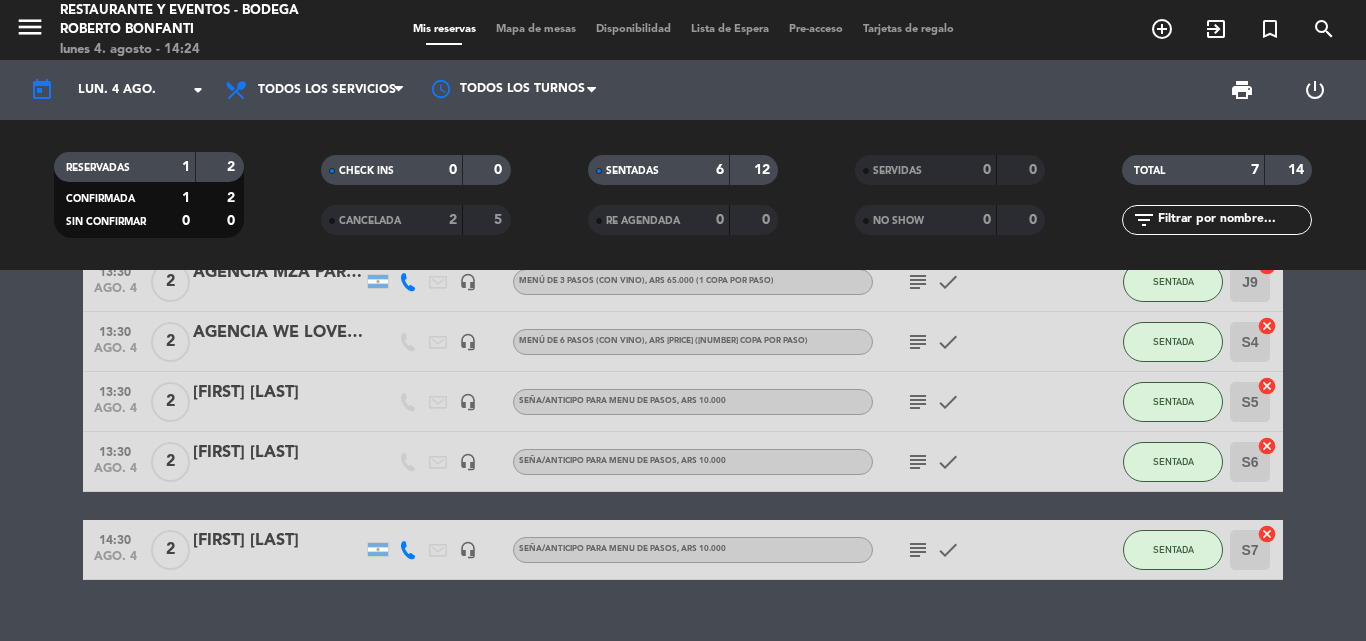 scroll, scrollTop: 247, scrollLeft: 0, axis: vertical 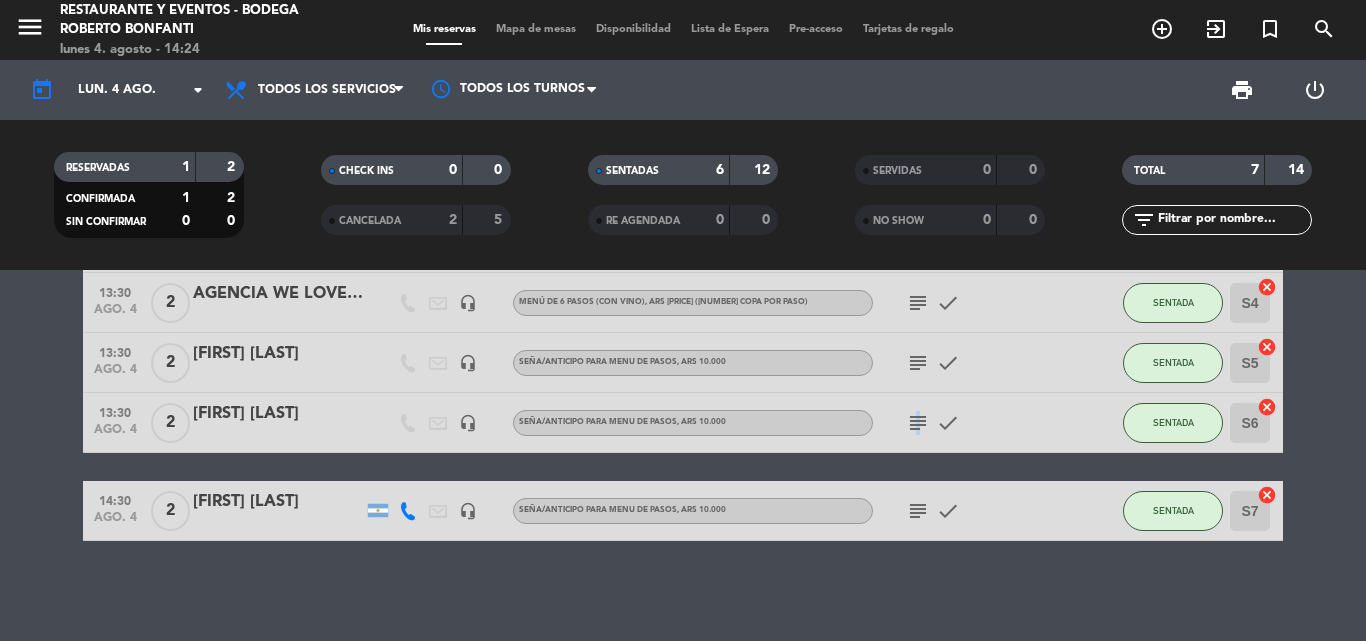 click on "subject" 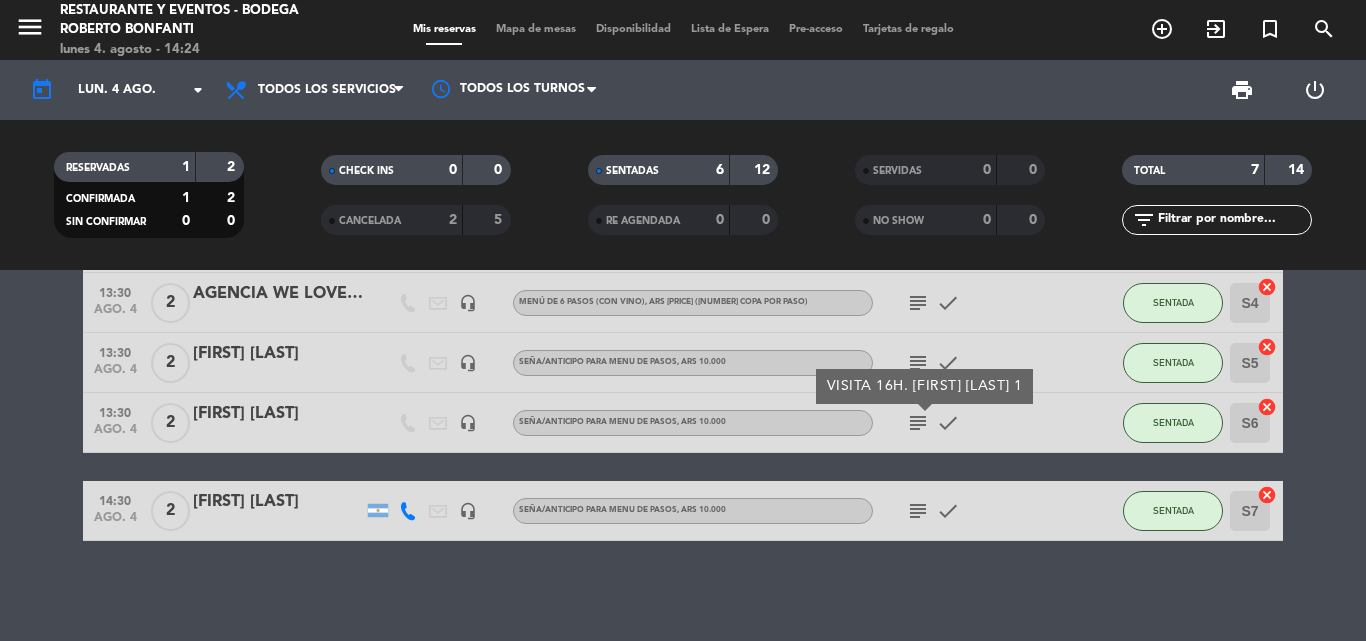 click on "subject" 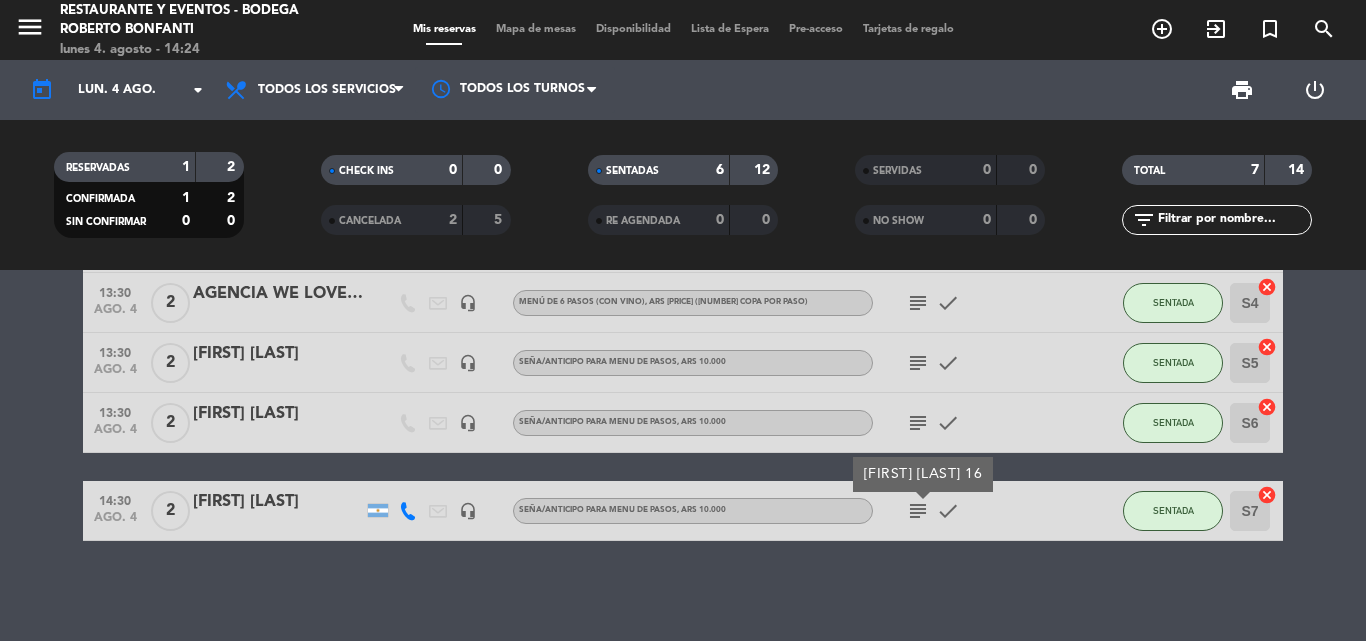 click on "subject" 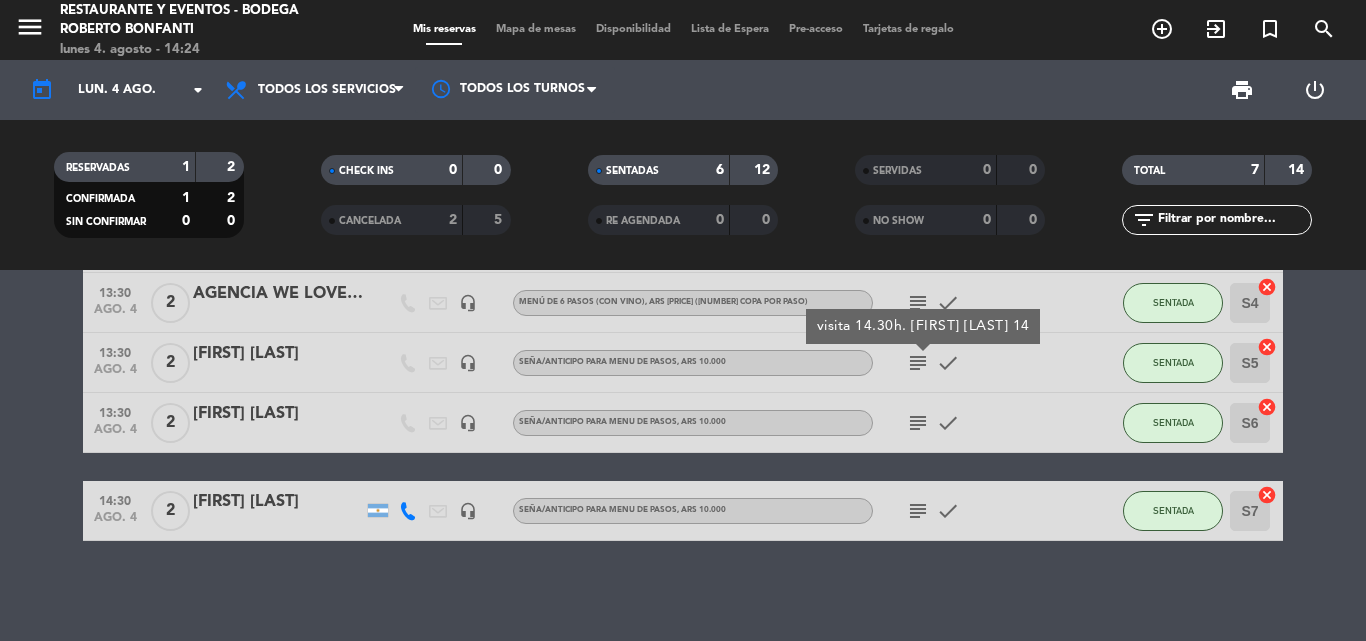 click on "subject" 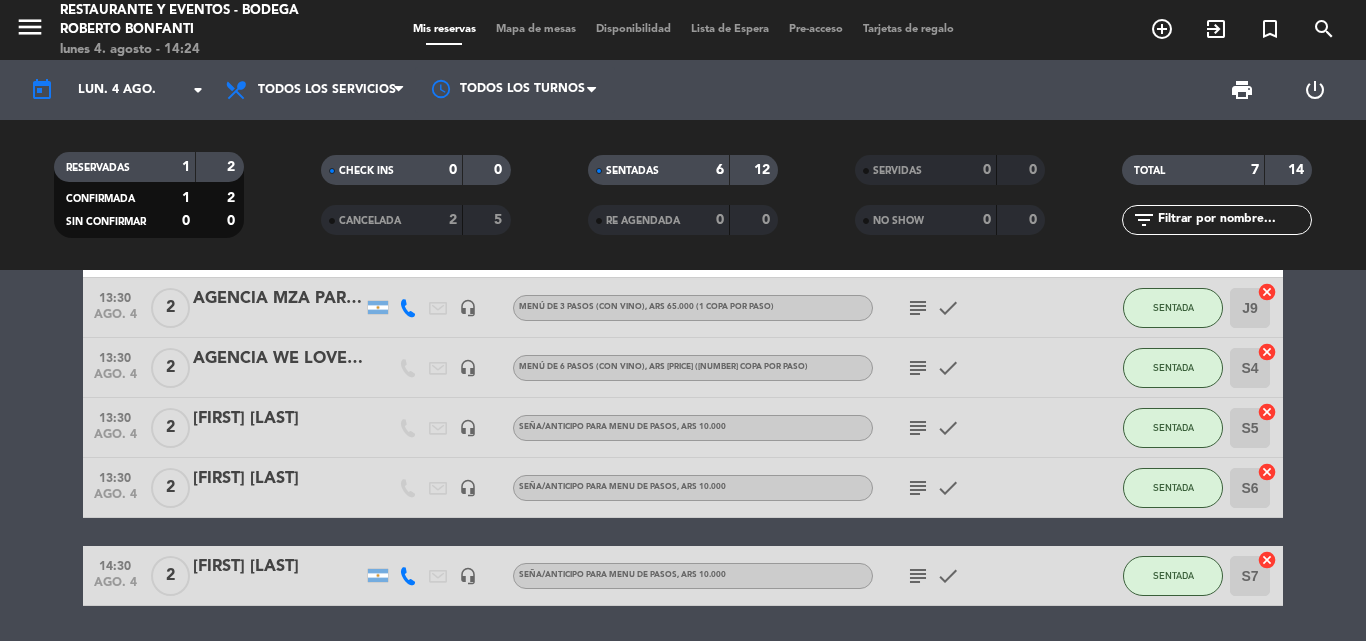 scroll, scrollTop: 147, scrollLeft: 0, axis: vertical 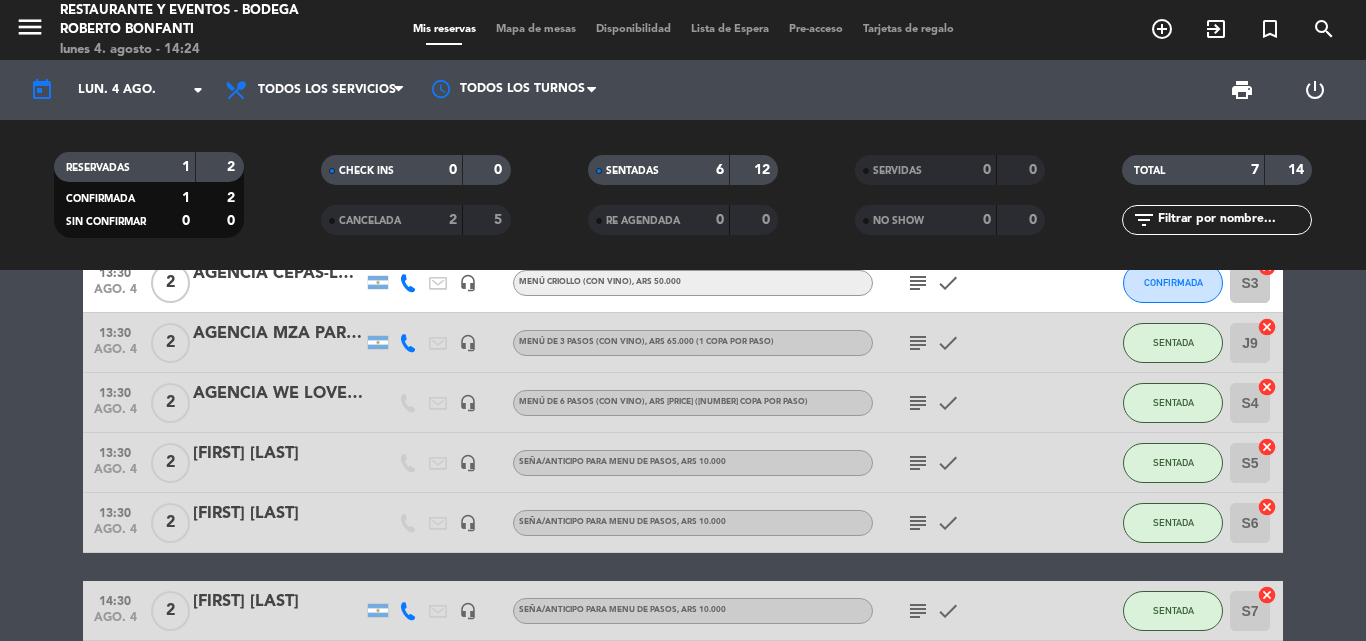 click on "subject" 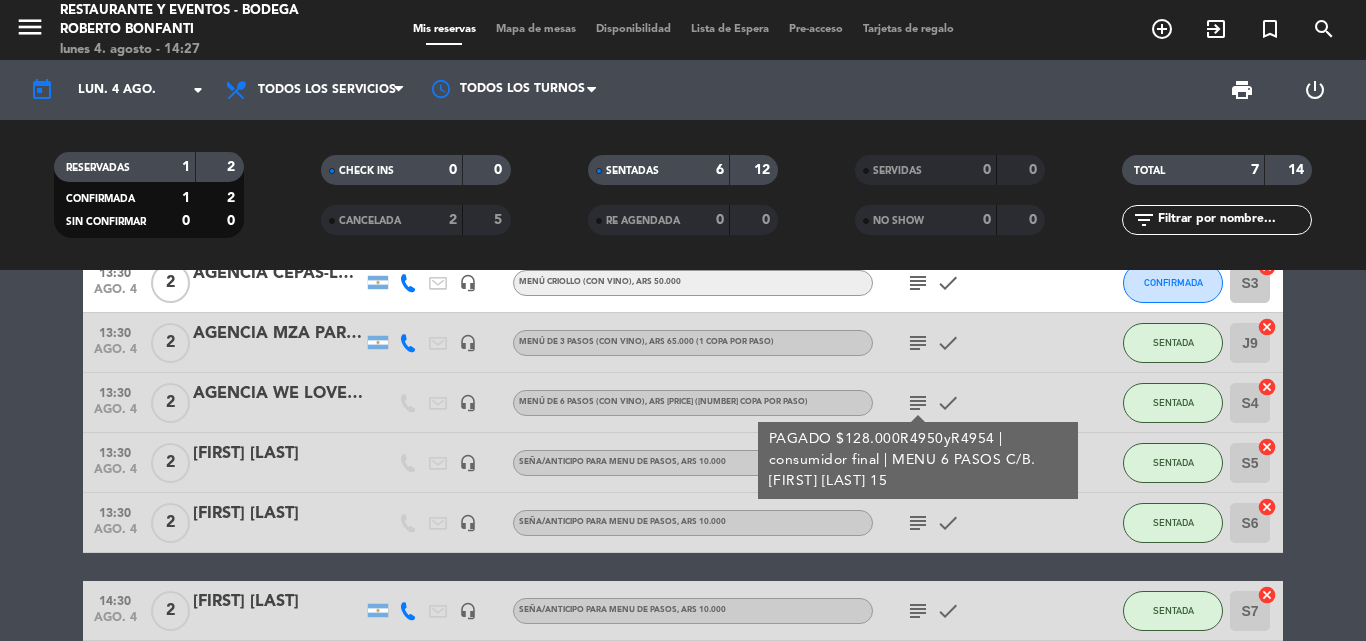 click on "subject" 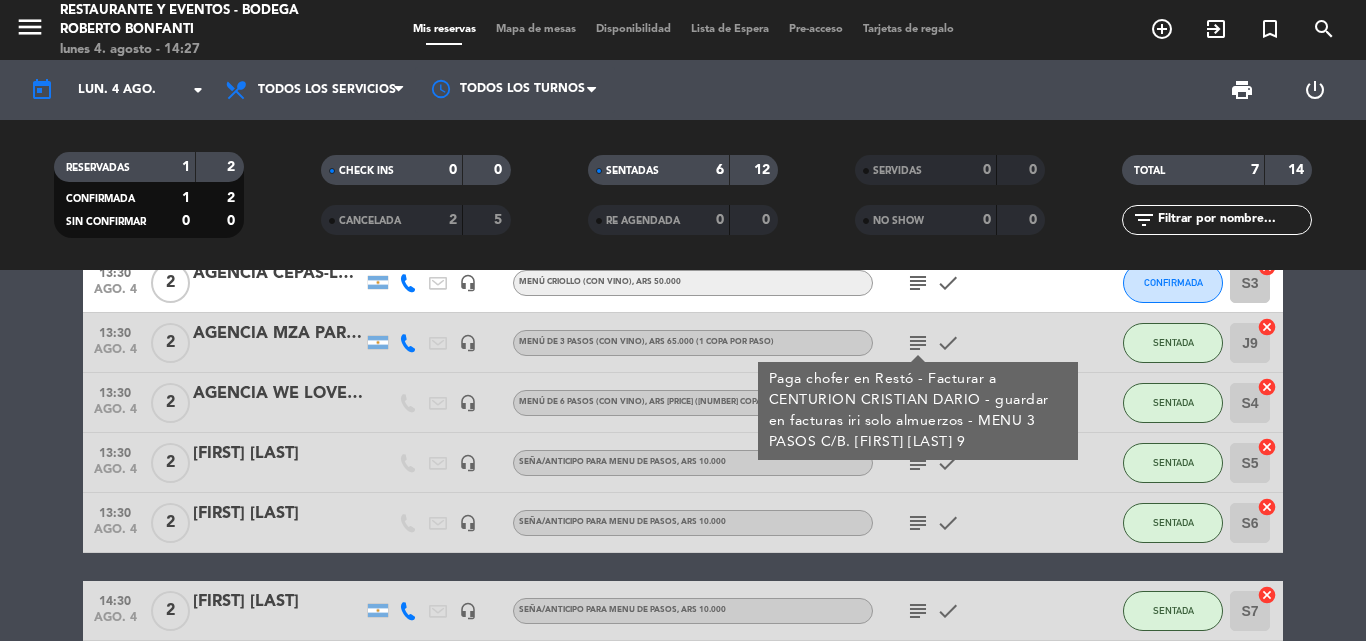 scroll, scrollTop: 47, scrollLeft: 0, axis: vertical 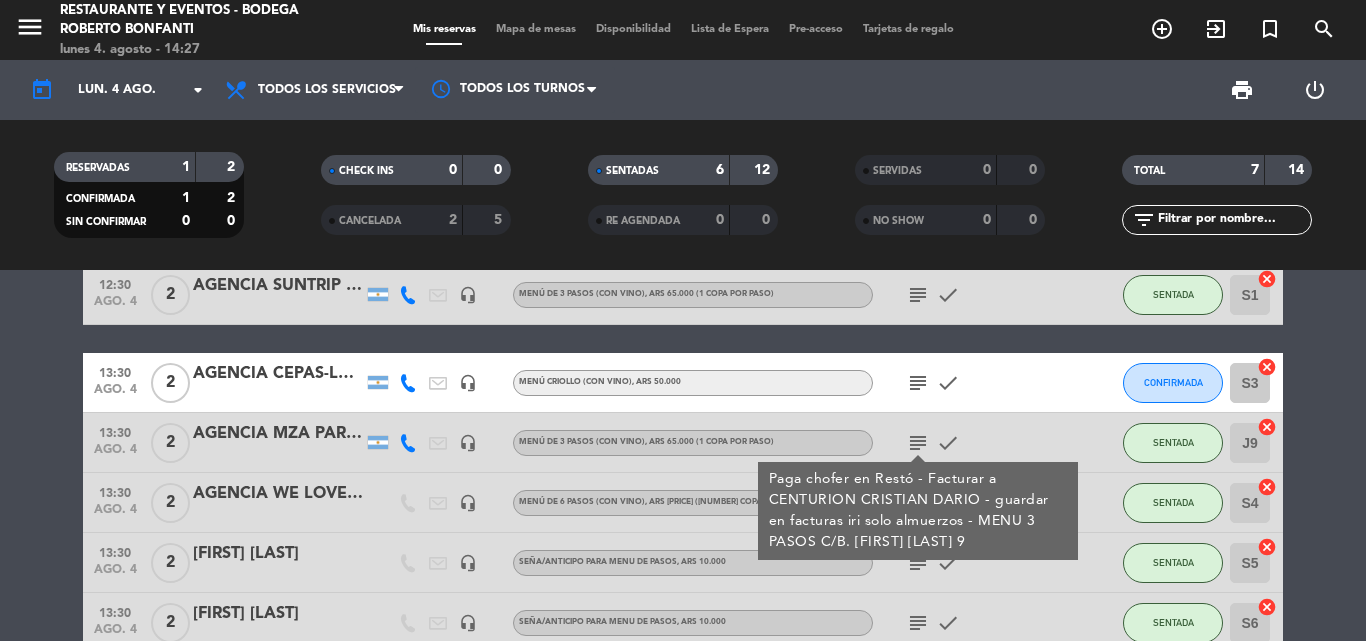 click on "subject" 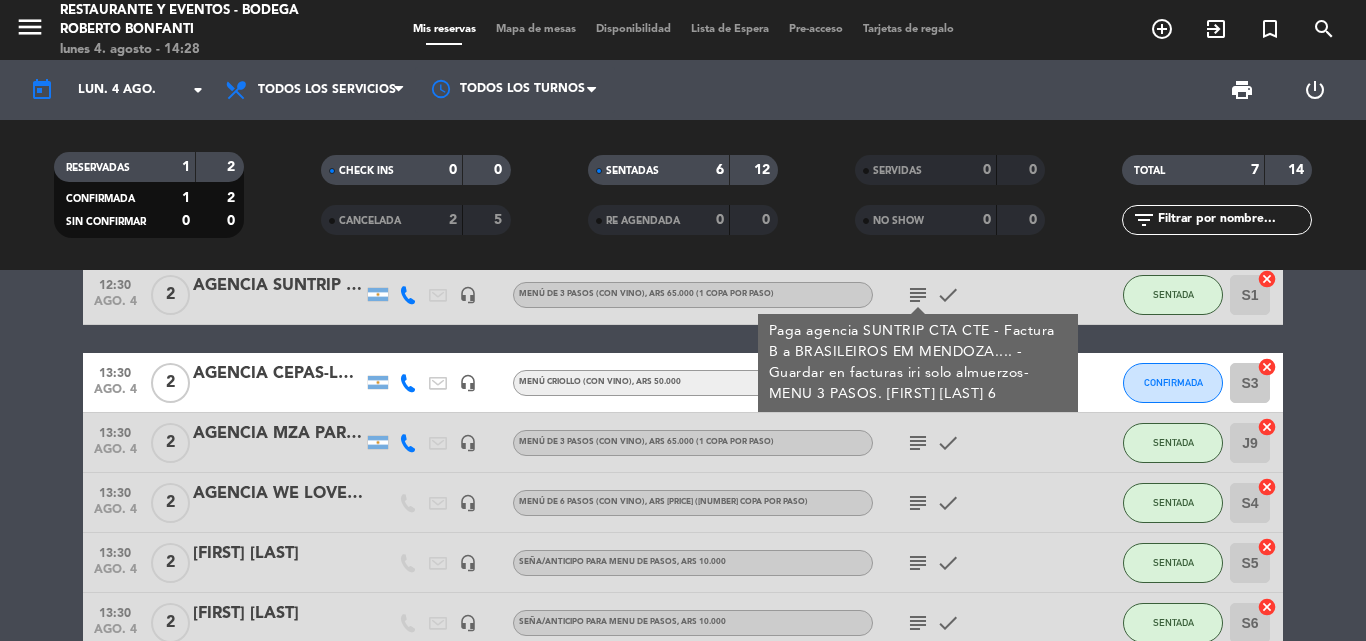 click on "subject" 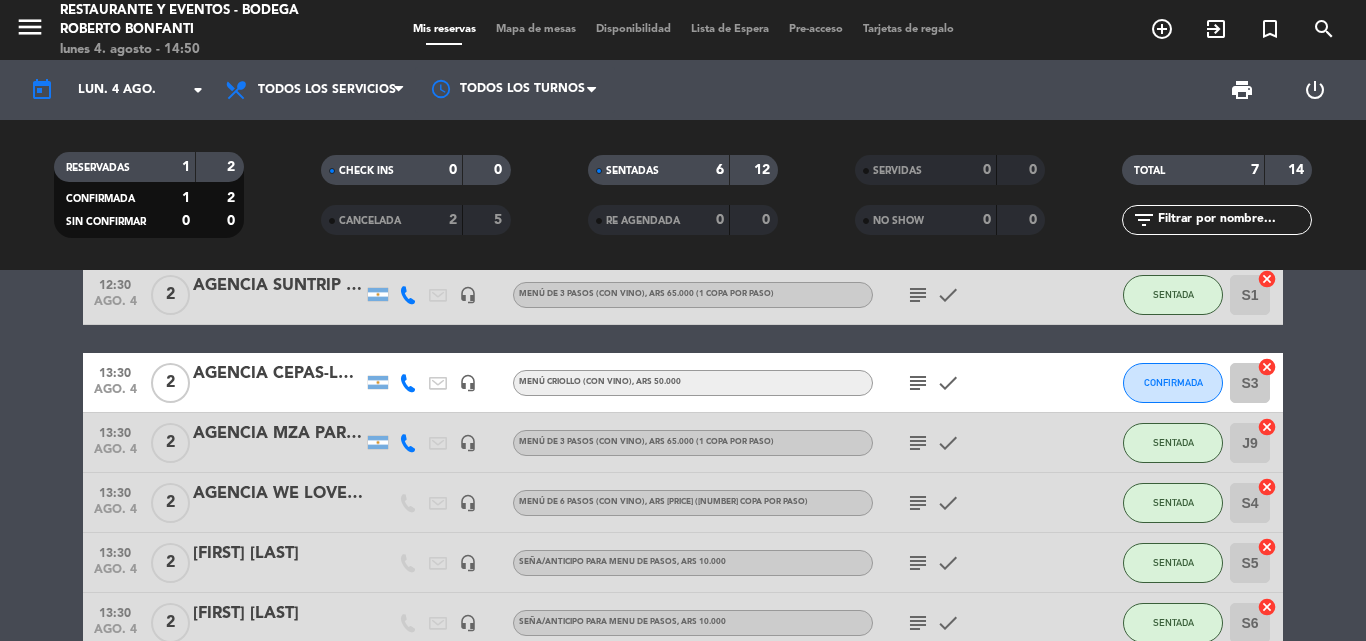click on "subject" 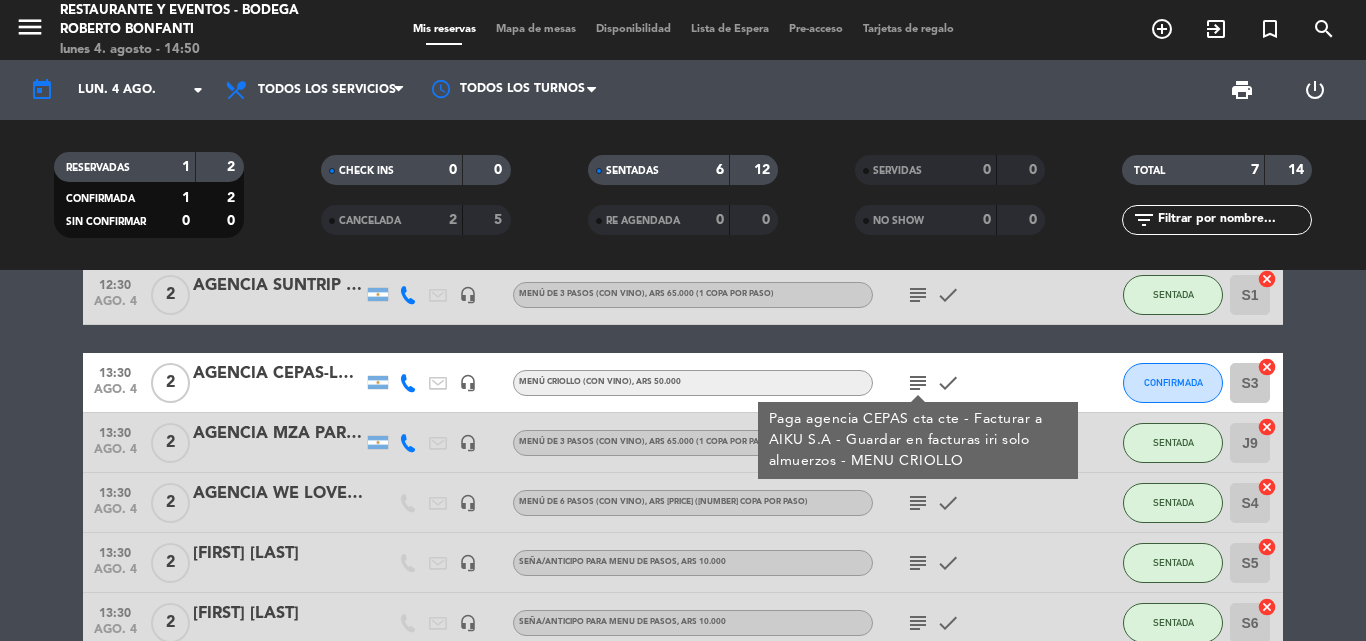 click on "subject" 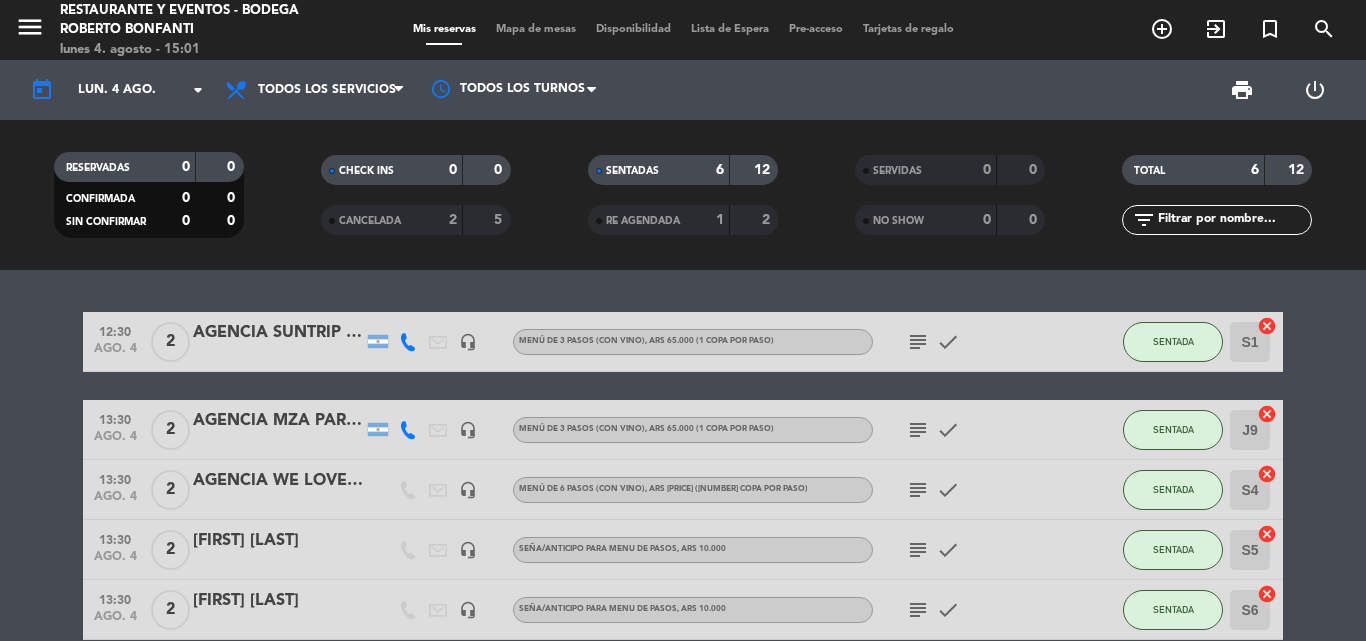 scroll, scrollTop: 187, scrollLeft: 0, axis: vertical 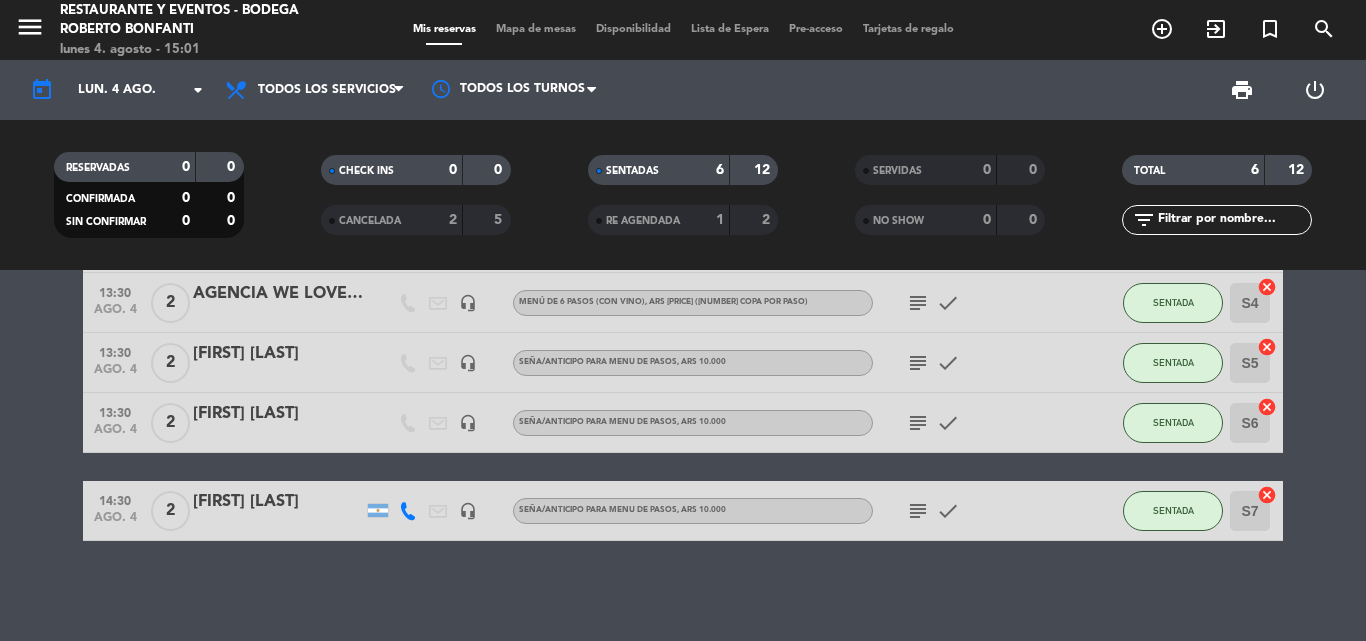 click on "subject" 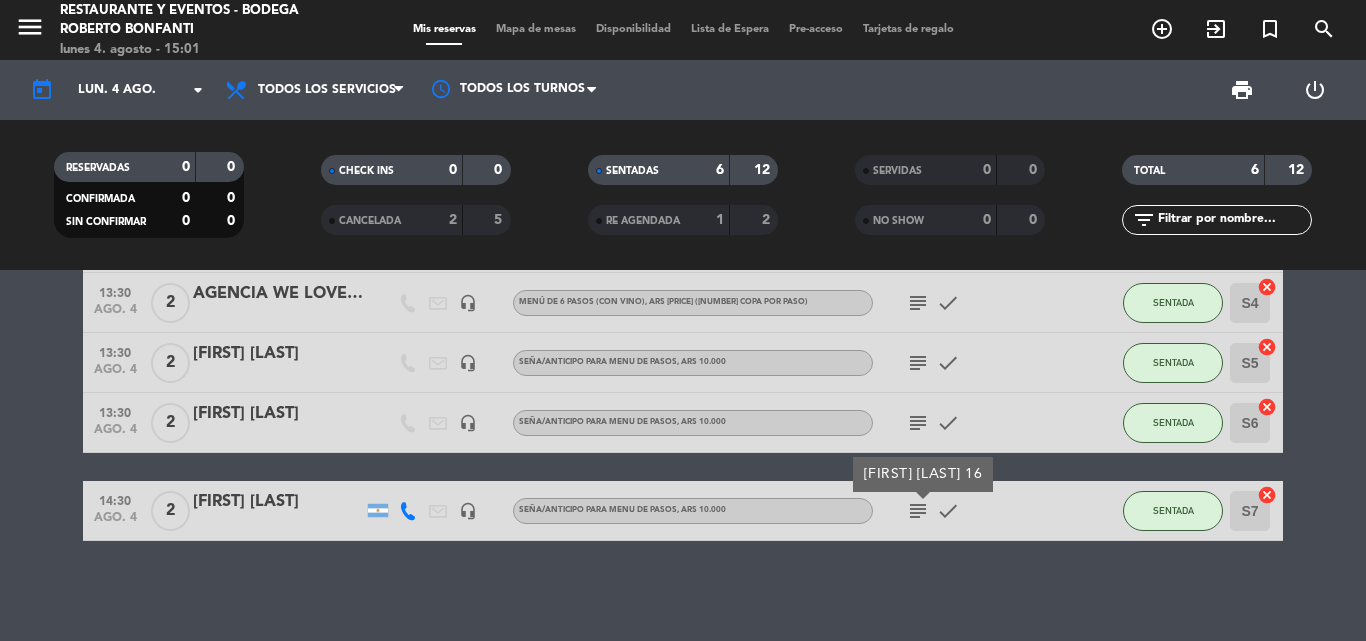 click on "subject" 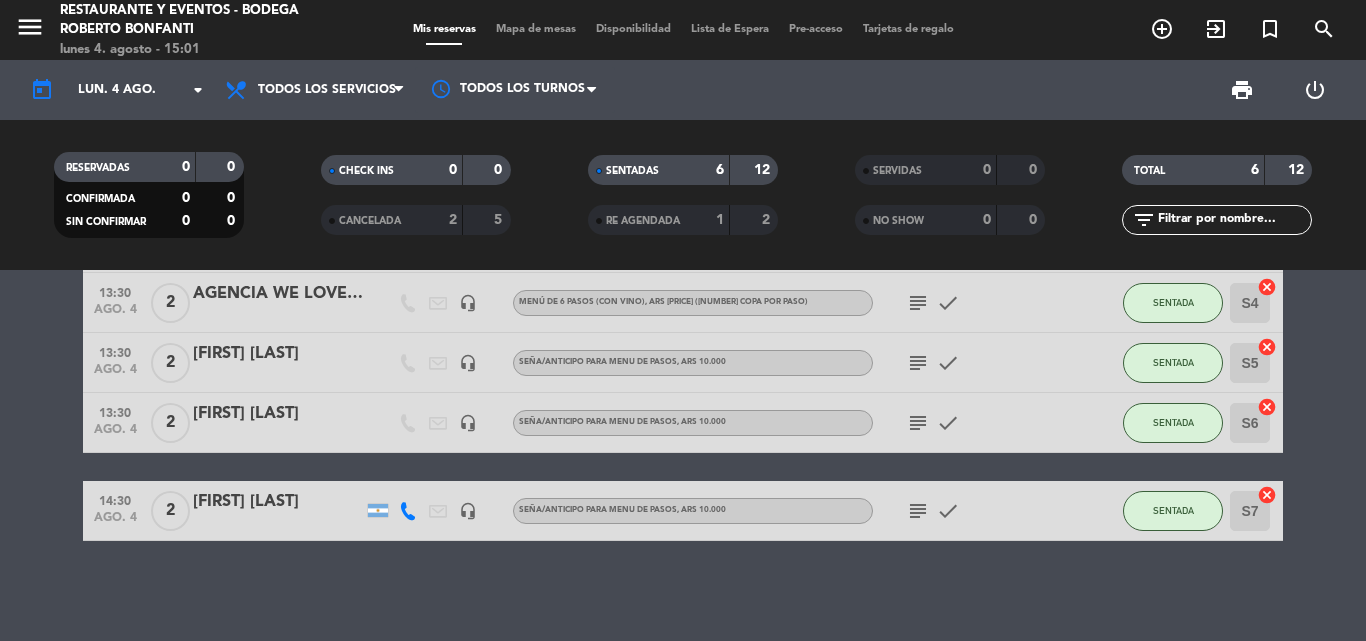 click on "subject" 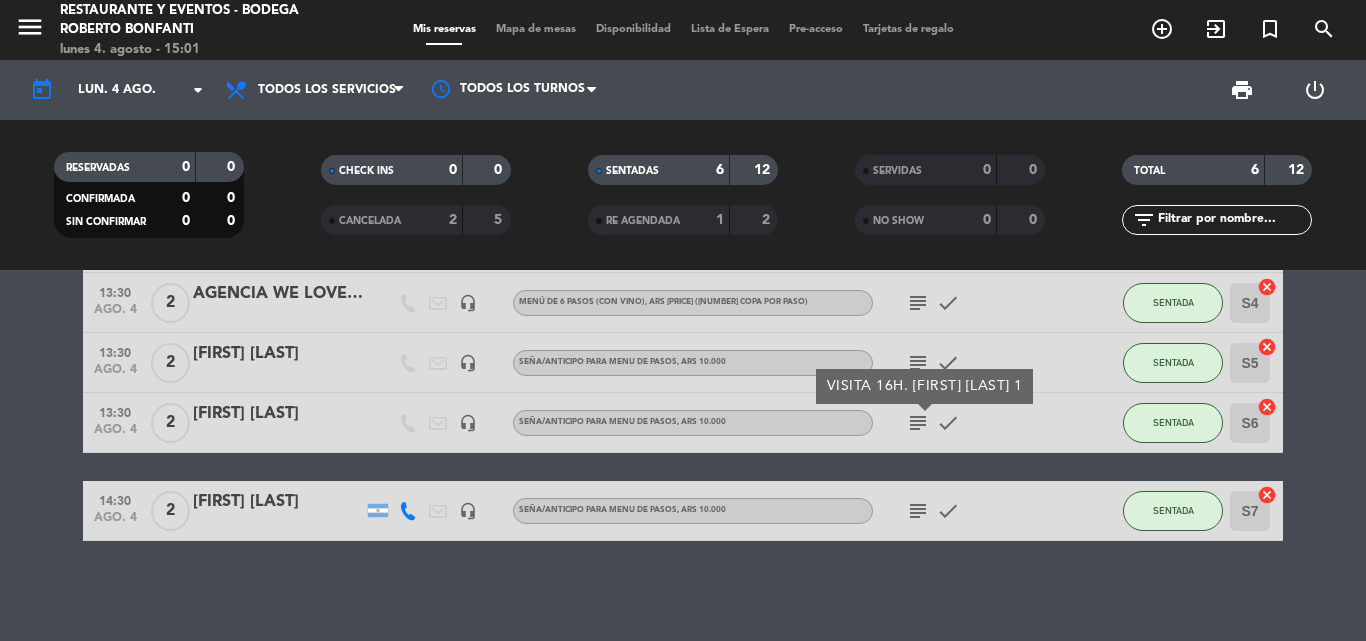 click on "subject" 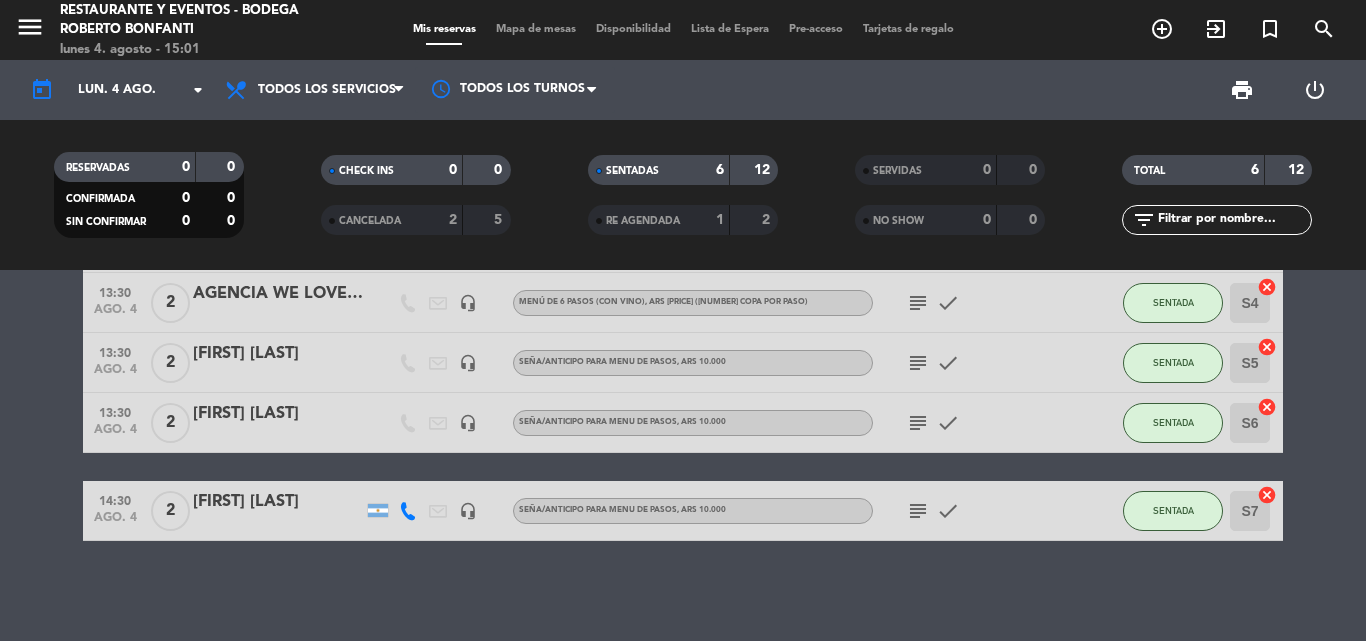 click on "subject" 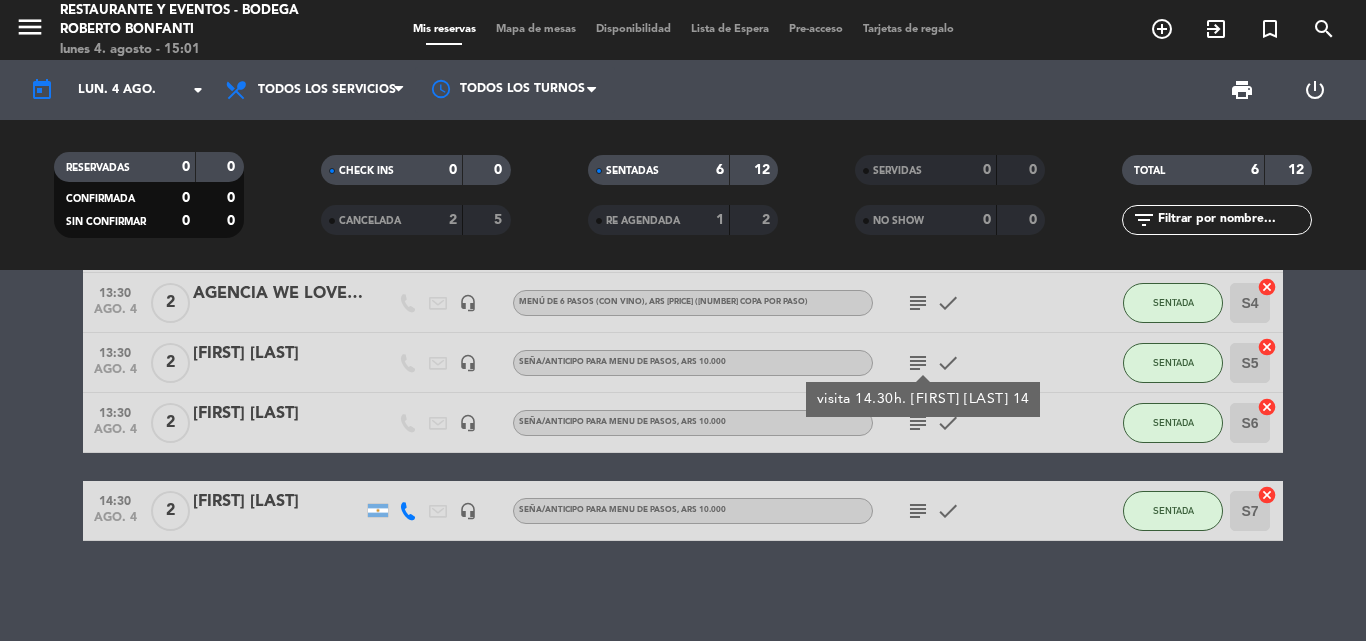 click on "subject" 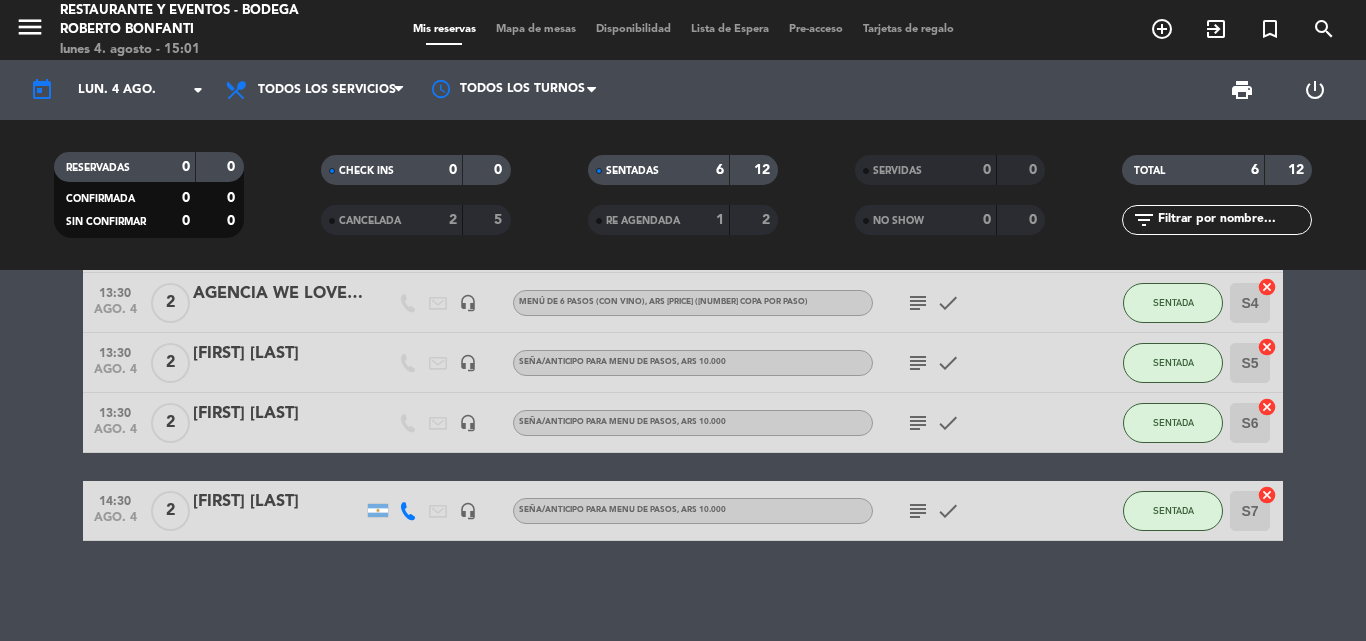 click on "subject" 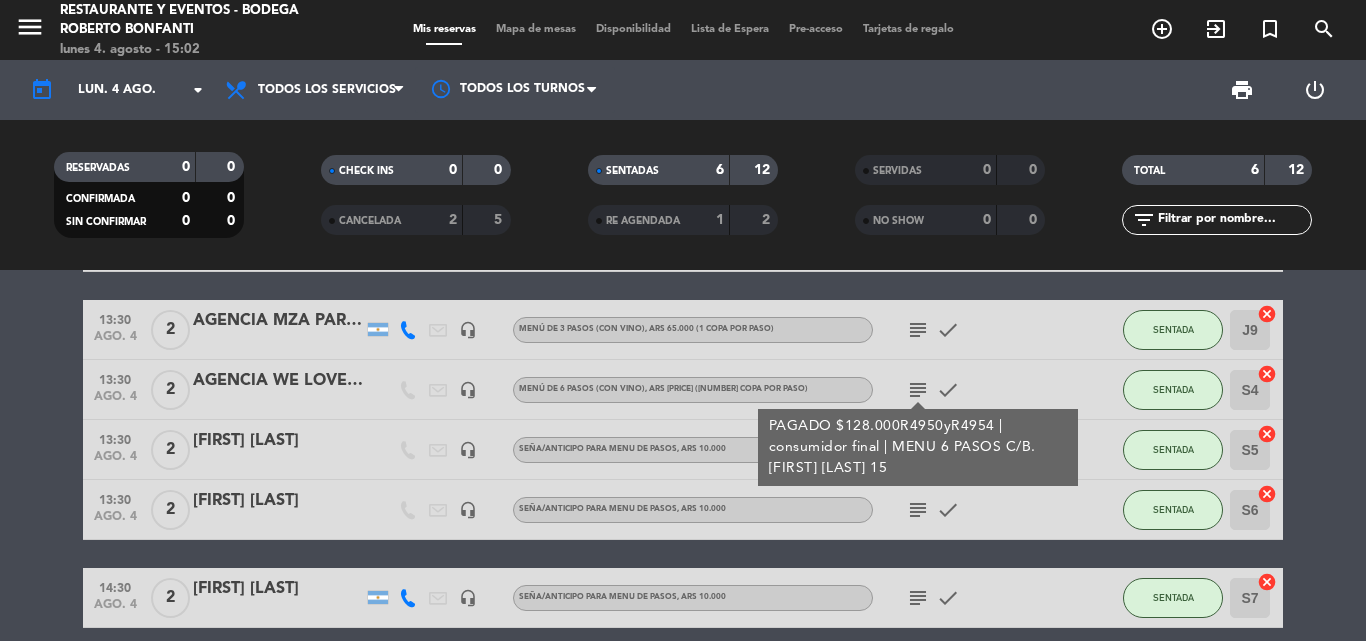 scroll, scrollTop: 187, scrollLeft: 0, axis: vertical 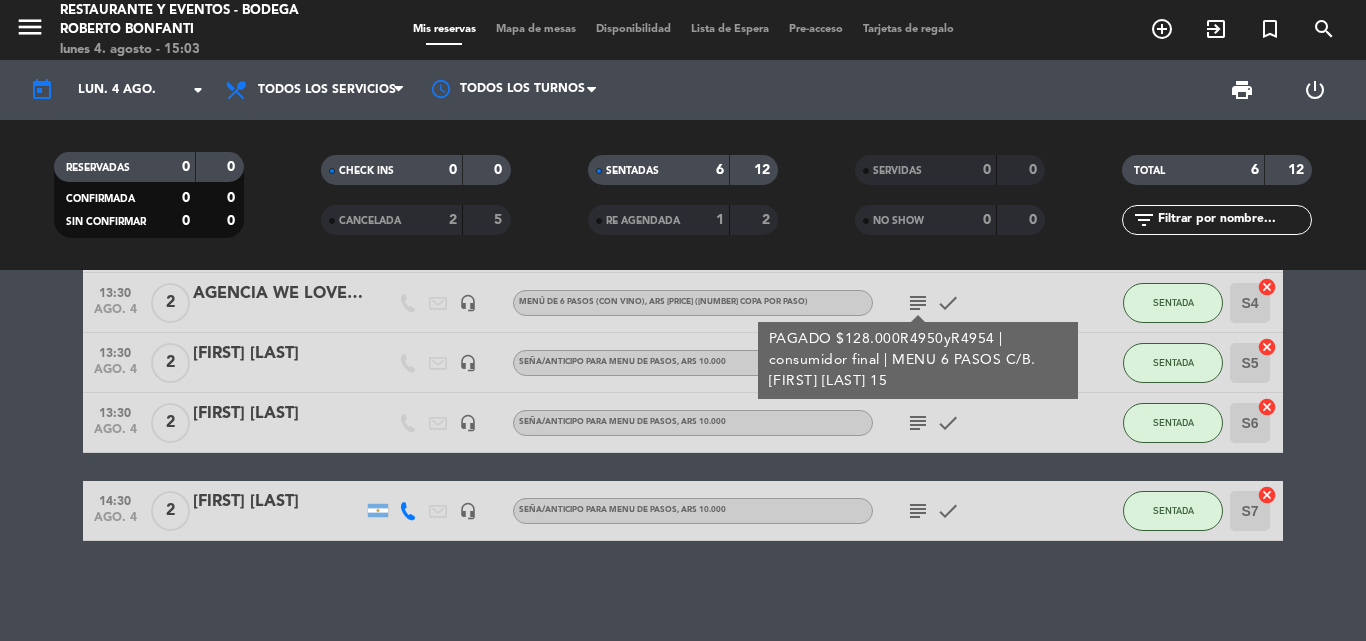 click on "AGENCIA WE LOVE MZA | [FIRST] [LAST]" 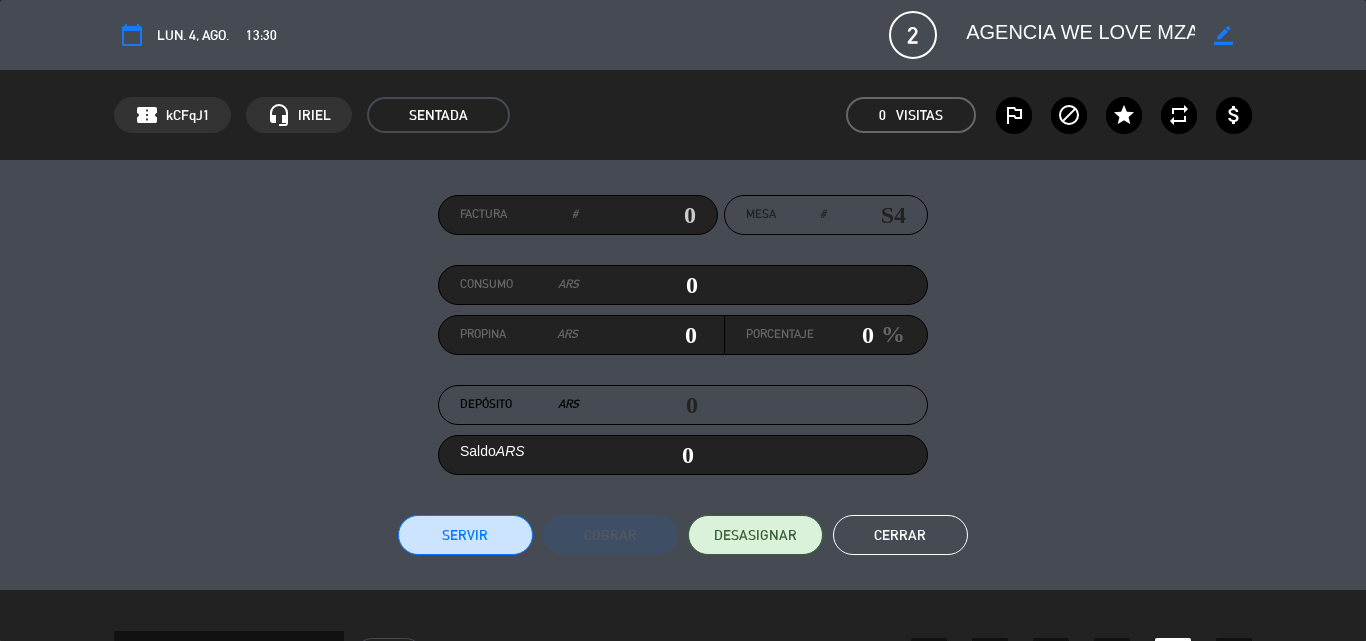 click on "border_color" 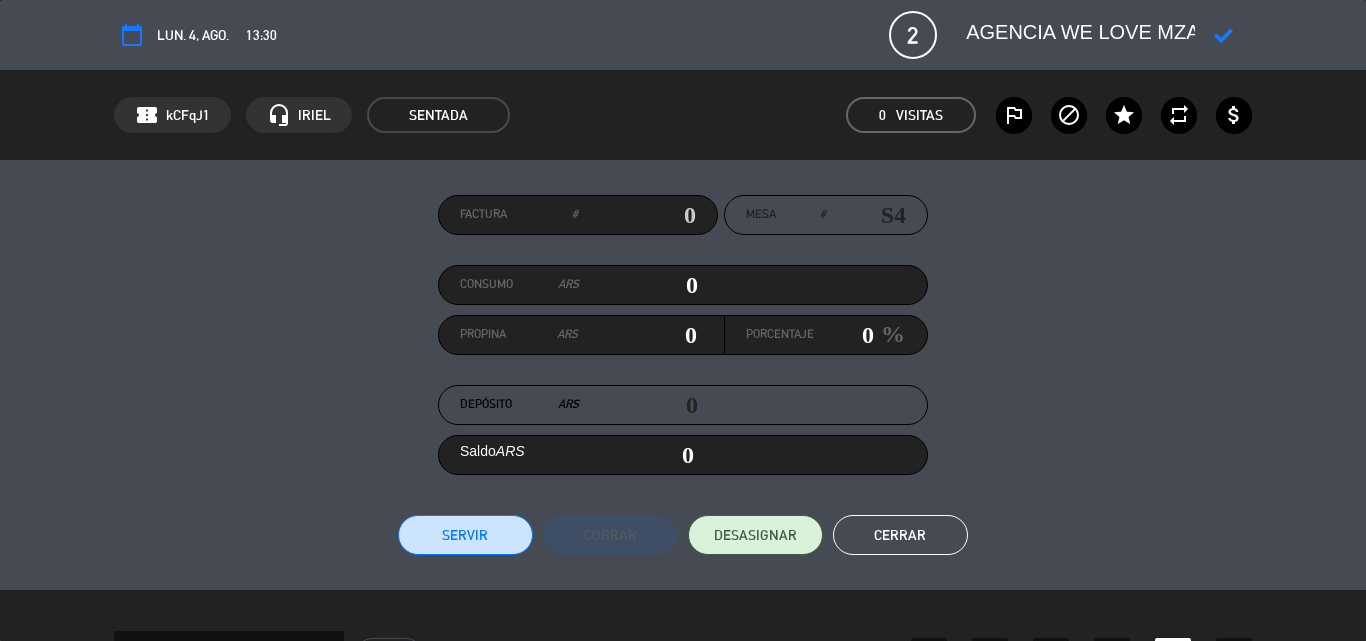 click 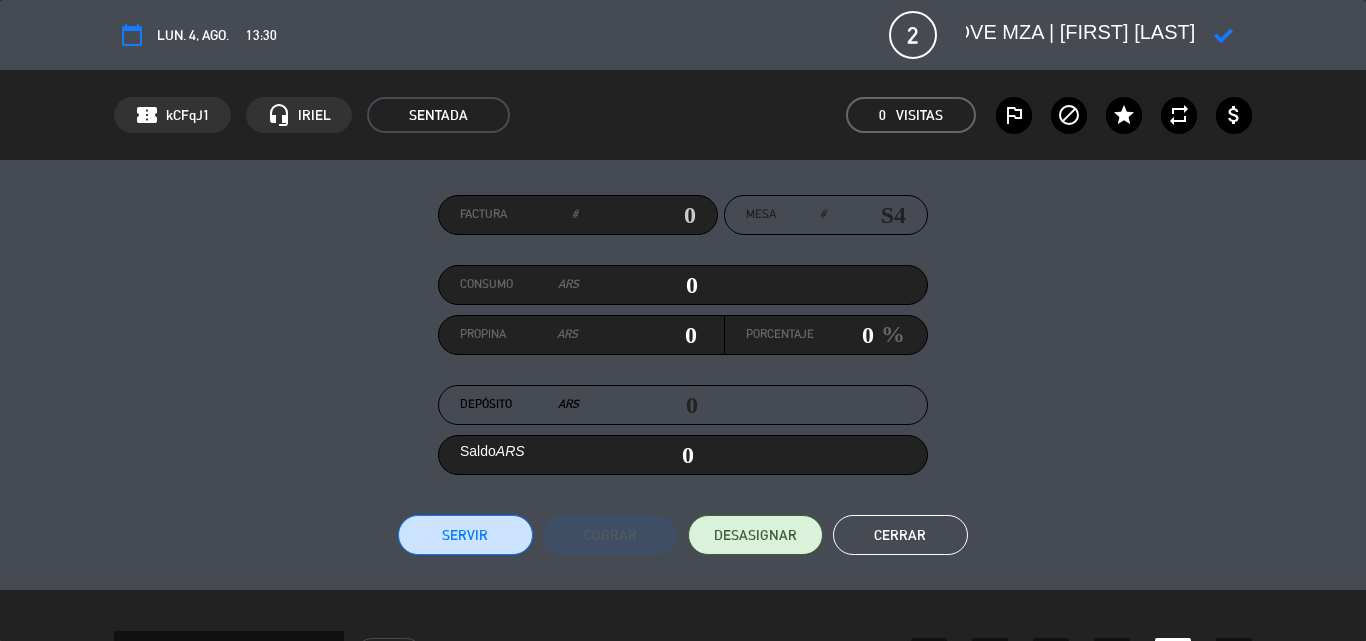 scroll, scrollTop: 0, scrollLeft: 160, axis: horizontal 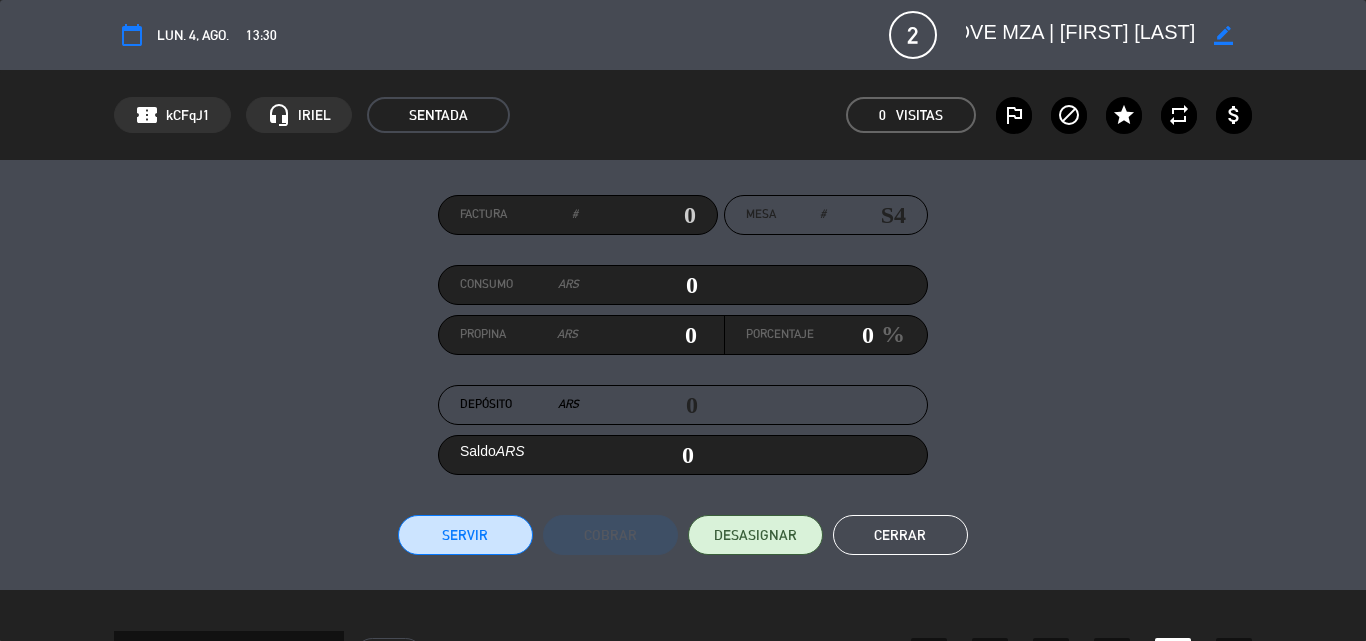 click on "Cerrar" 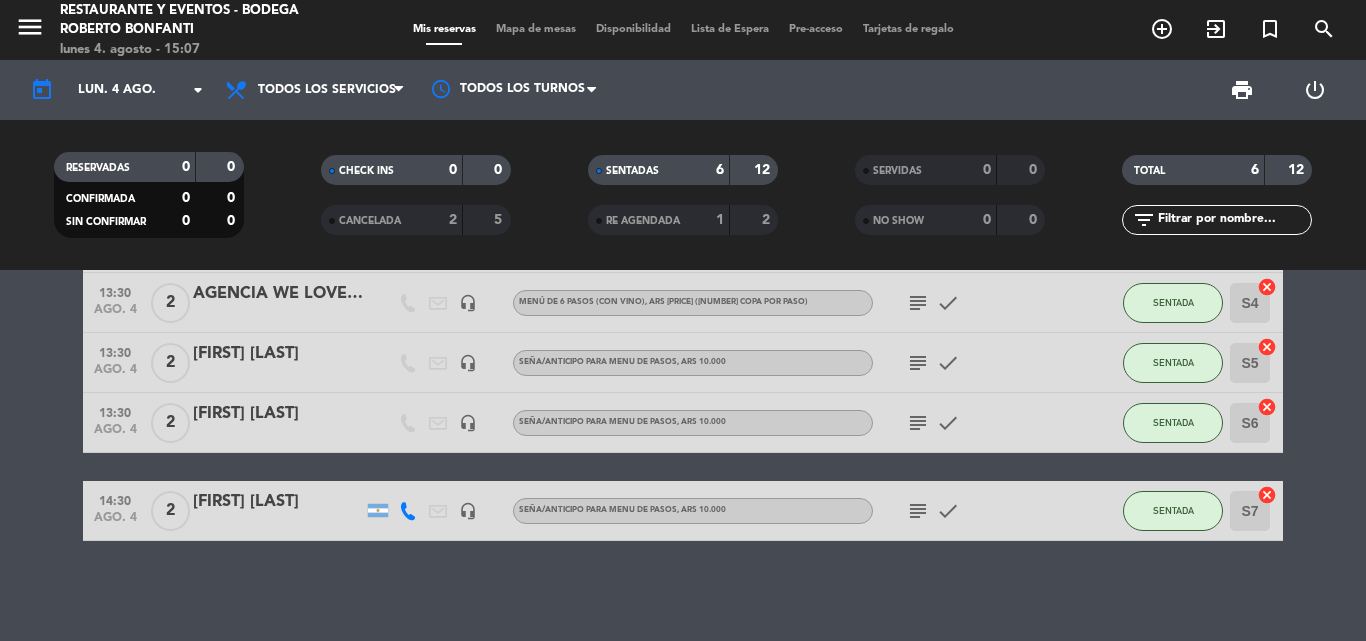 click on "subject" 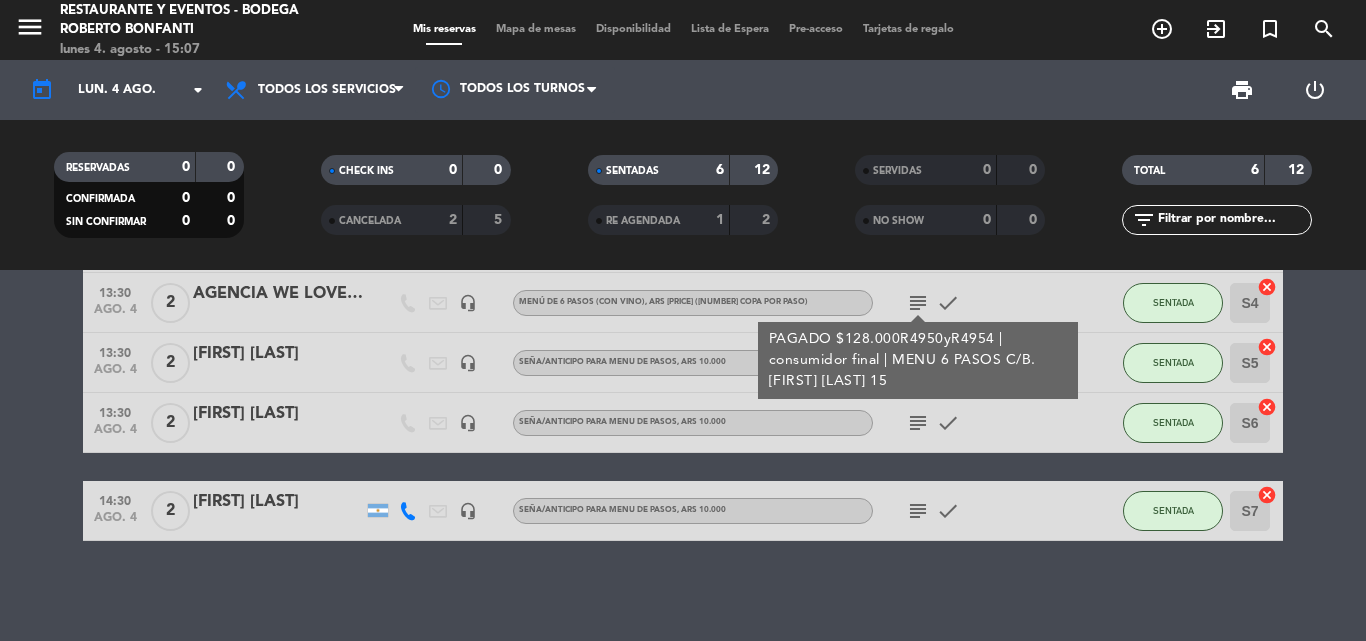 click on "subject" 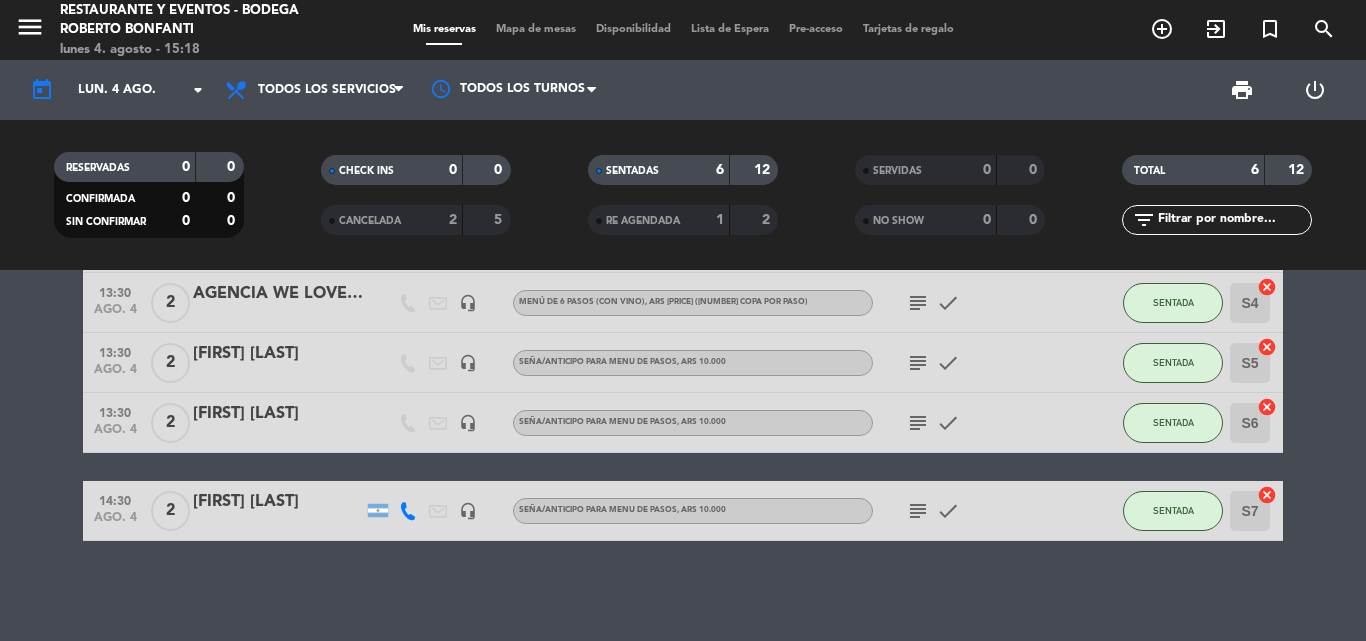 click on "subject" 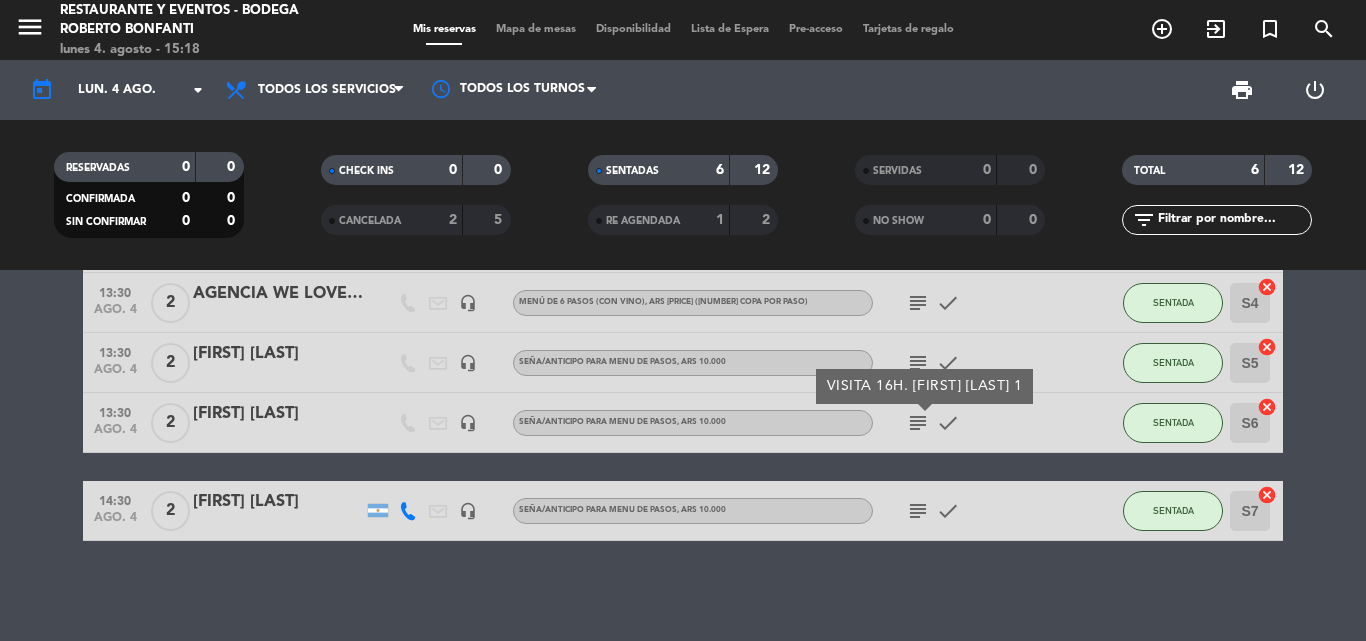 click on "subject" 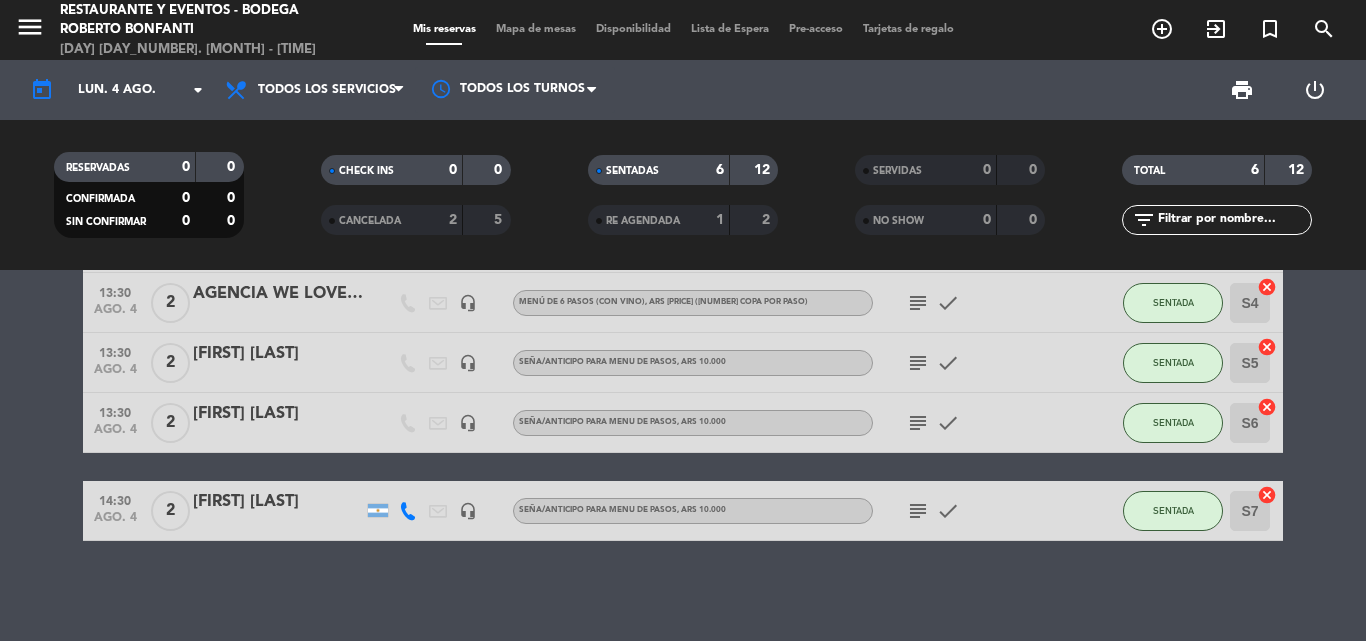 scroll, scrollTop: 0, scrollLeft: 0, axis: both 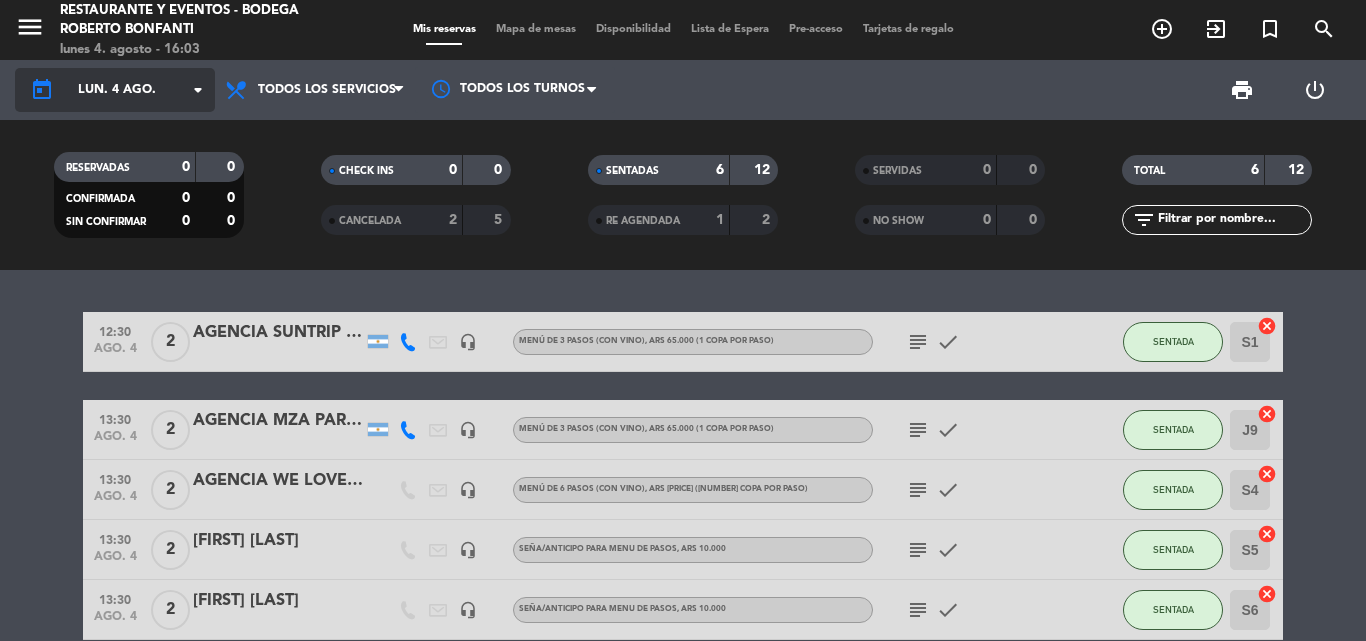 click on "lun. 4 ago." 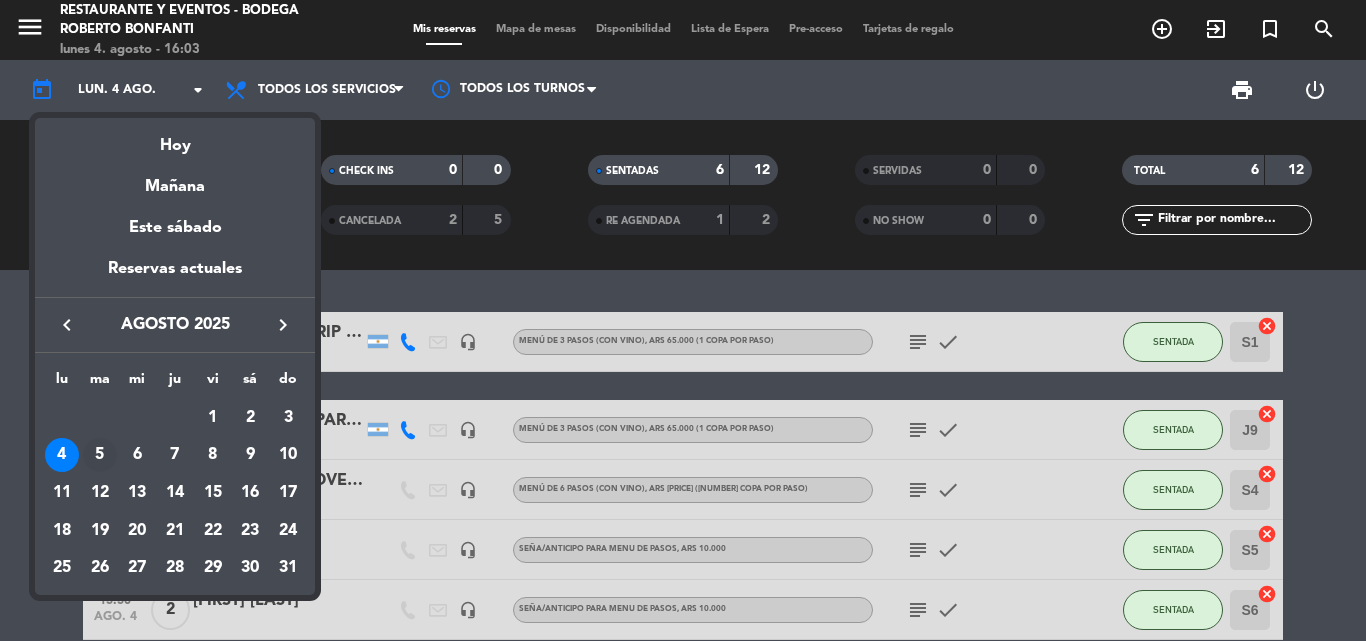 click on "5" at bounding box center (100, 455) 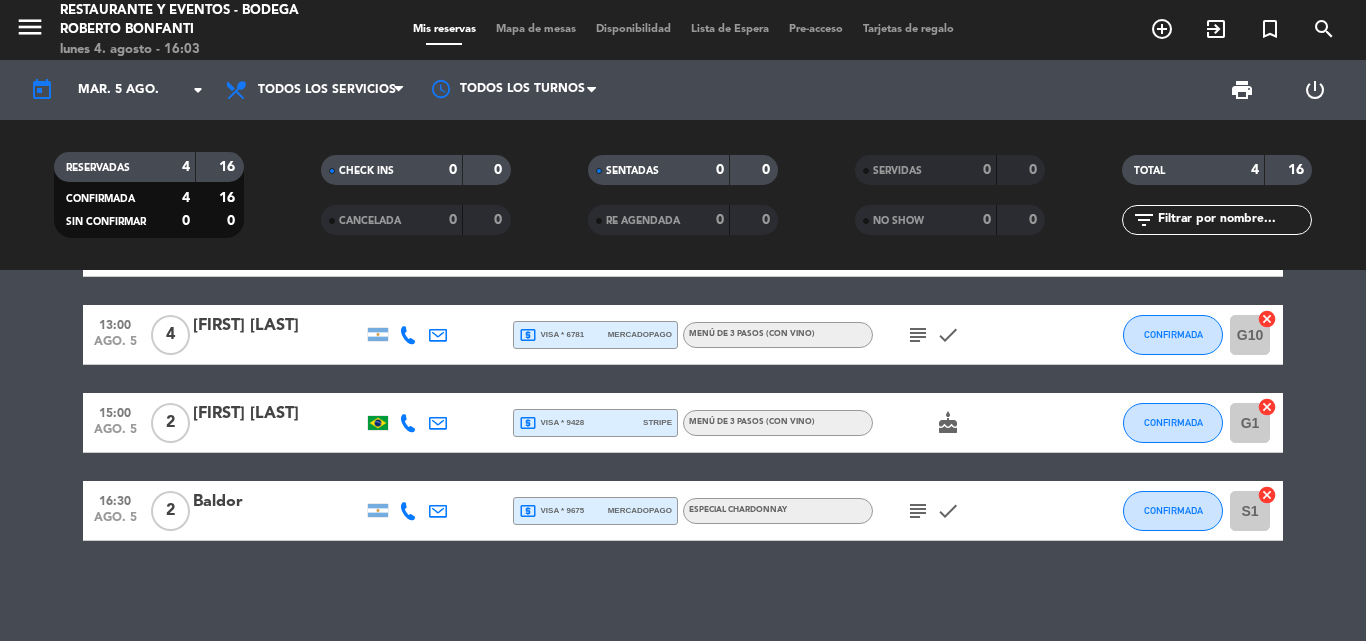 scroll, scrollTop: 0, scrollLeft: 0, axis: both 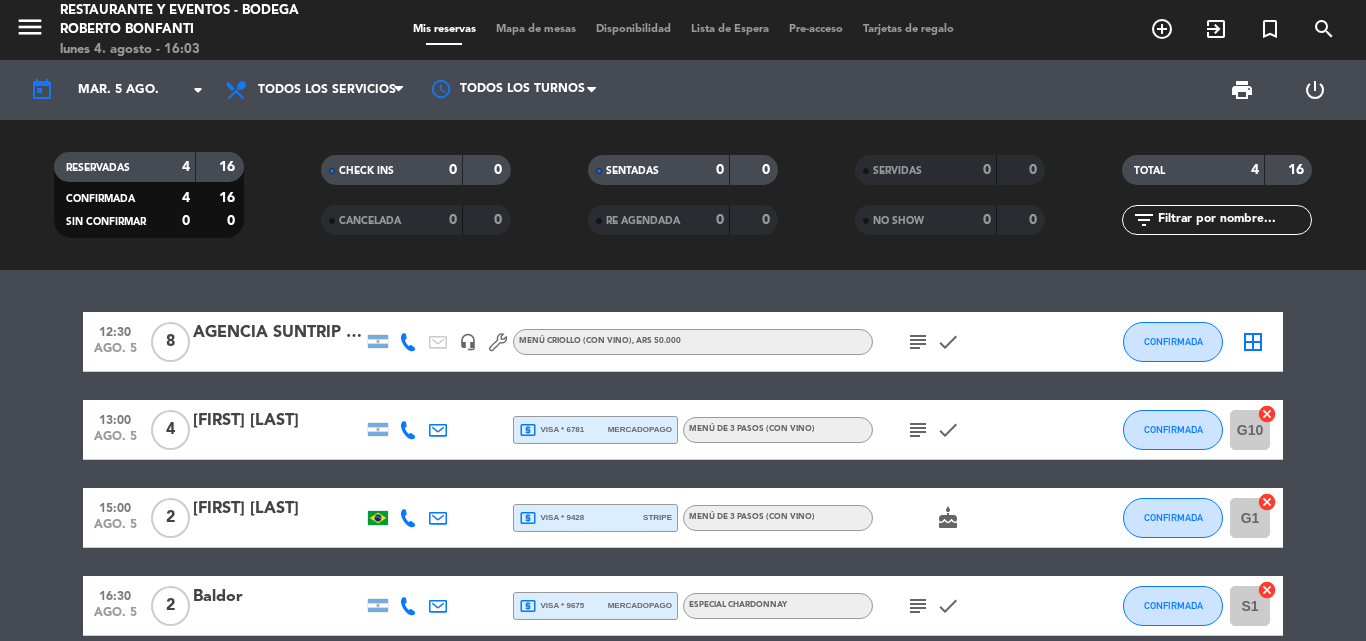 click on "subject" 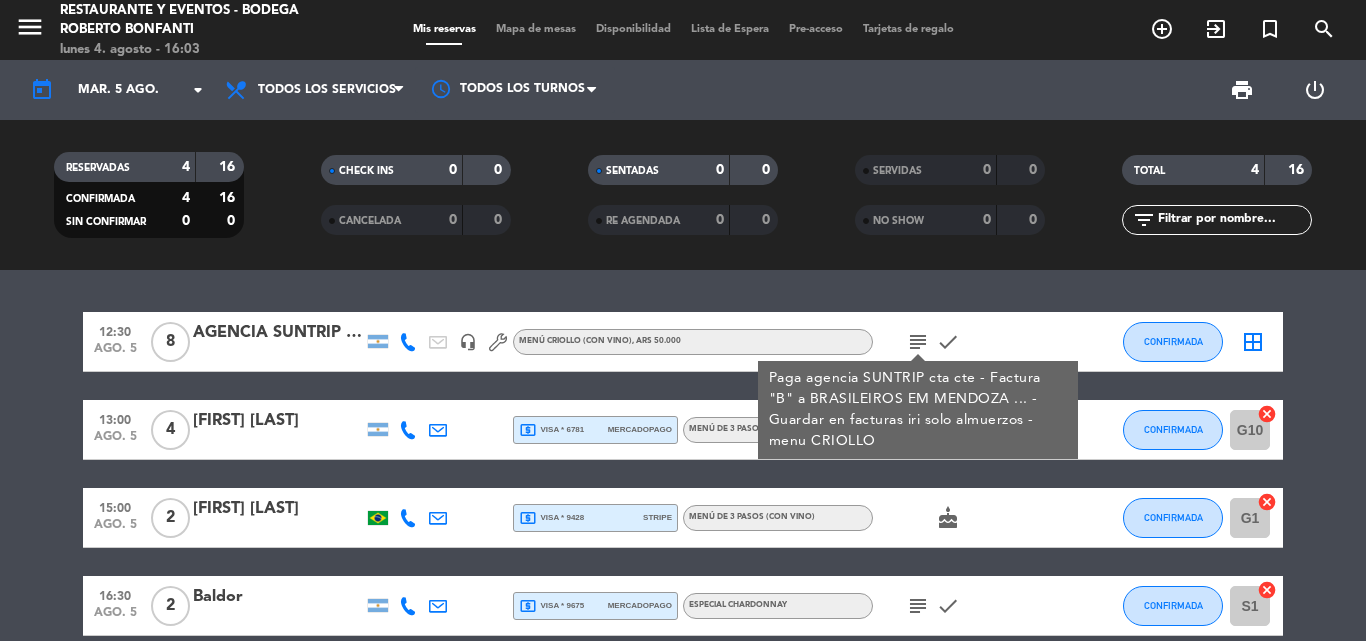 click on "subject" 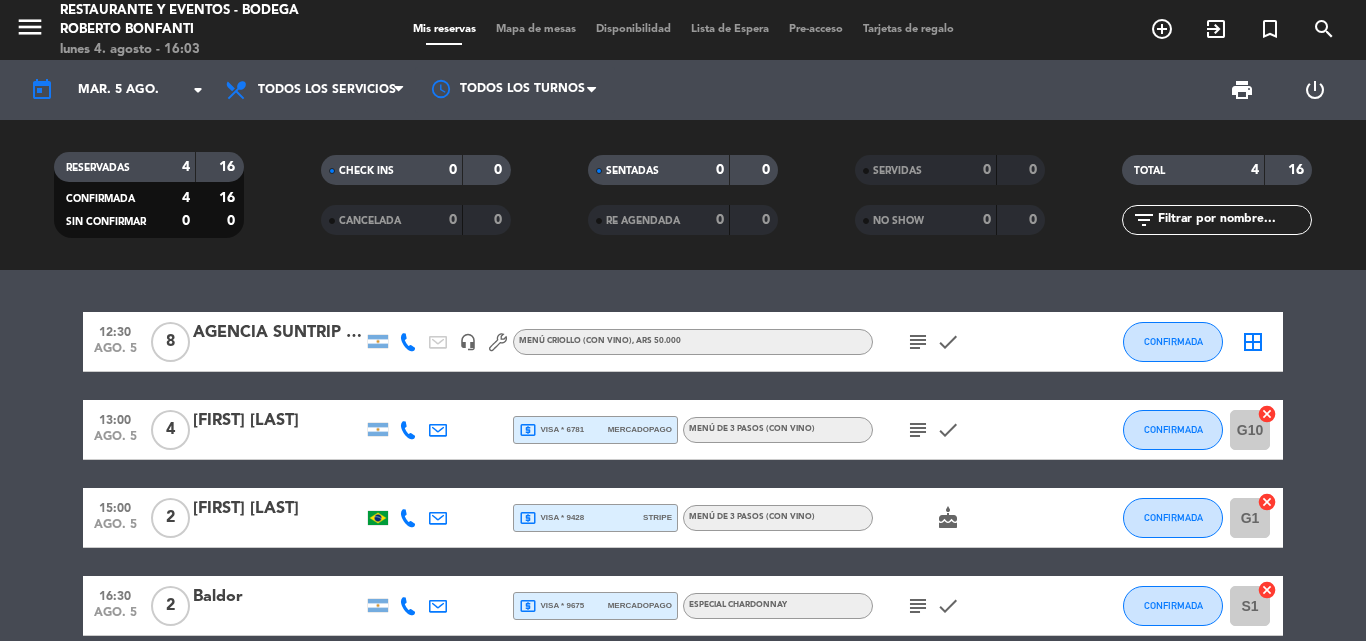 click on "subject" 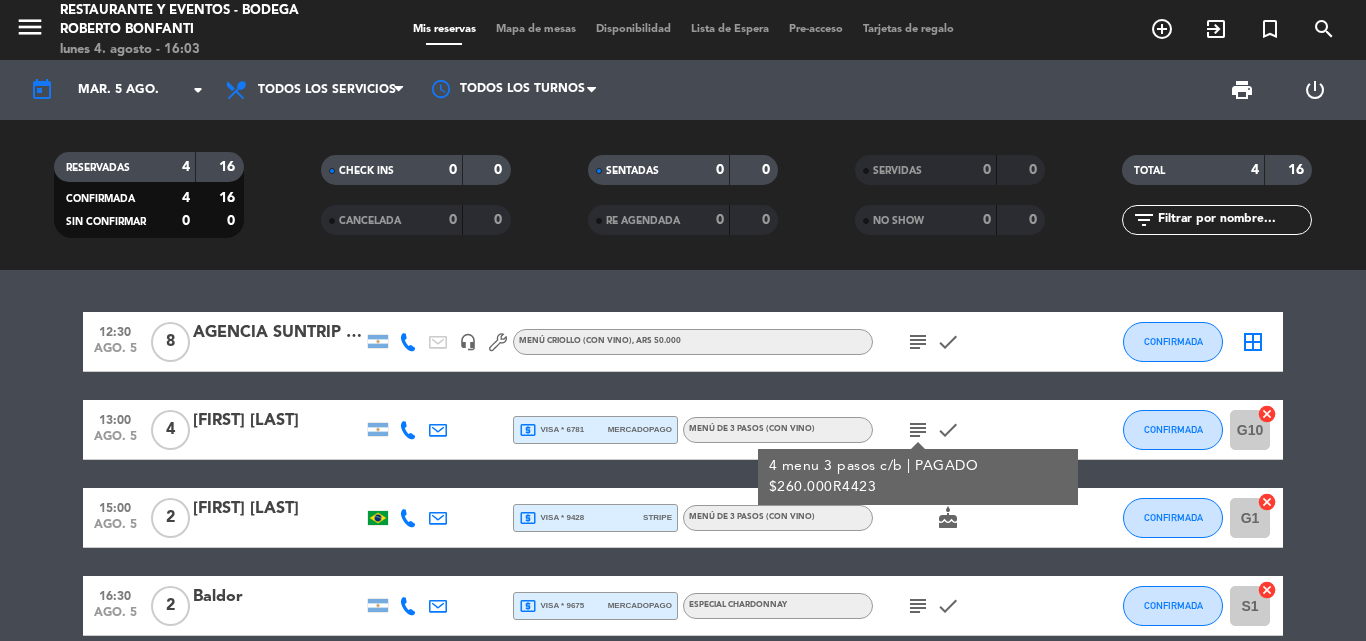 click on "subject" 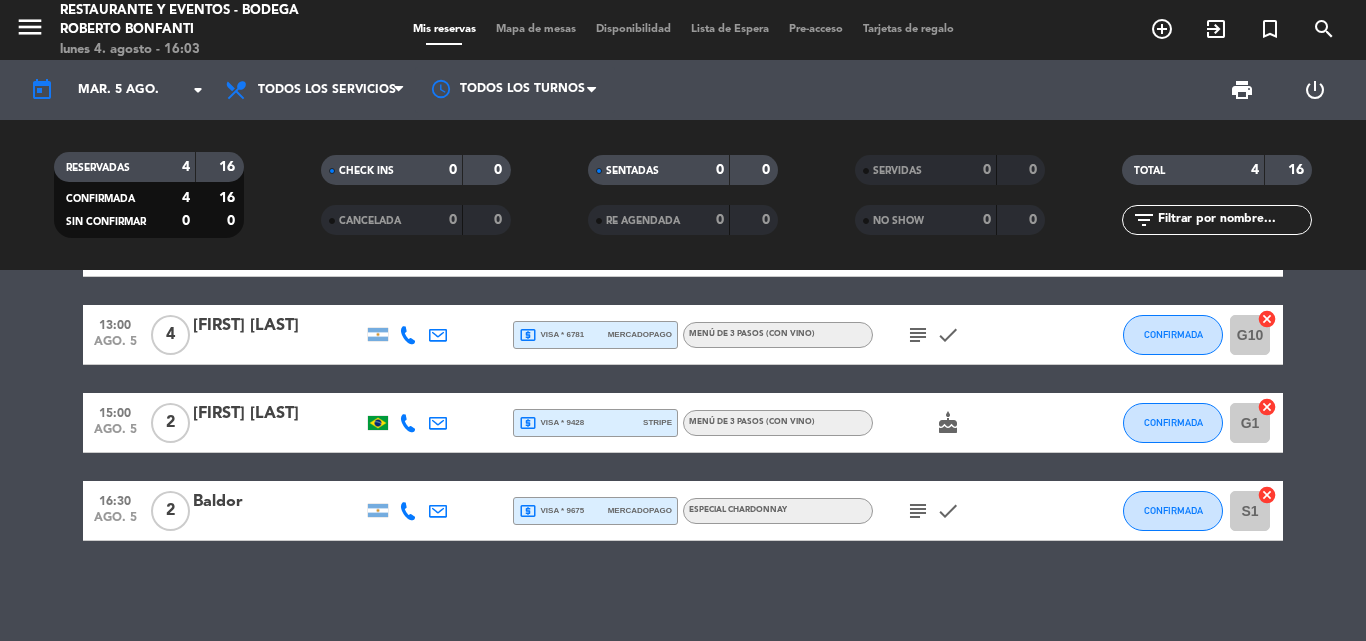 scroll, scrollTop: 0, scrollLeft: 0, axis: both 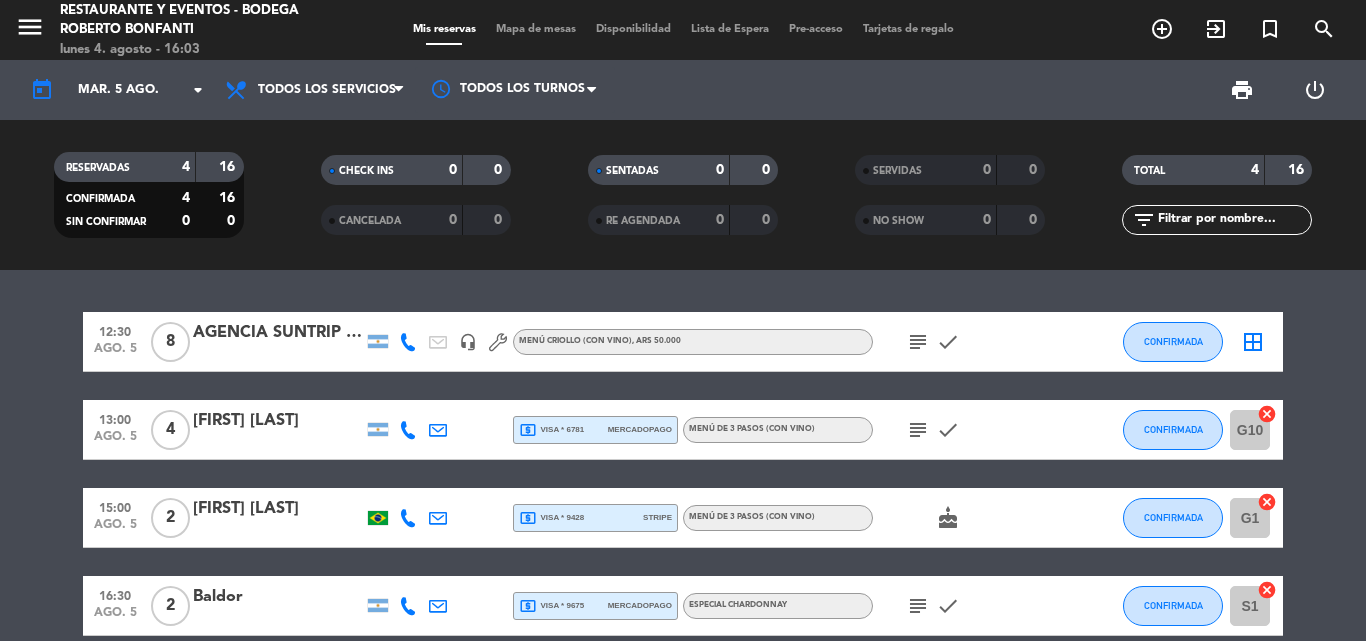click on "stripe" 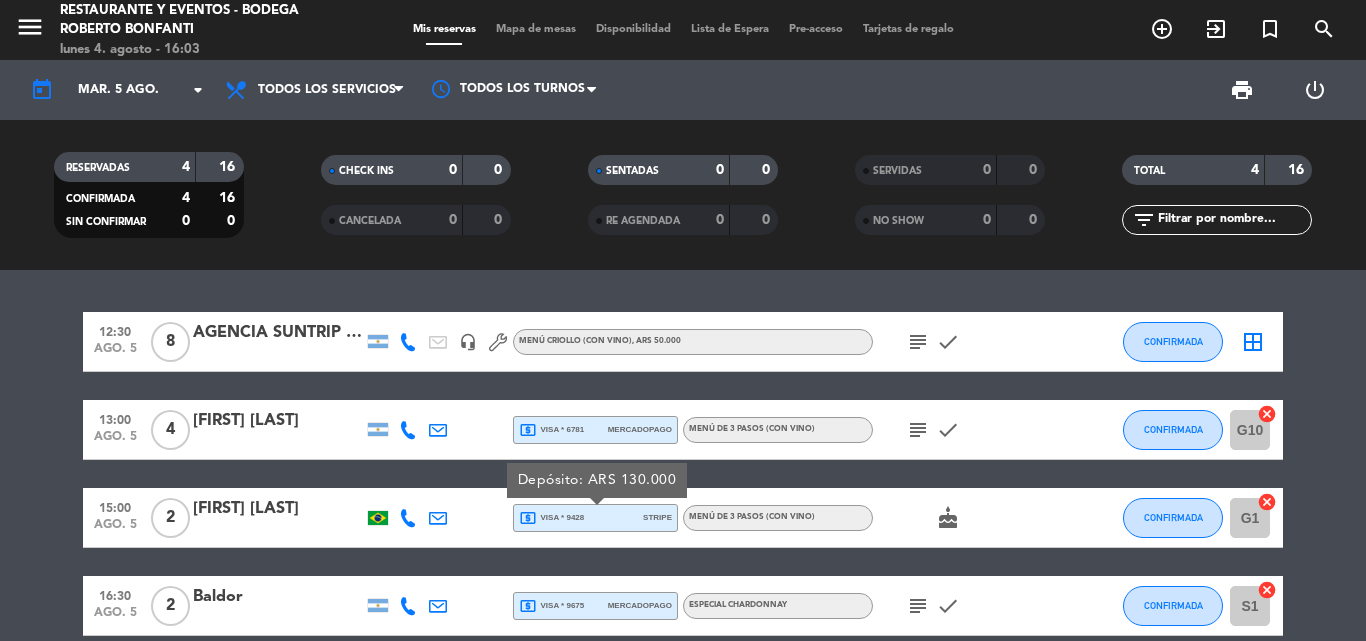 click on "subject" 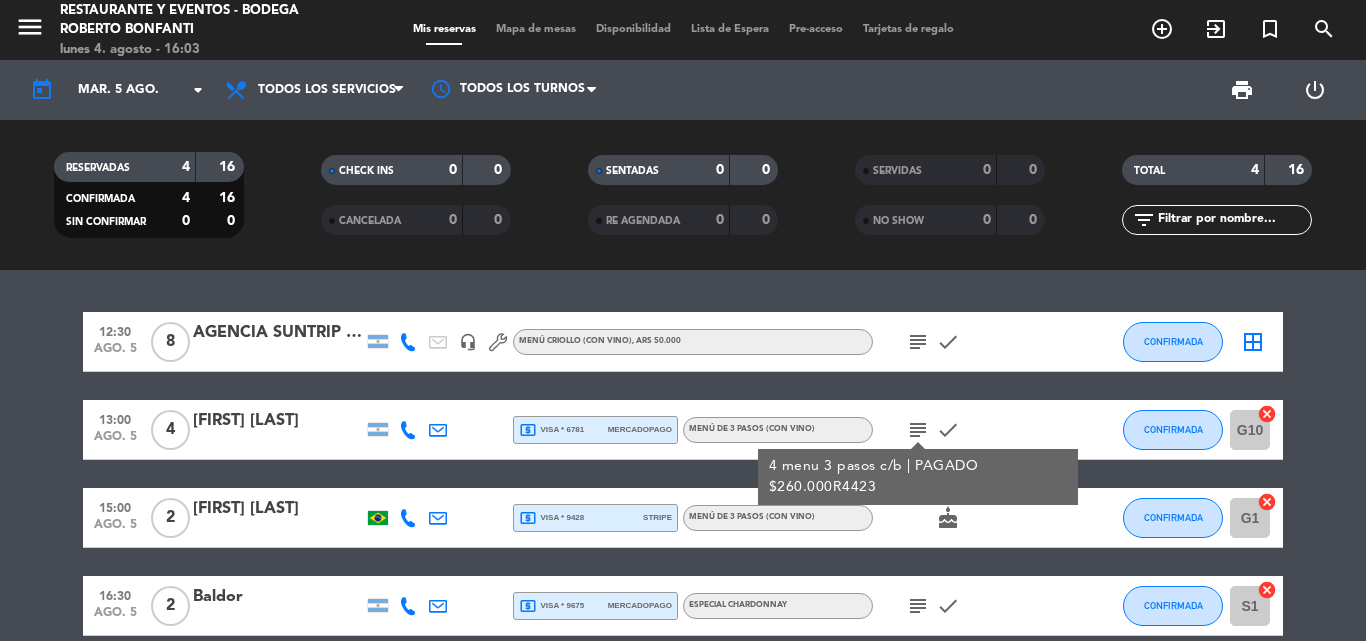 click on "subject" 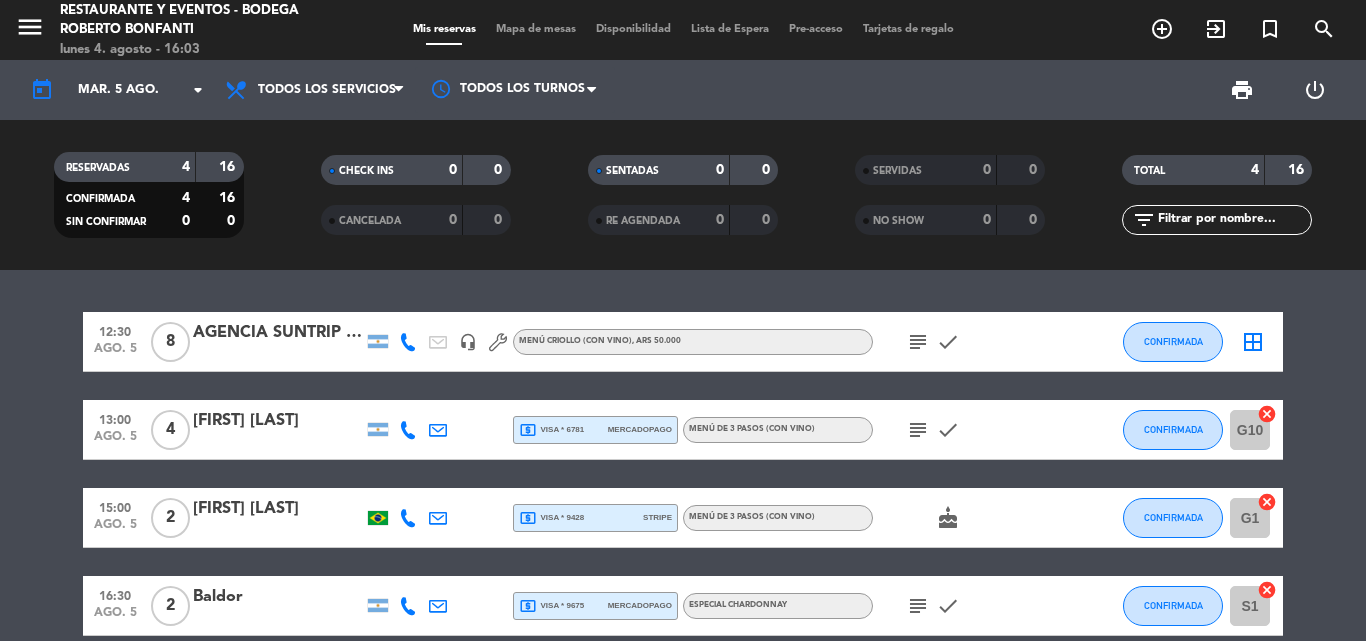 click on "subject" 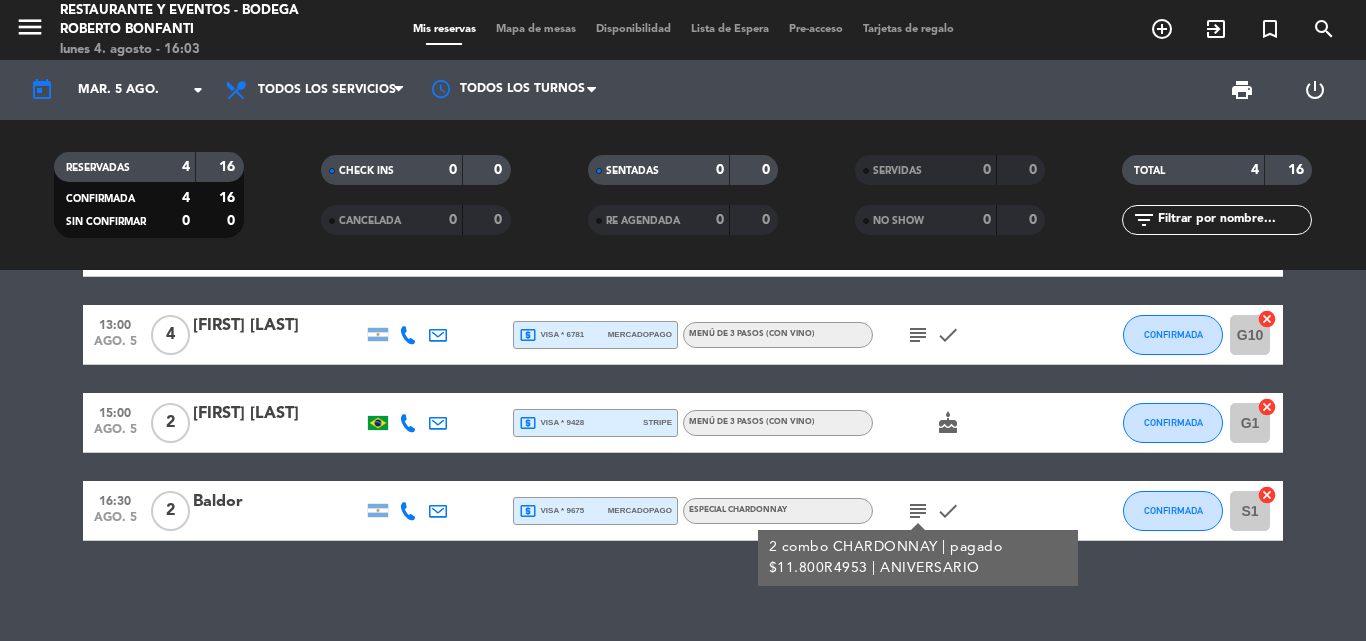 scroll, scrollTop: 0, scrollLeft: 0, axis: both 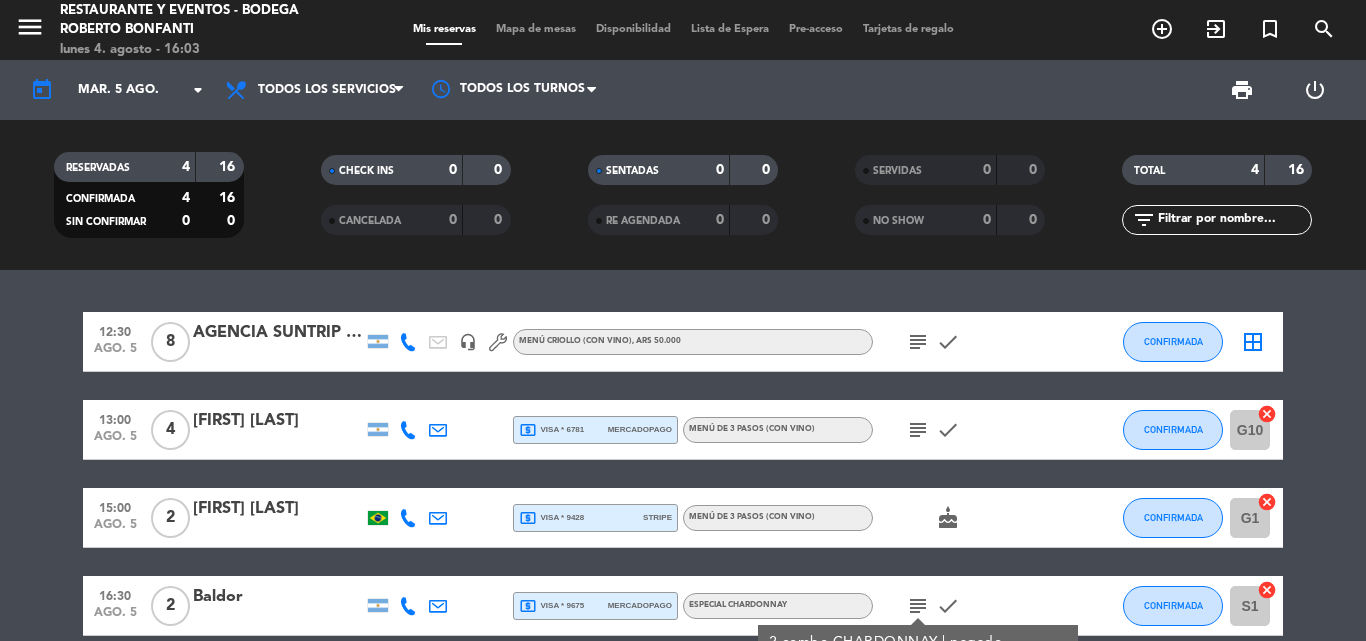 click on "check" 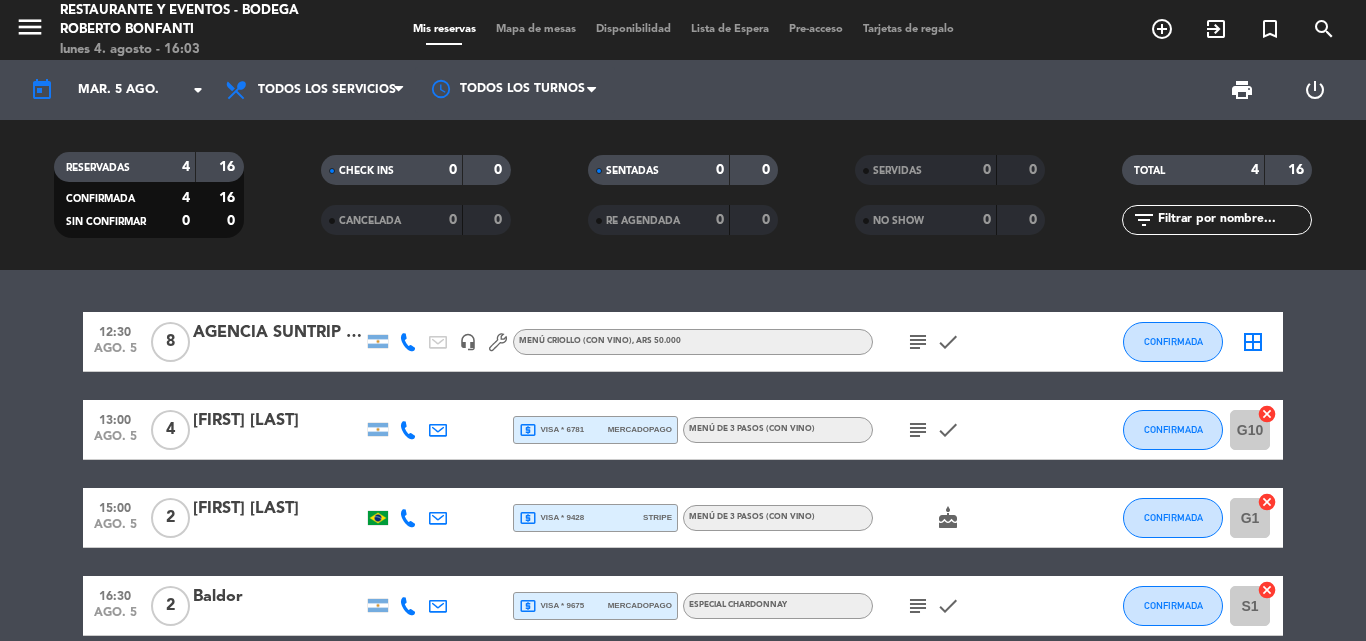 click on "subject" 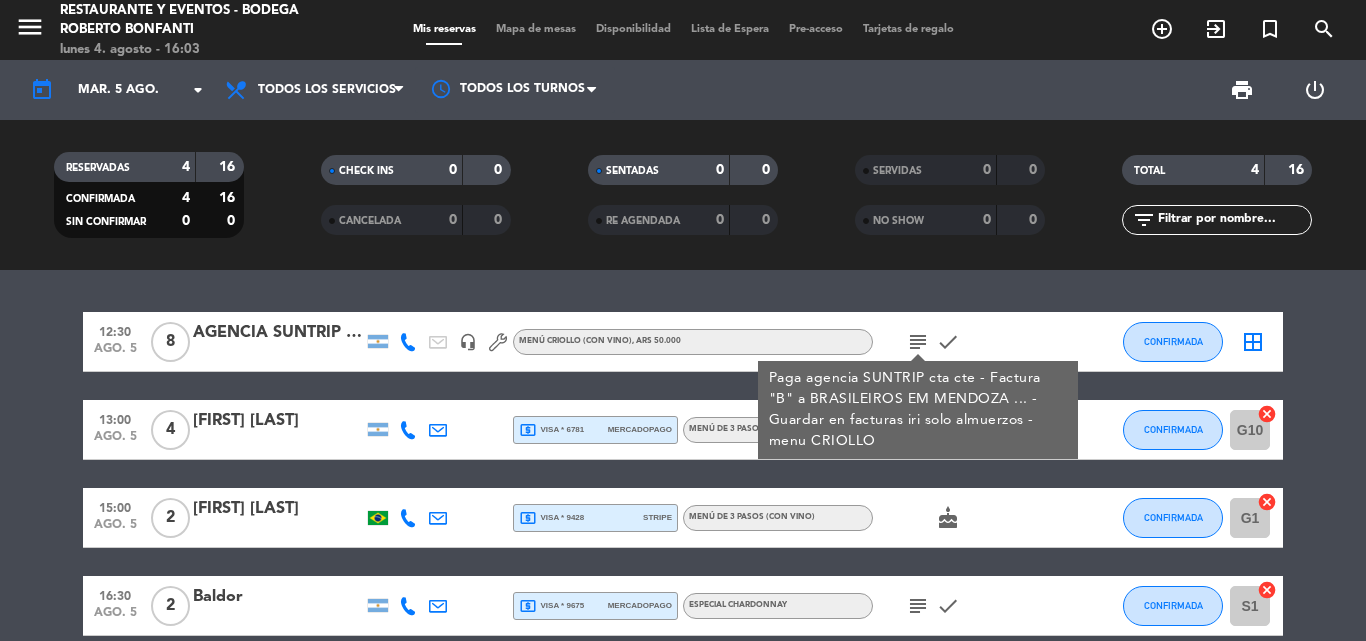 click on "subject" 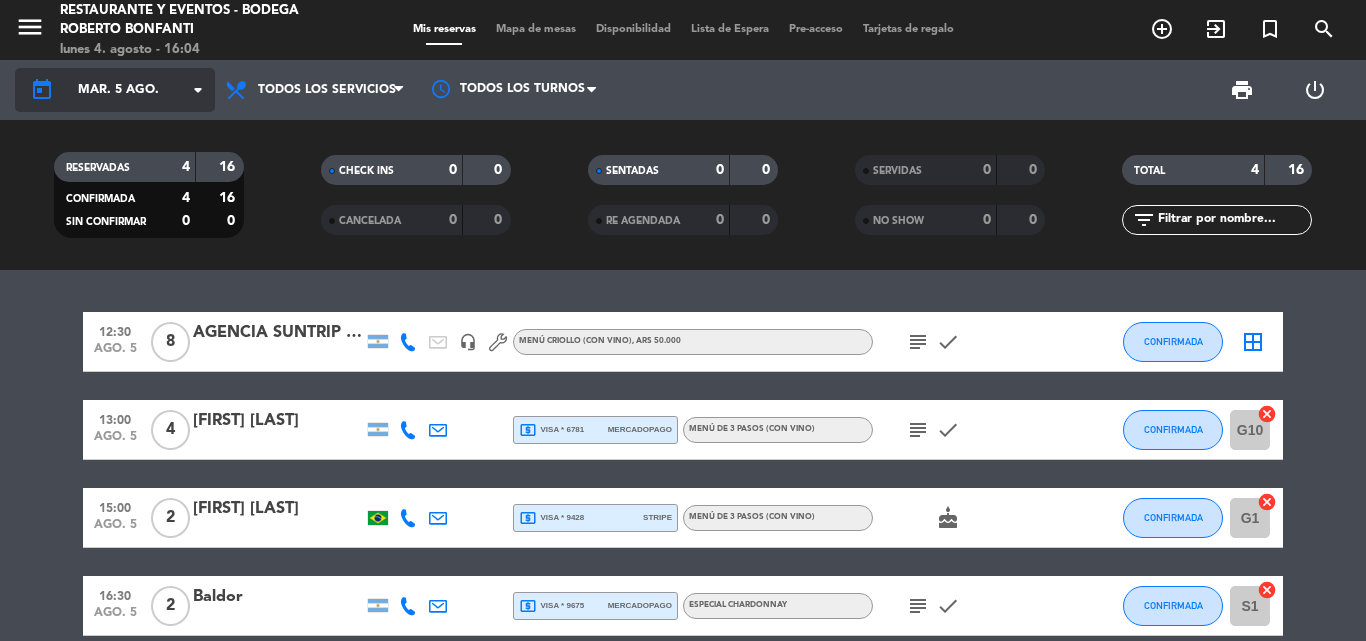 click on "today    mar. 5 ago. arrow_drop_down" 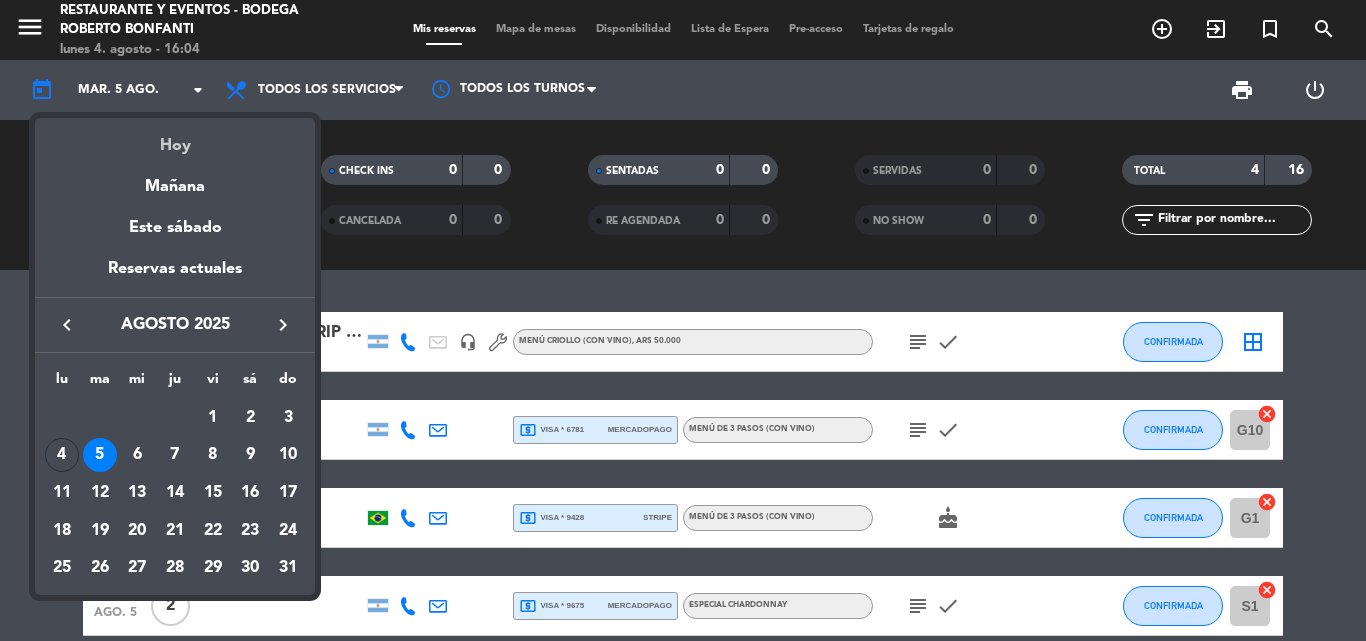 click on "Hoy" at bounding box center [175, 138] 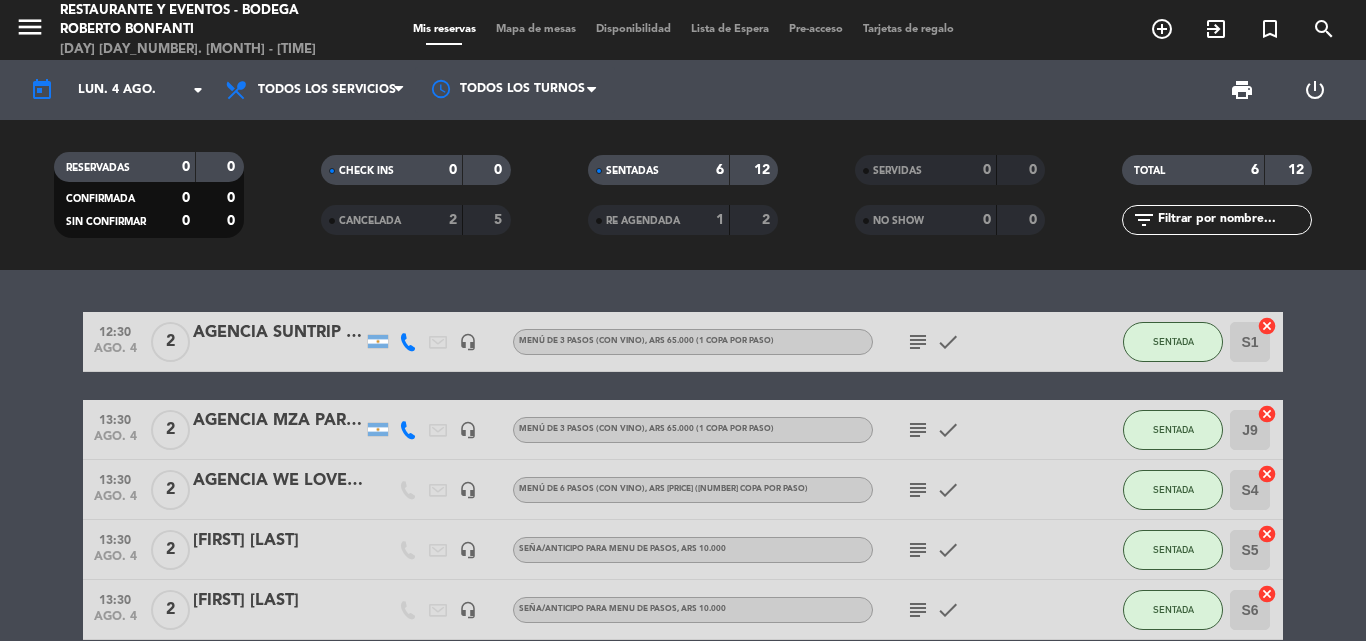 scroll, scrollTop: 100, scrollLeft: 0, axis: vertical 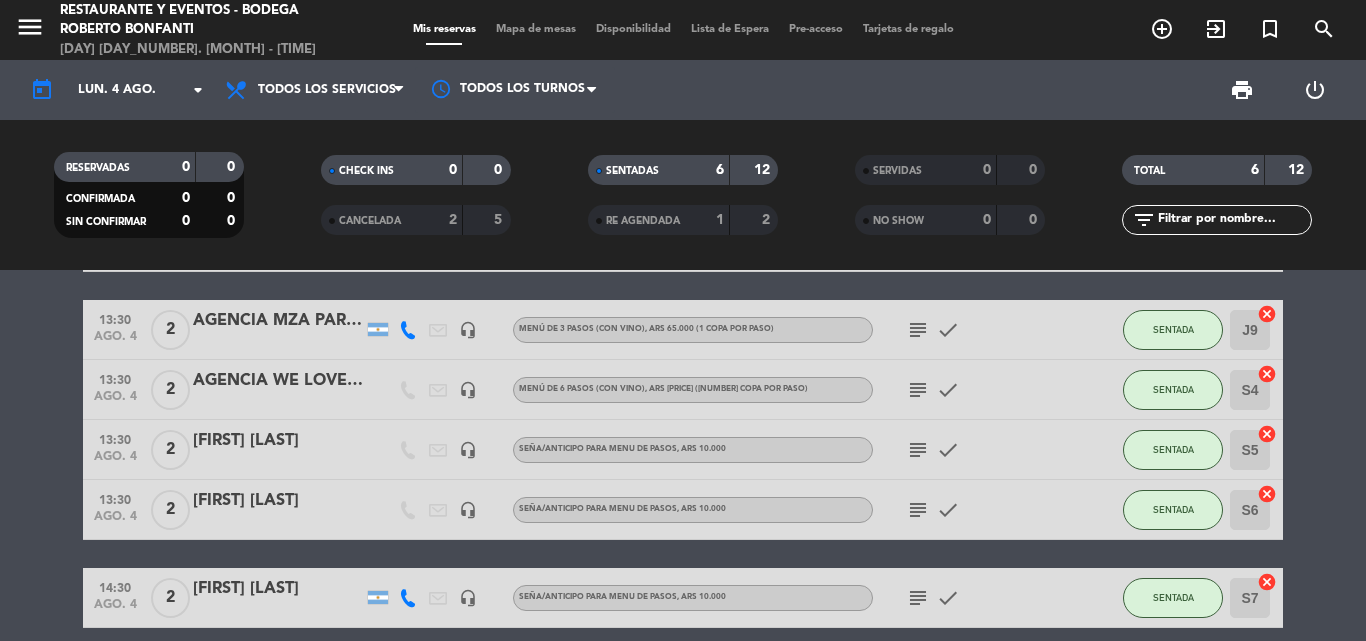 click on "subject" 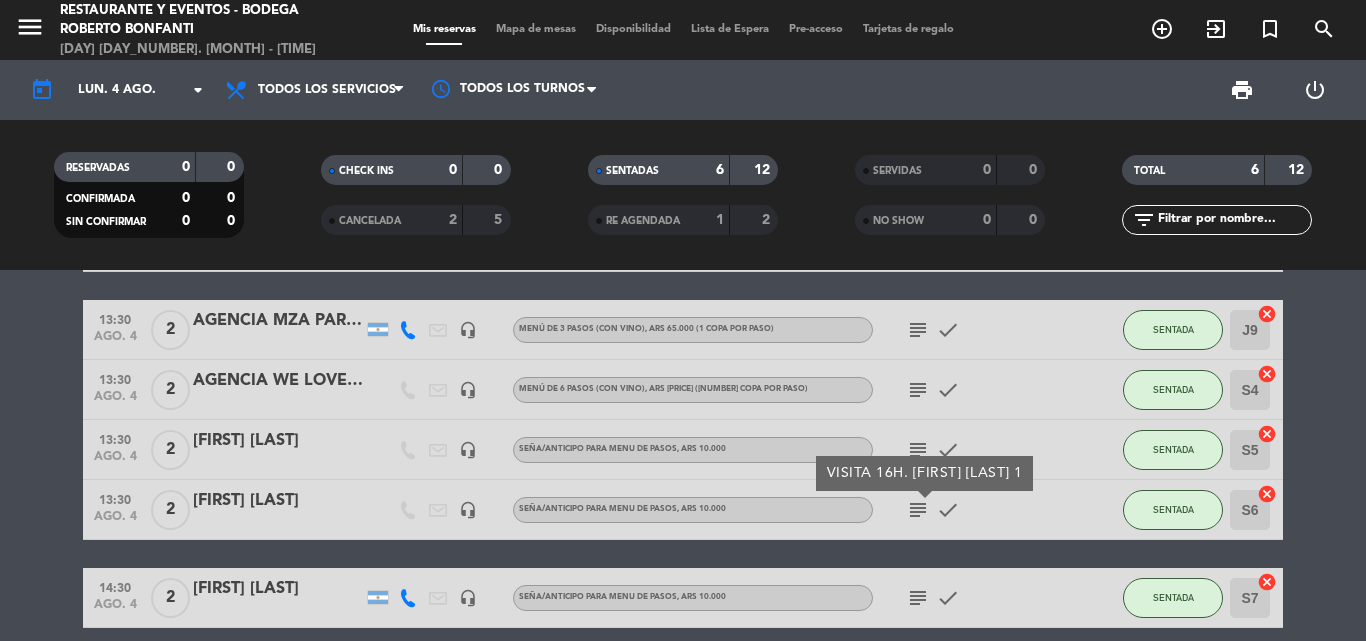 click on "subject" 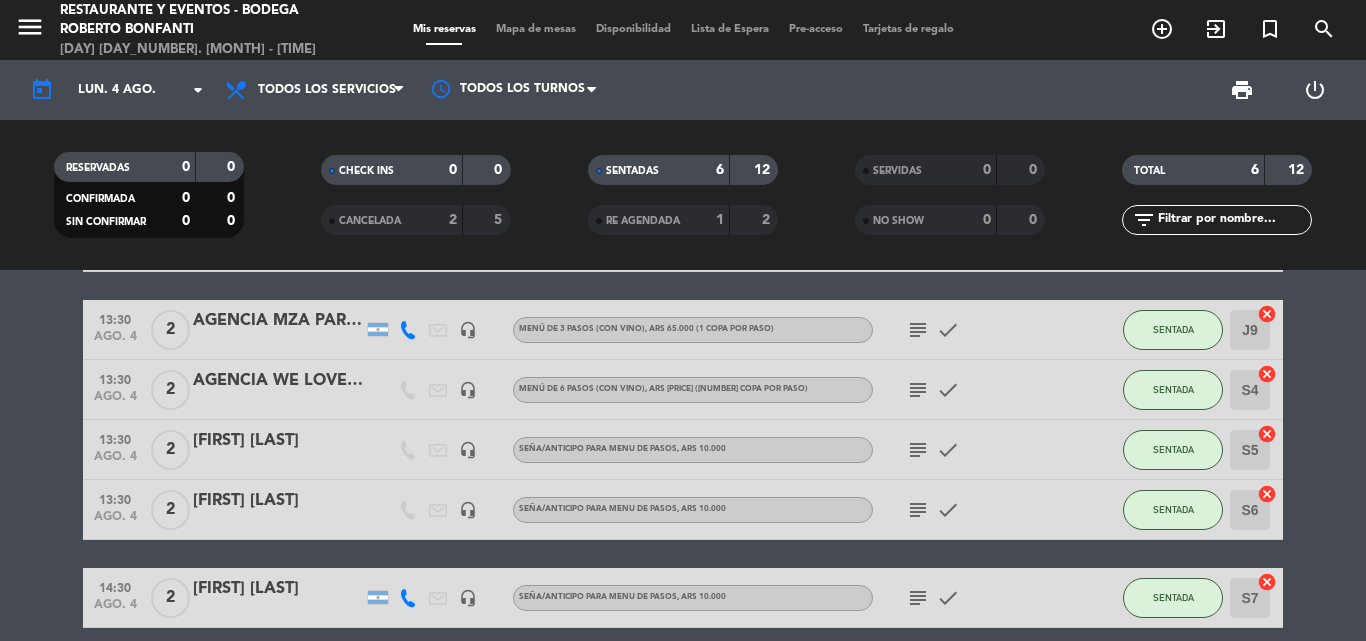 click on "subject" 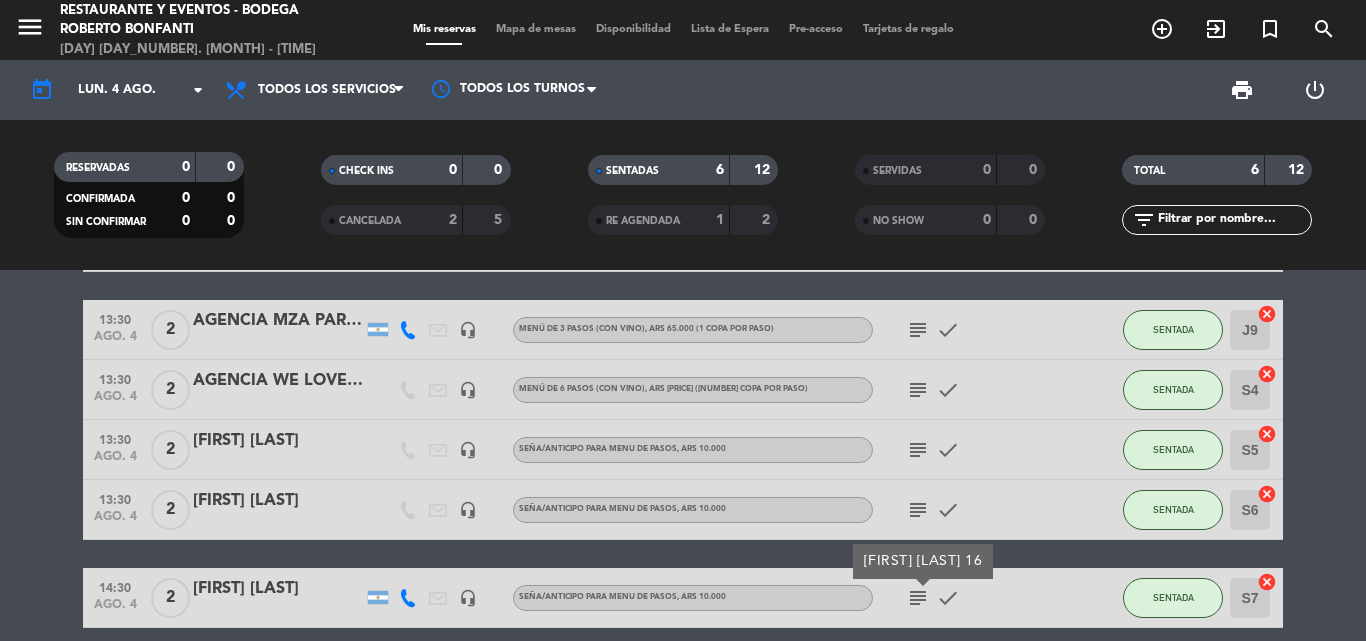 click on "subject" 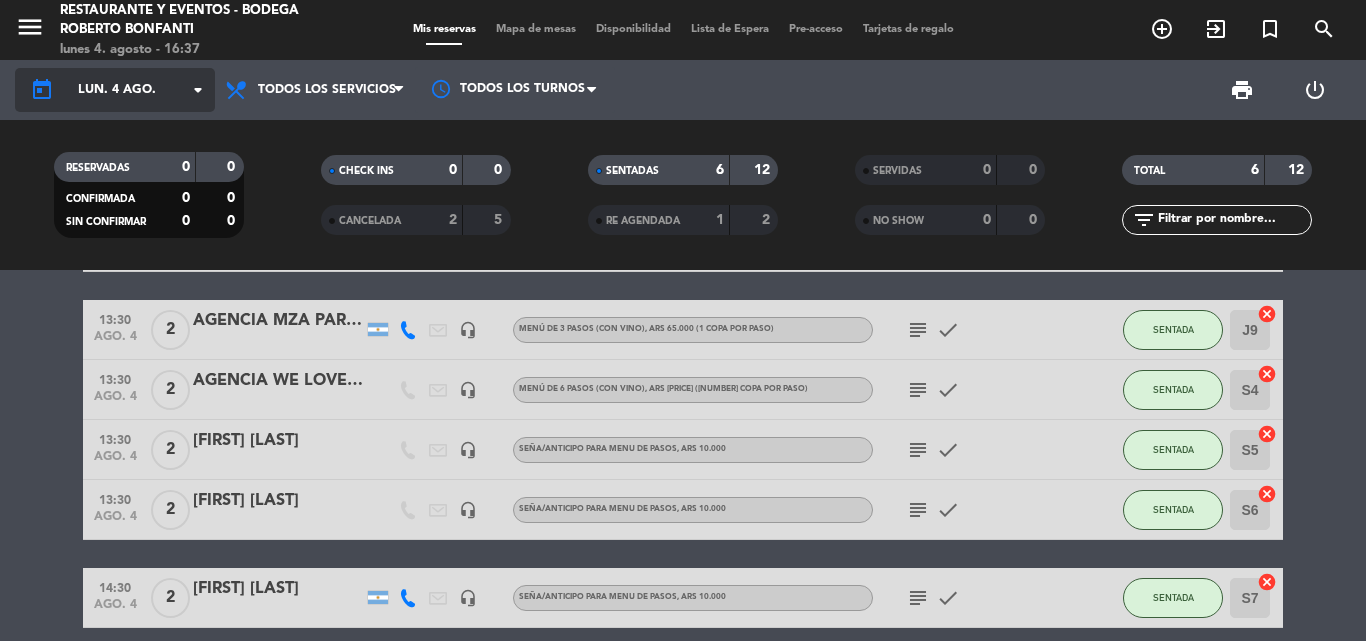 click on "lun. 4 ago." 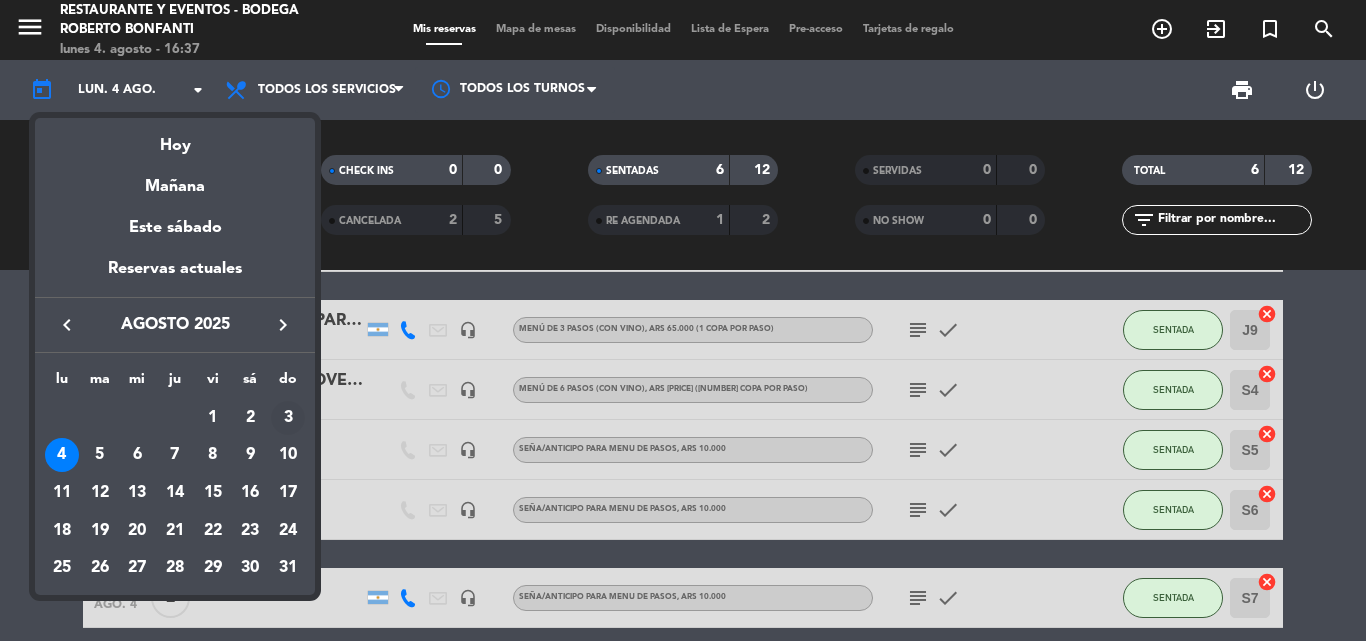 click on "3" at bounding box center [288, 418] 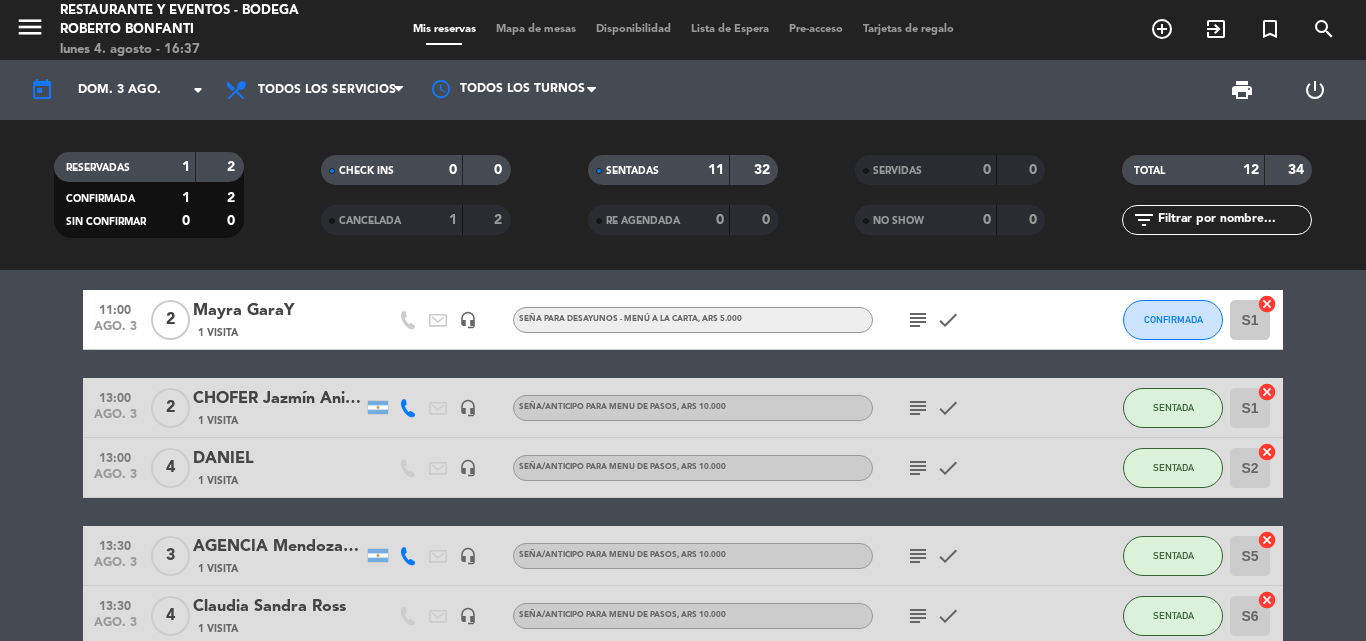 scroll, scrollTop: 0, scrollLeft: 0, axis: both 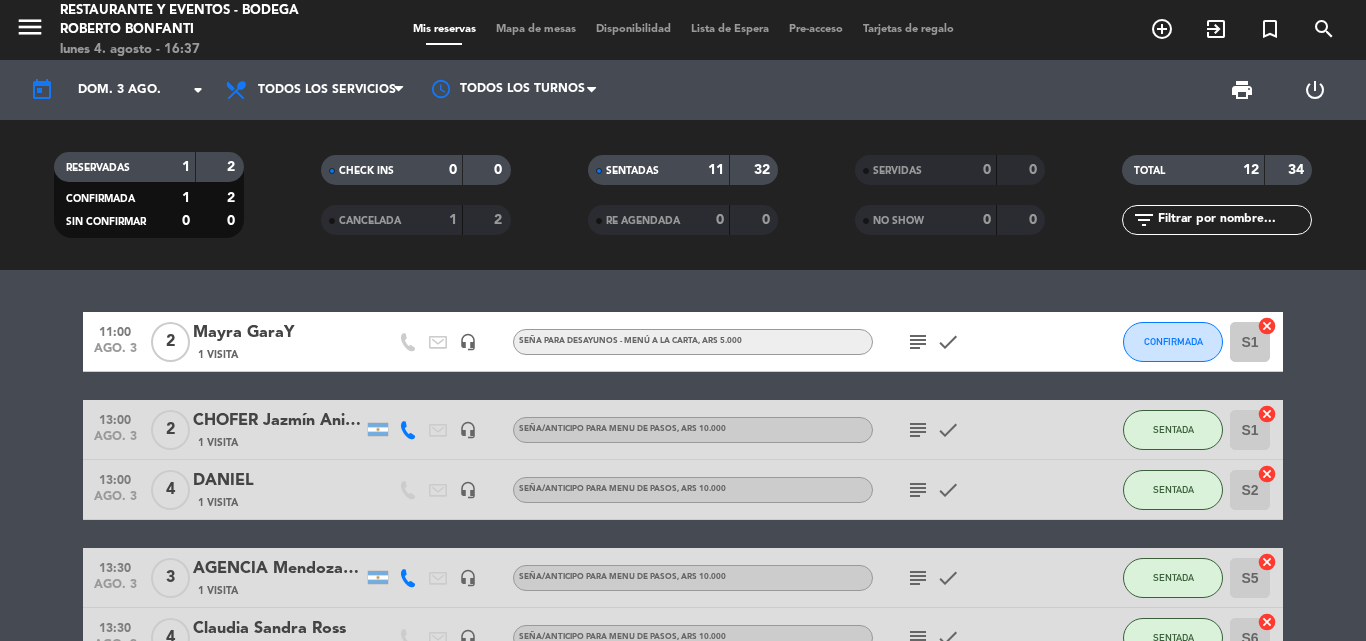 click on "subject" 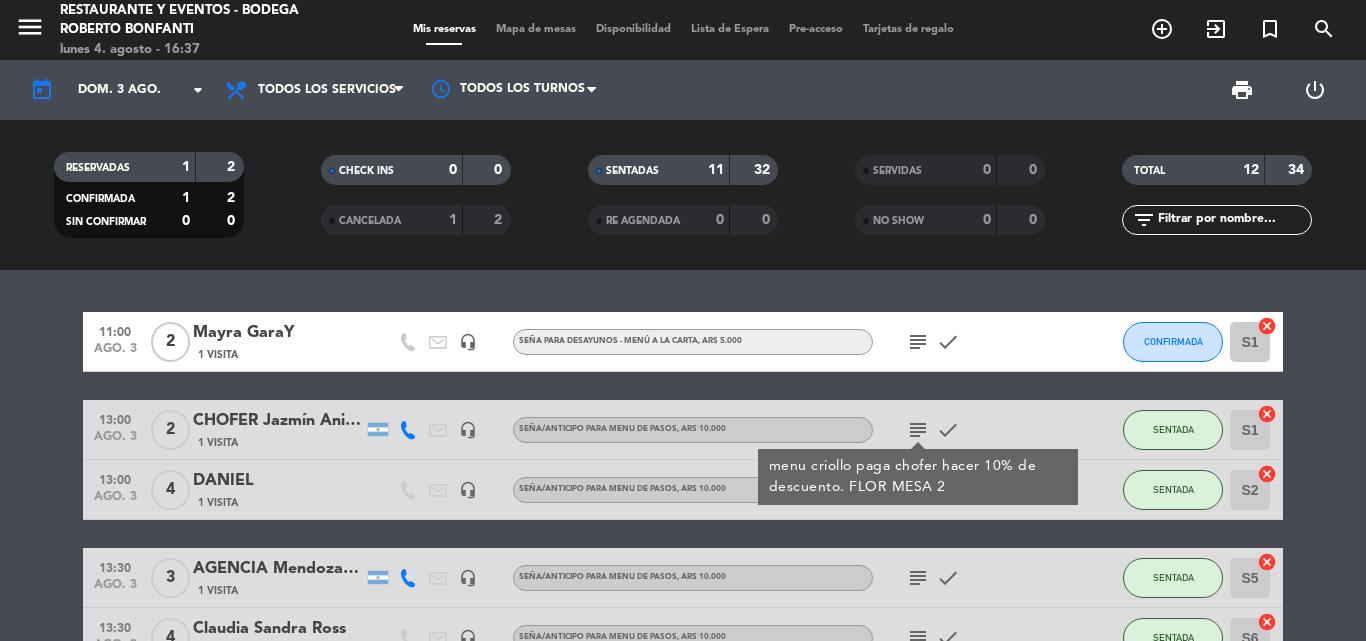 click on "subject" 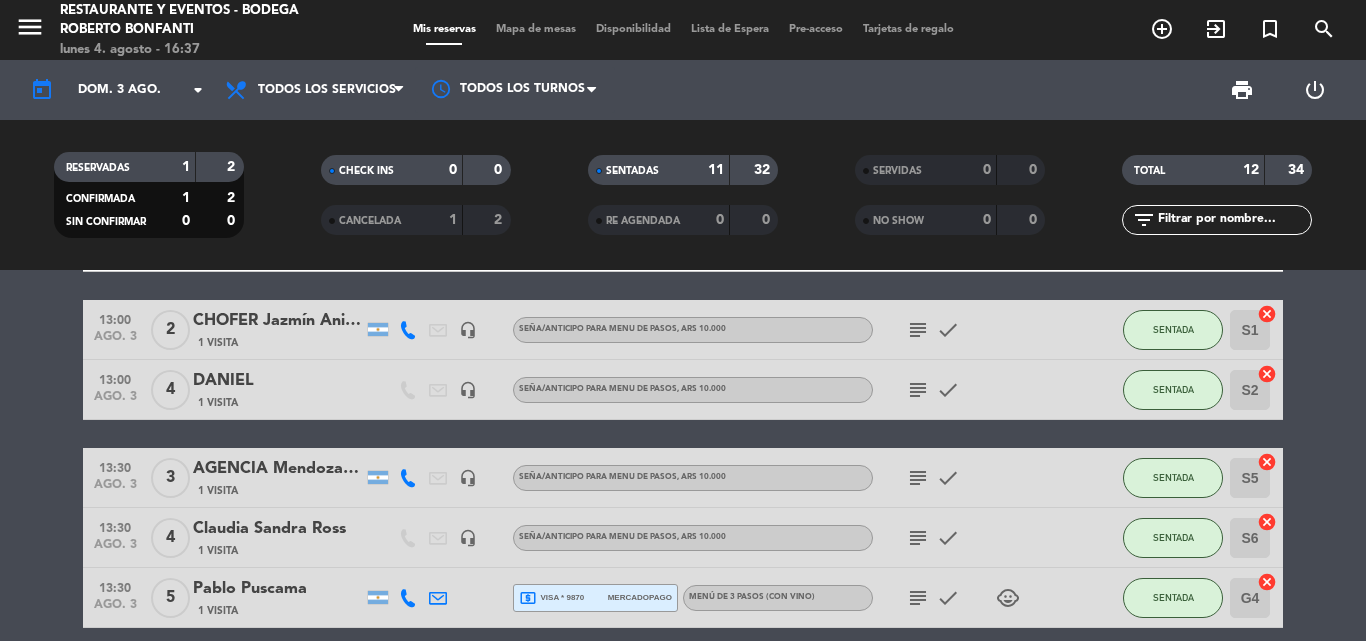 scroll, scrollTop: 200, scrollLeft: 0, axis: vertical 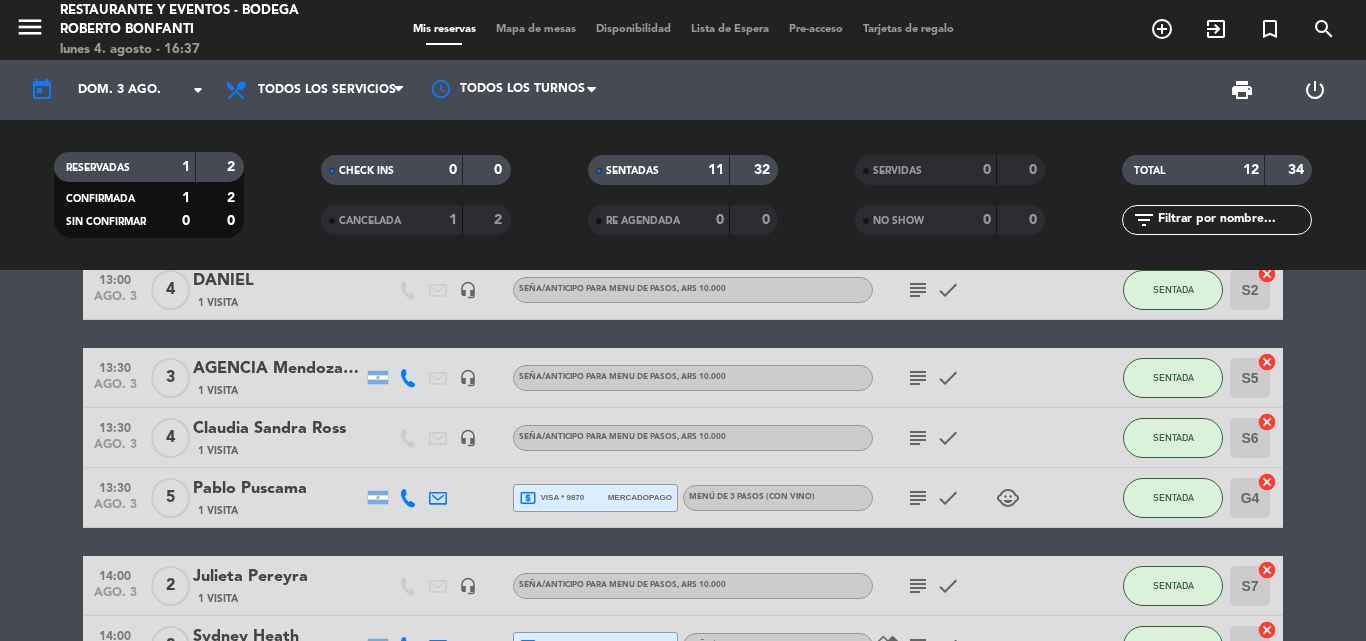 click on "subject" 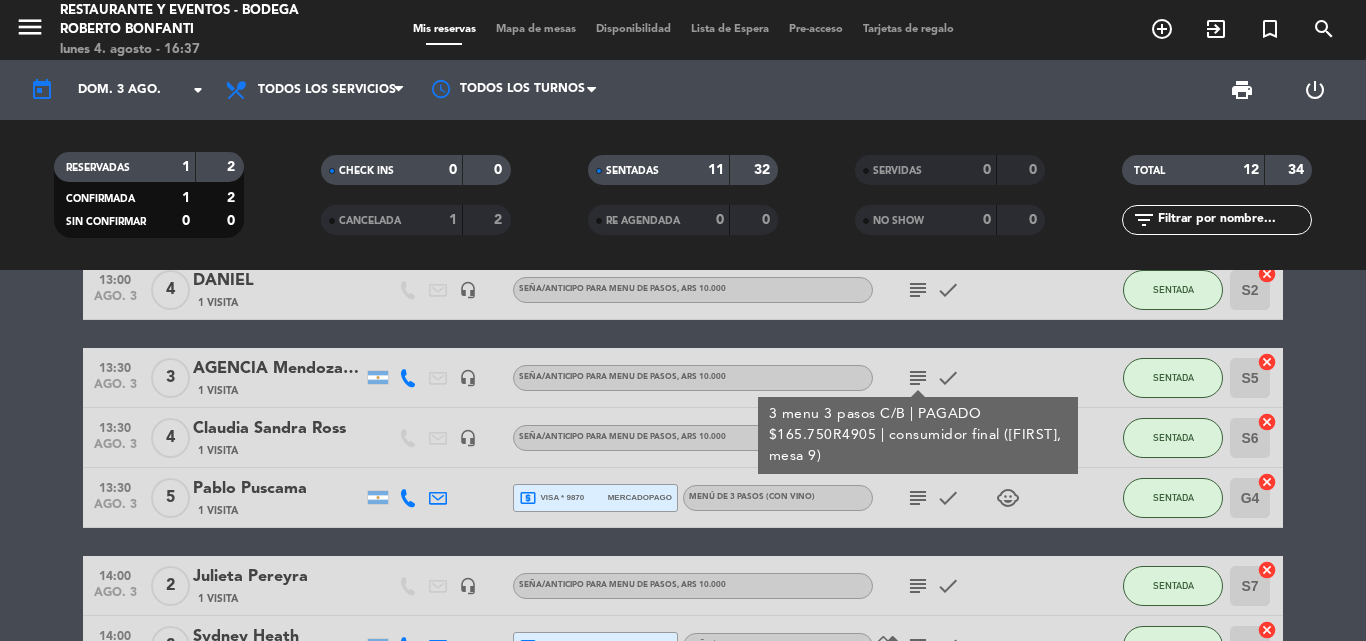 click on "subject" 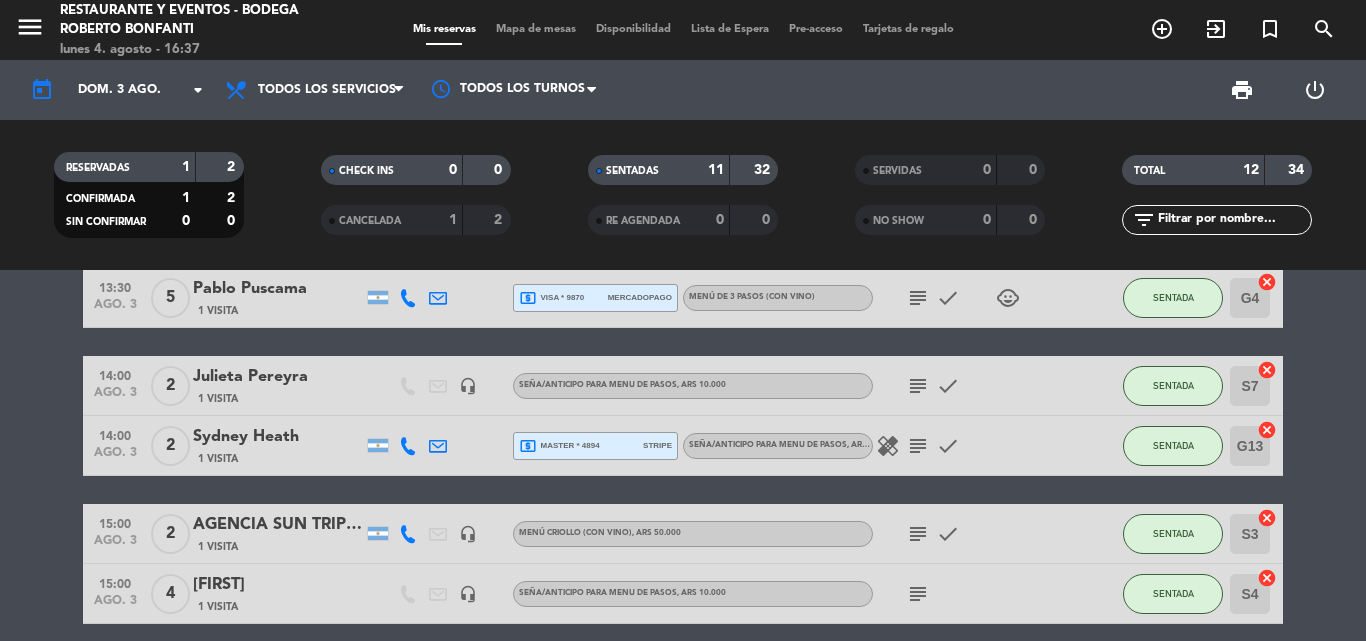 scroll, scrollTop: 500, scrollLeft: 0, axis: vertical 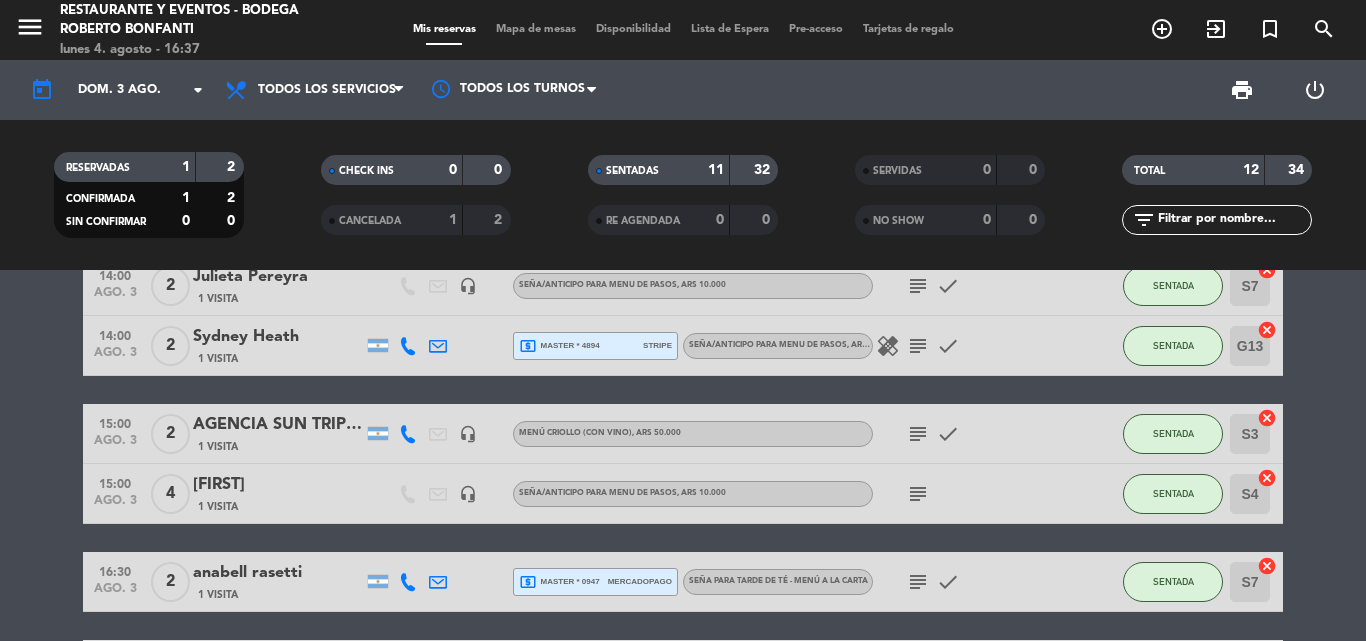 click on "subject" 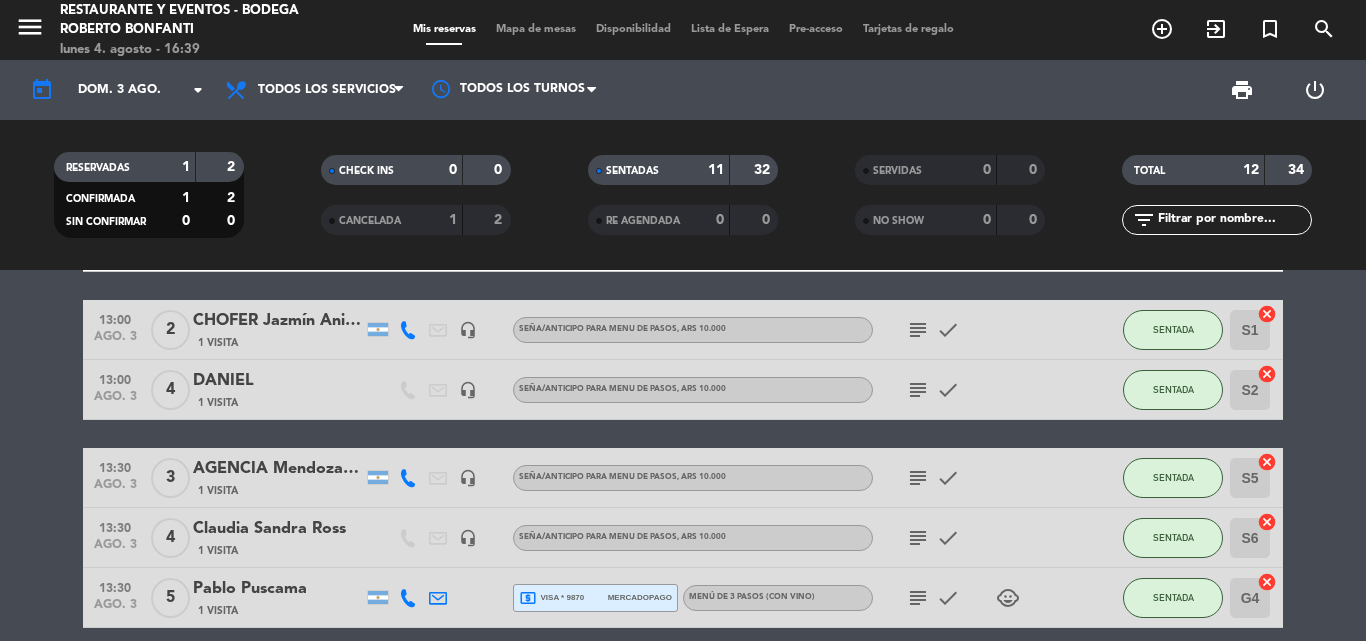 scroll, scrollTop: 0, scrollLeft: 0, axis: both 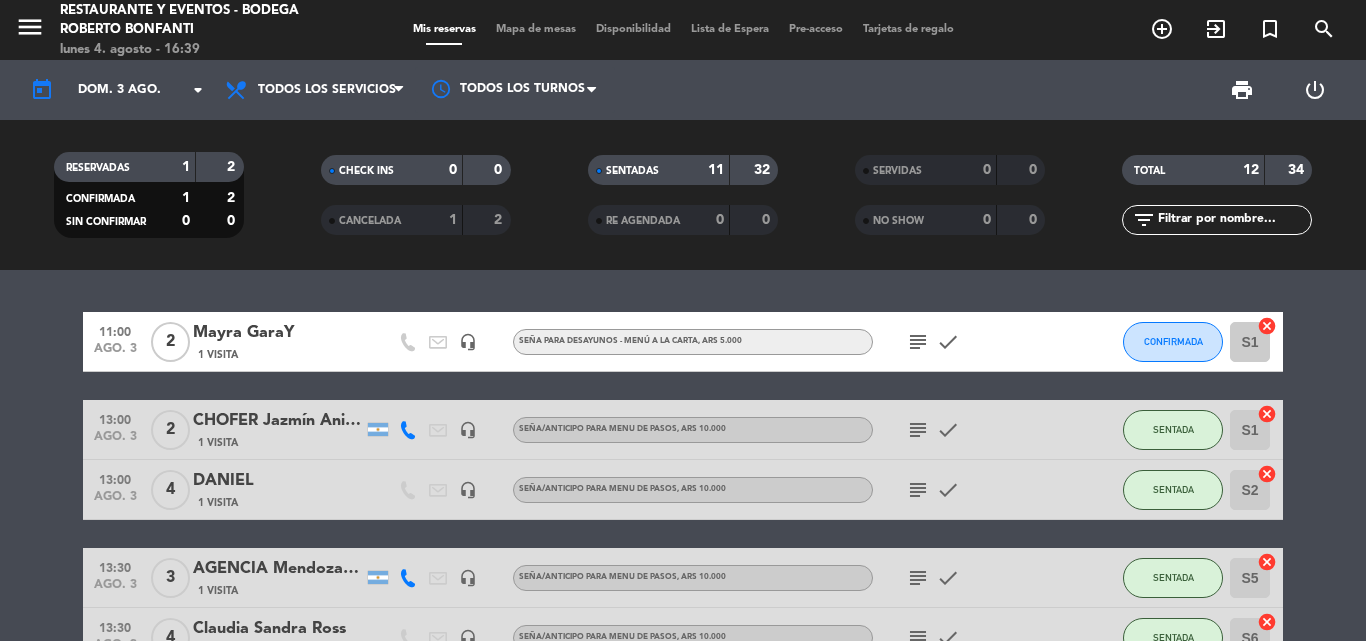 click on "subject" 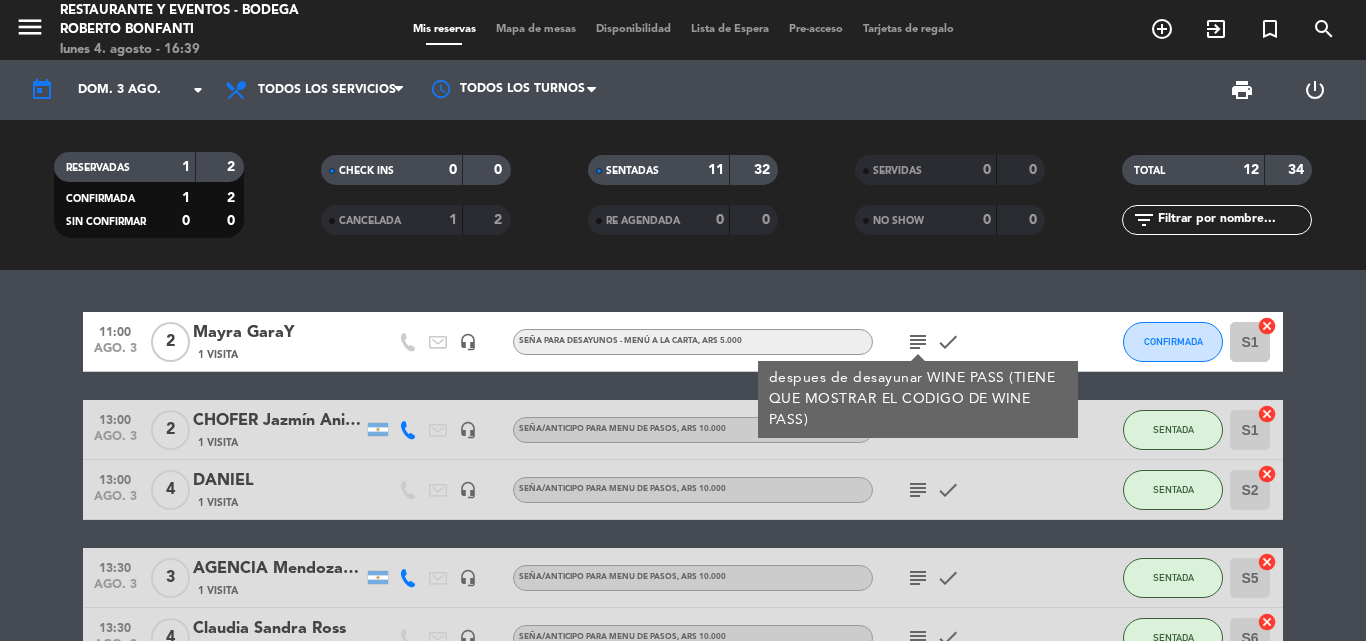 click on "subject" 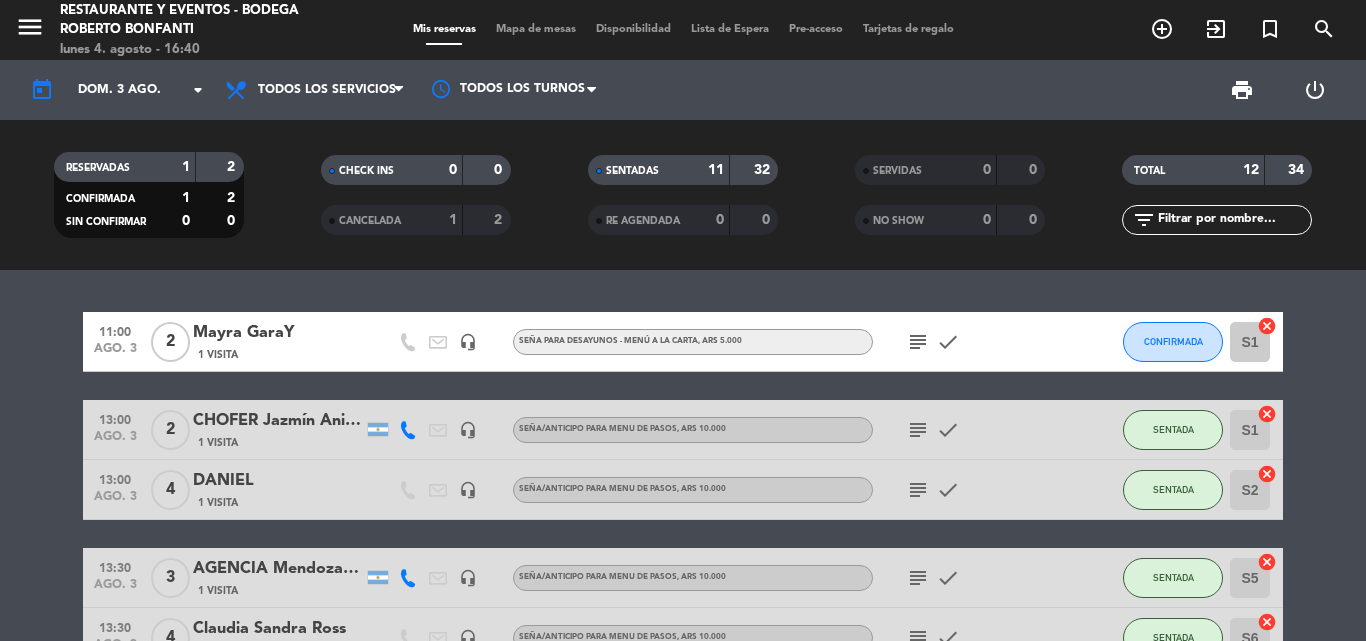 click on "subject" 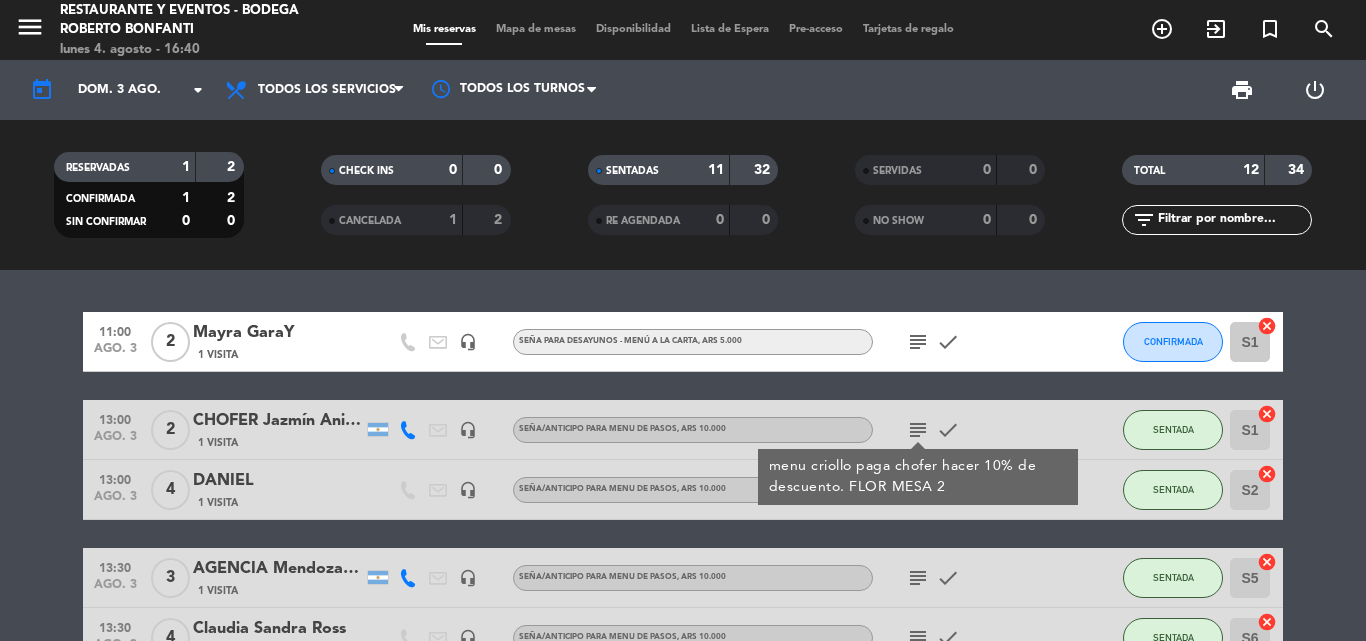 click on "subject" 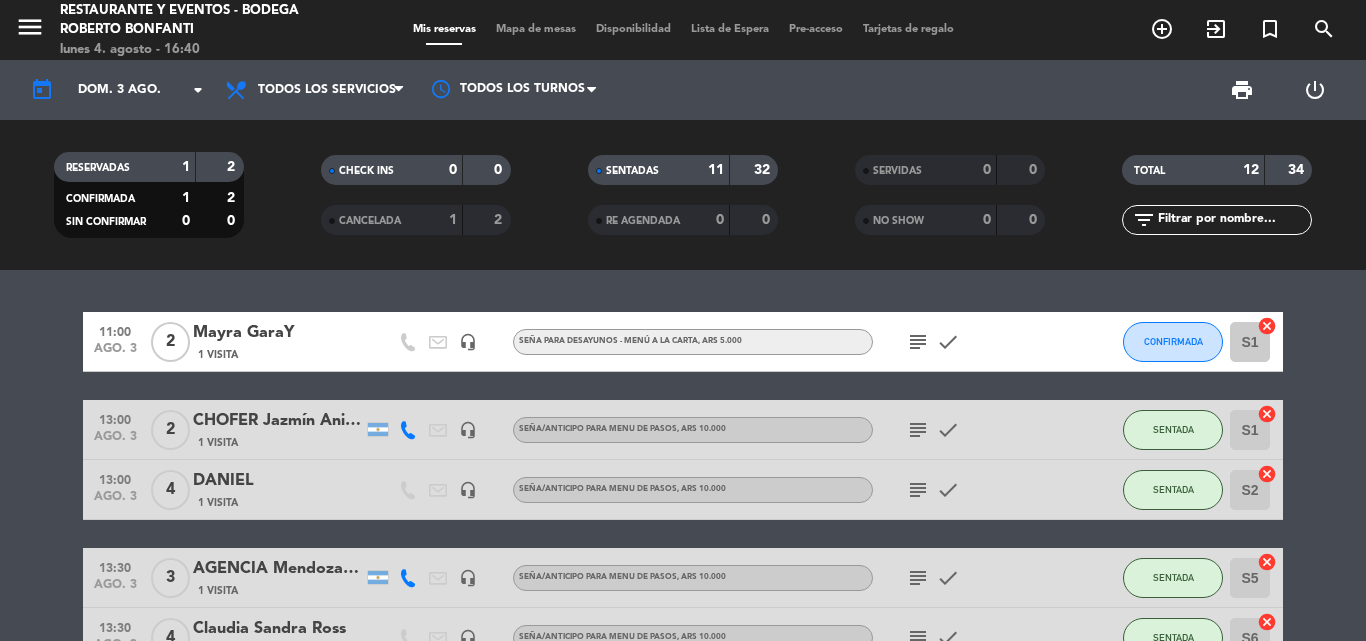 click on "subject" 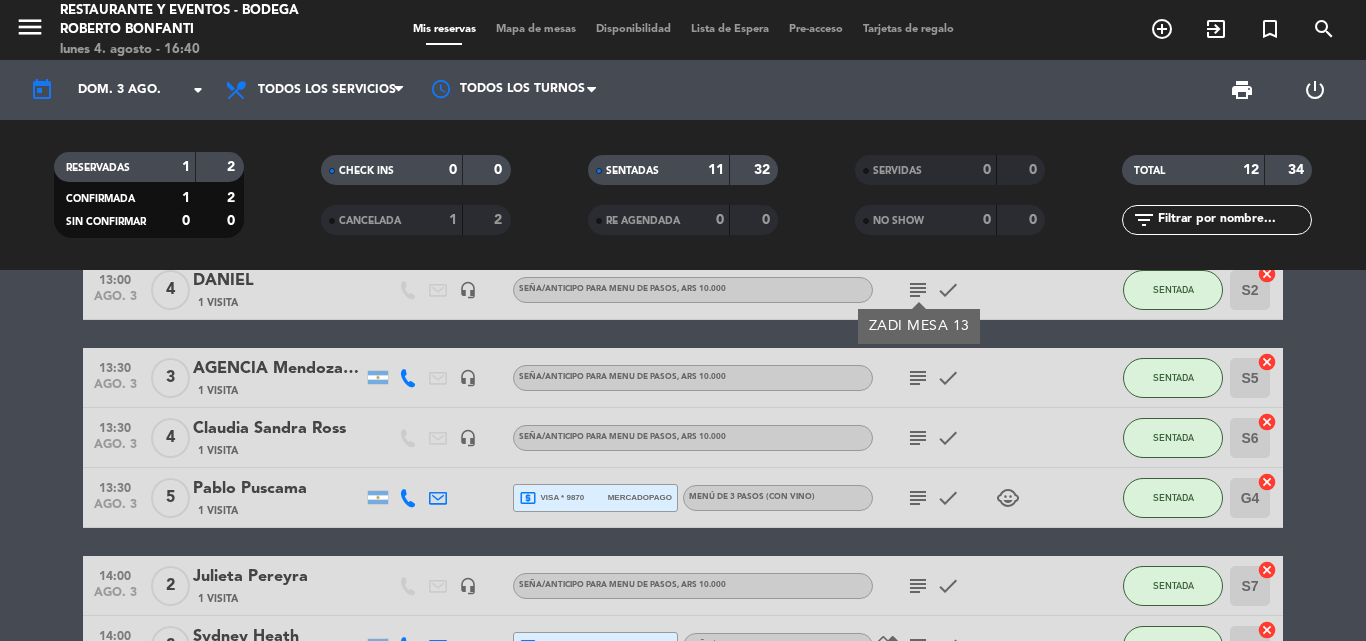 scroll, scrollTop: 0, scrollLeft: 0, axis: both 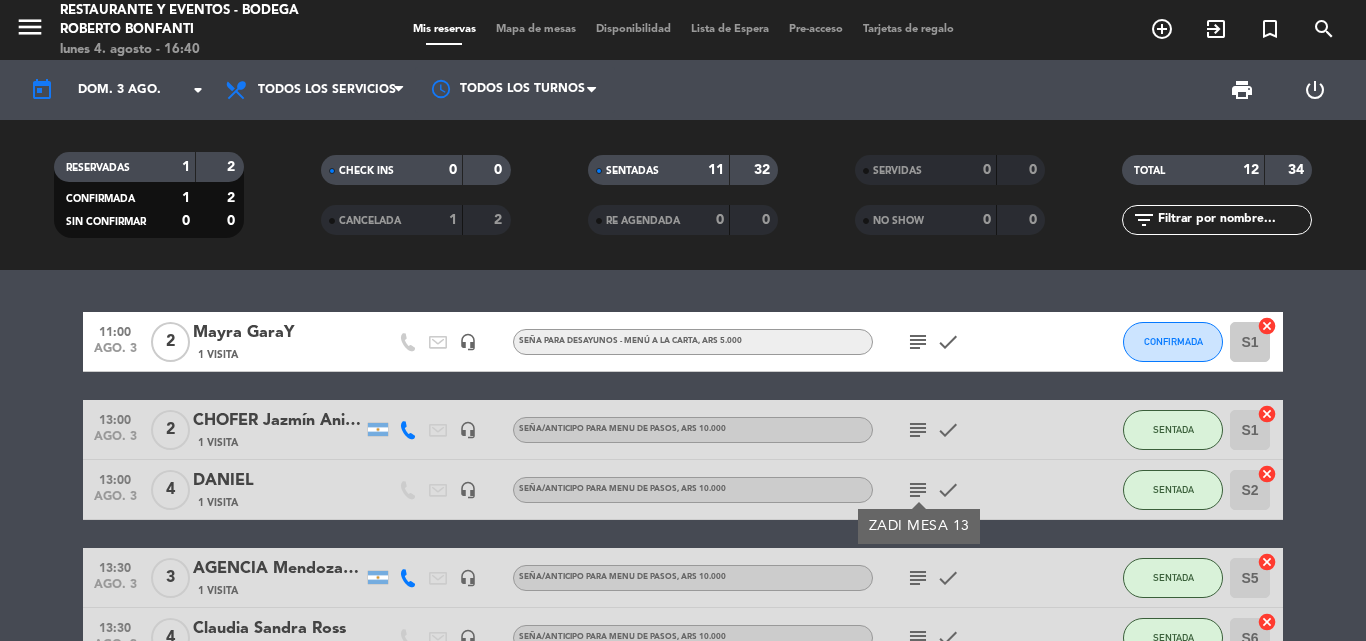 click on "subject" 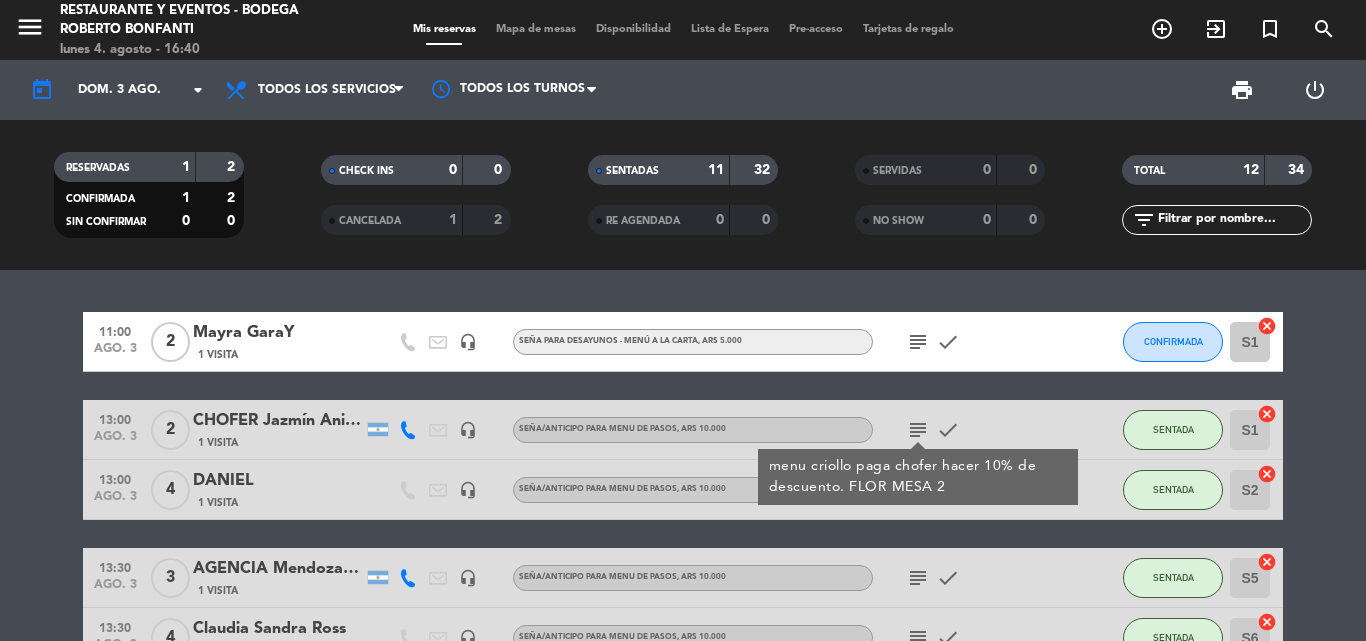 click on "today    dom. 3 ago. arrow_drop_down" 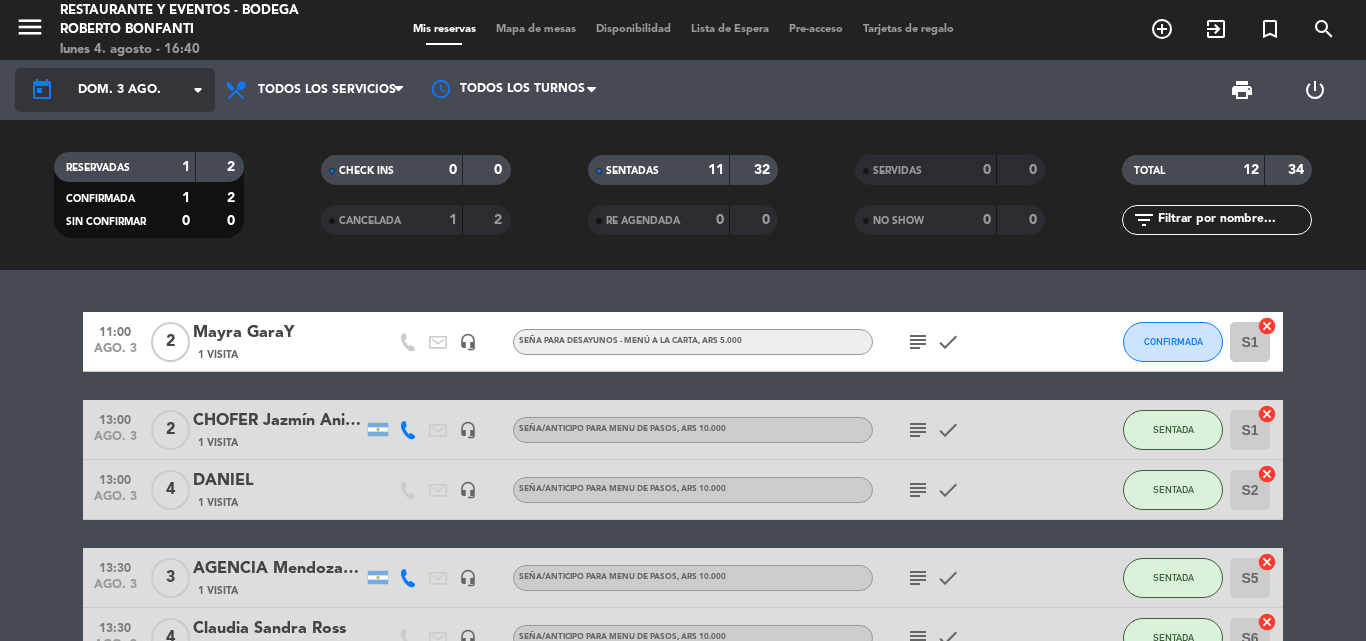 click on "dom. 3 ago." 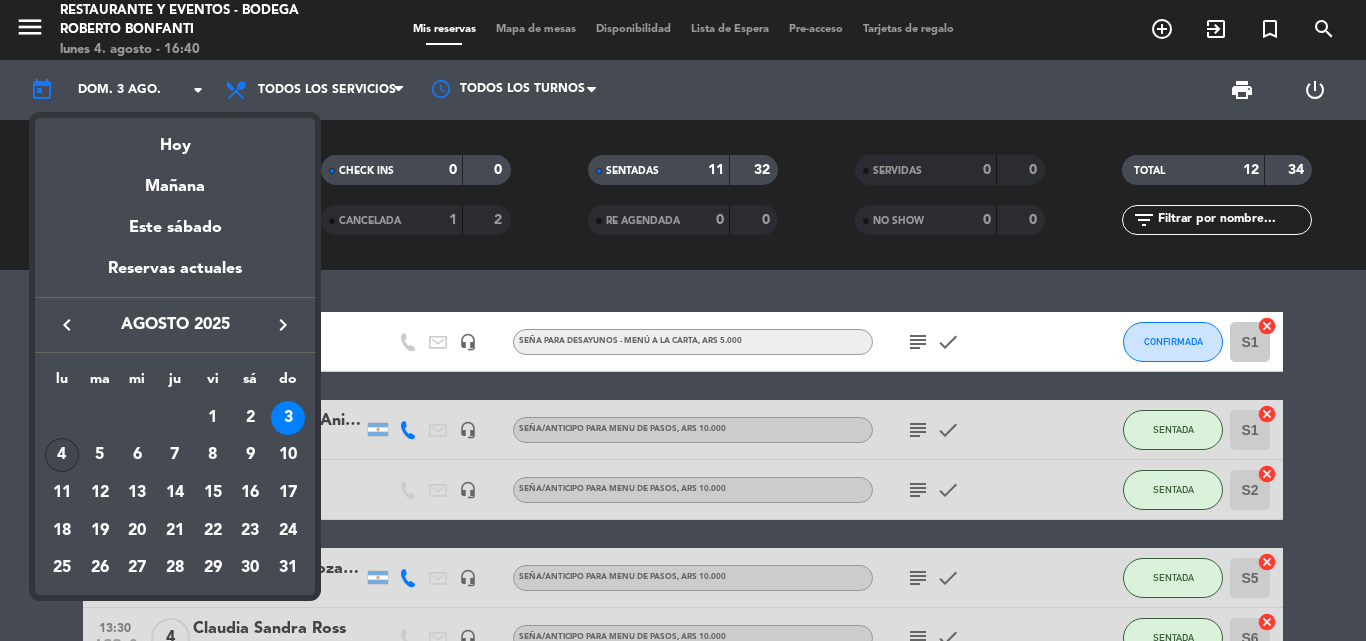 click on "4" at bounding box center (62, 455) 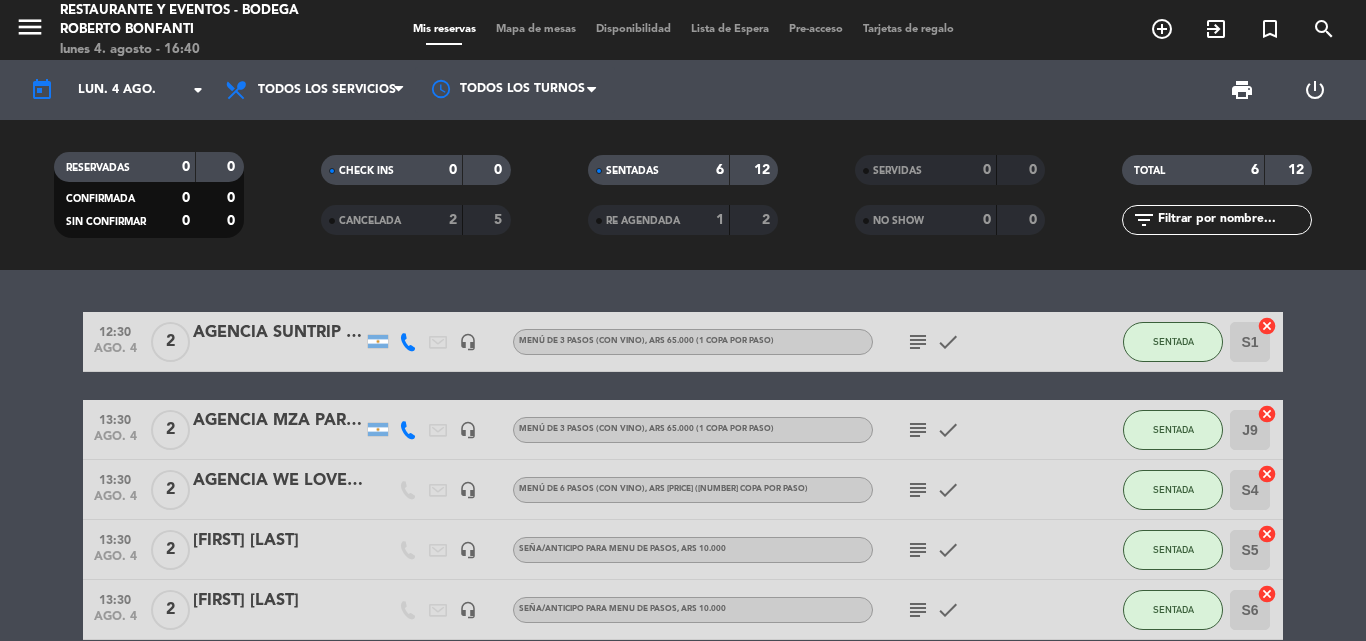 click on "subject" 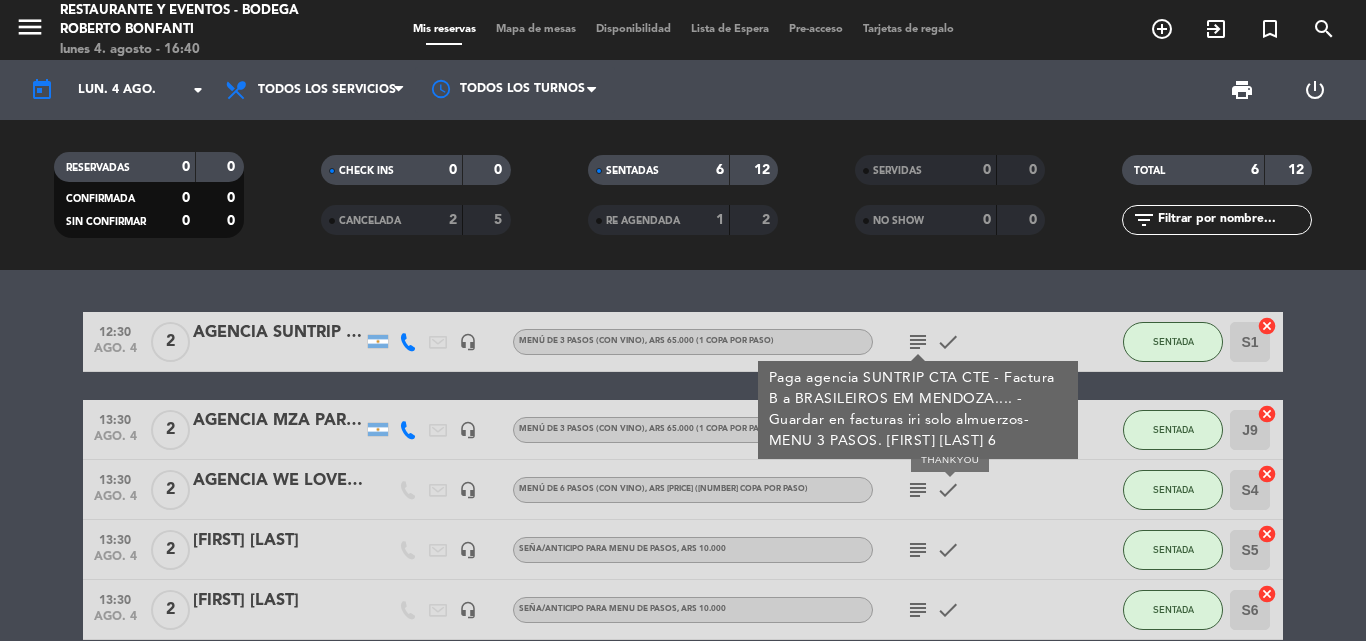 click on "check" 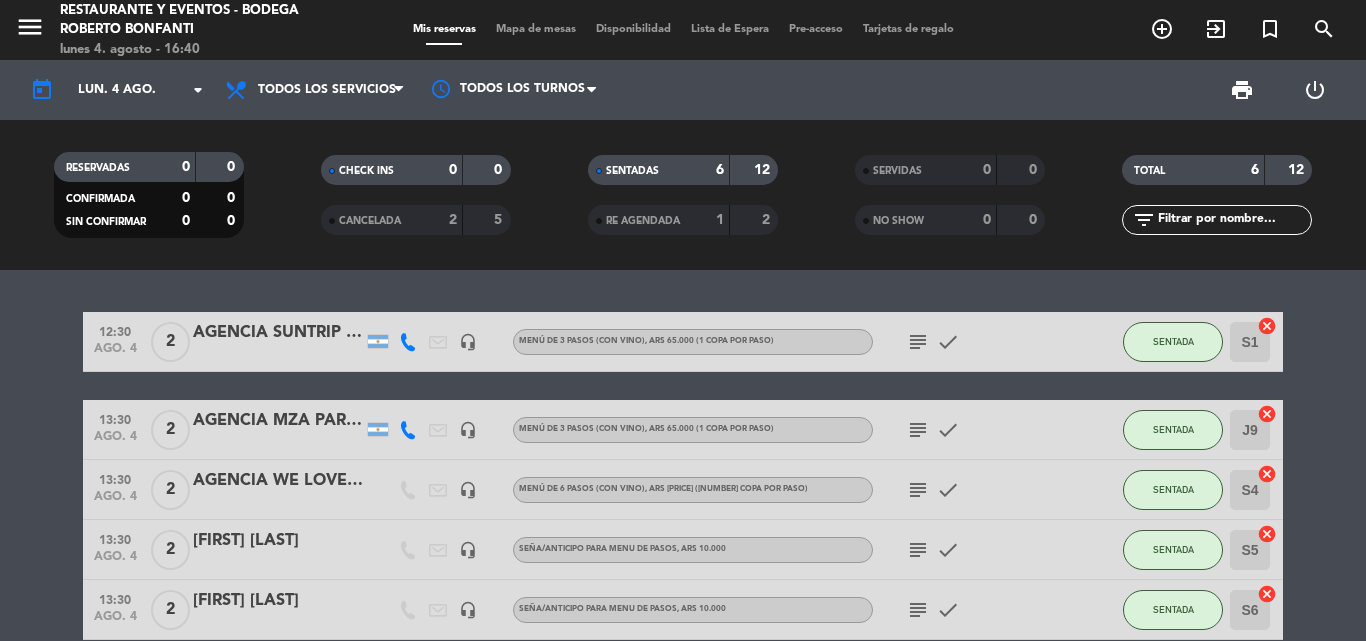 click on "subject" 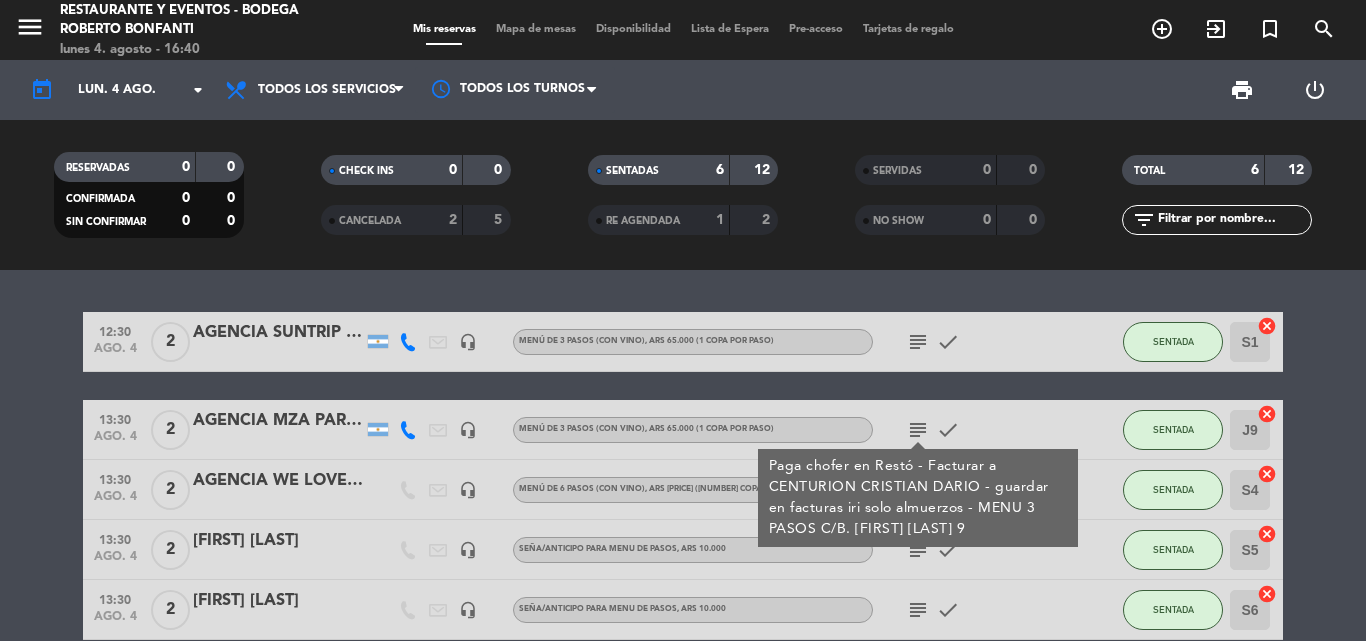 click on "subject" 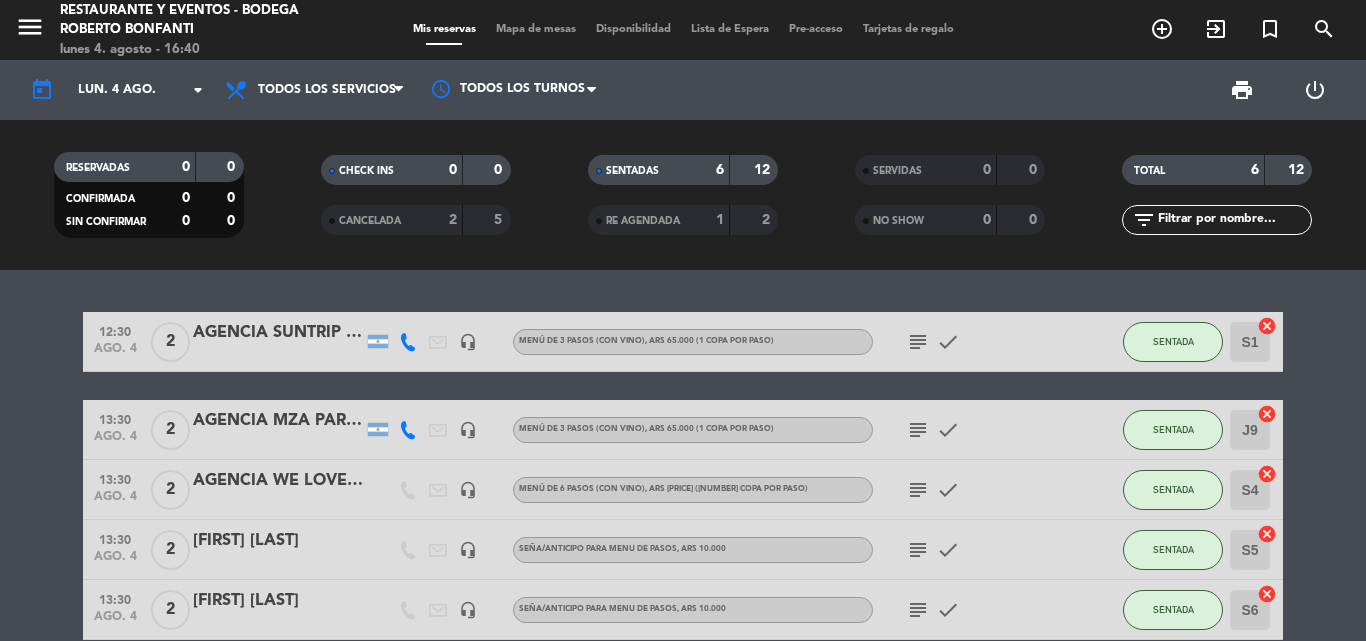 click on "subject" 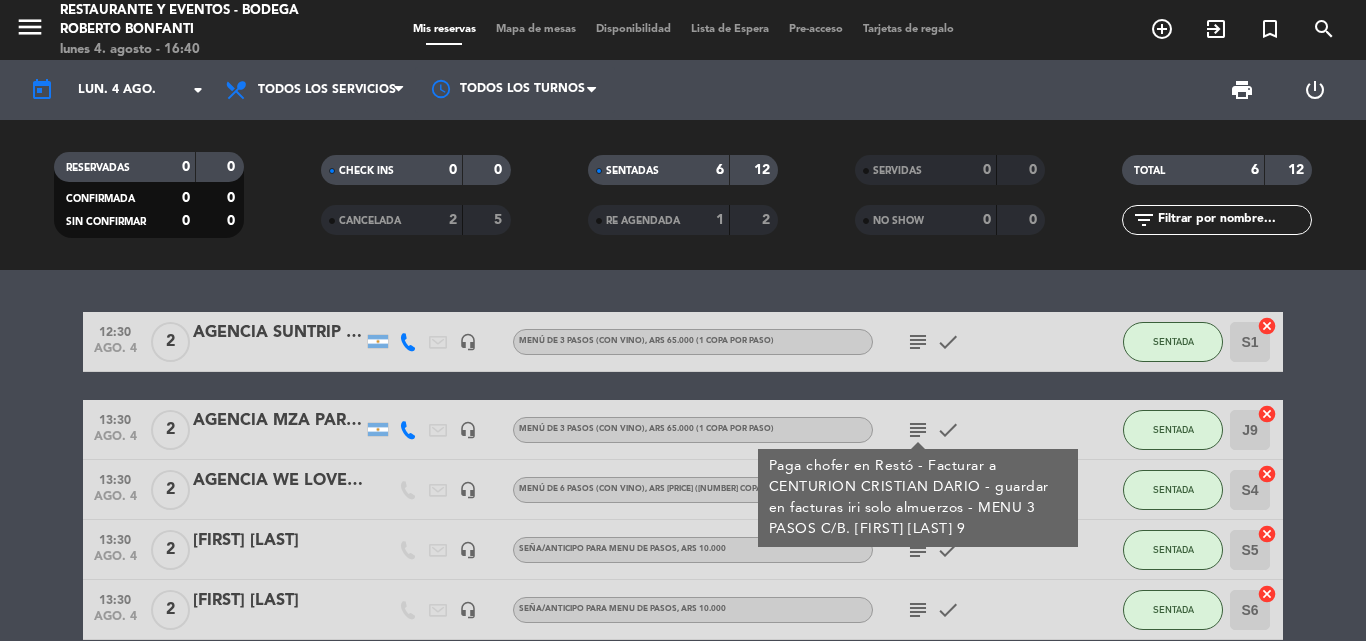 click on "subject" 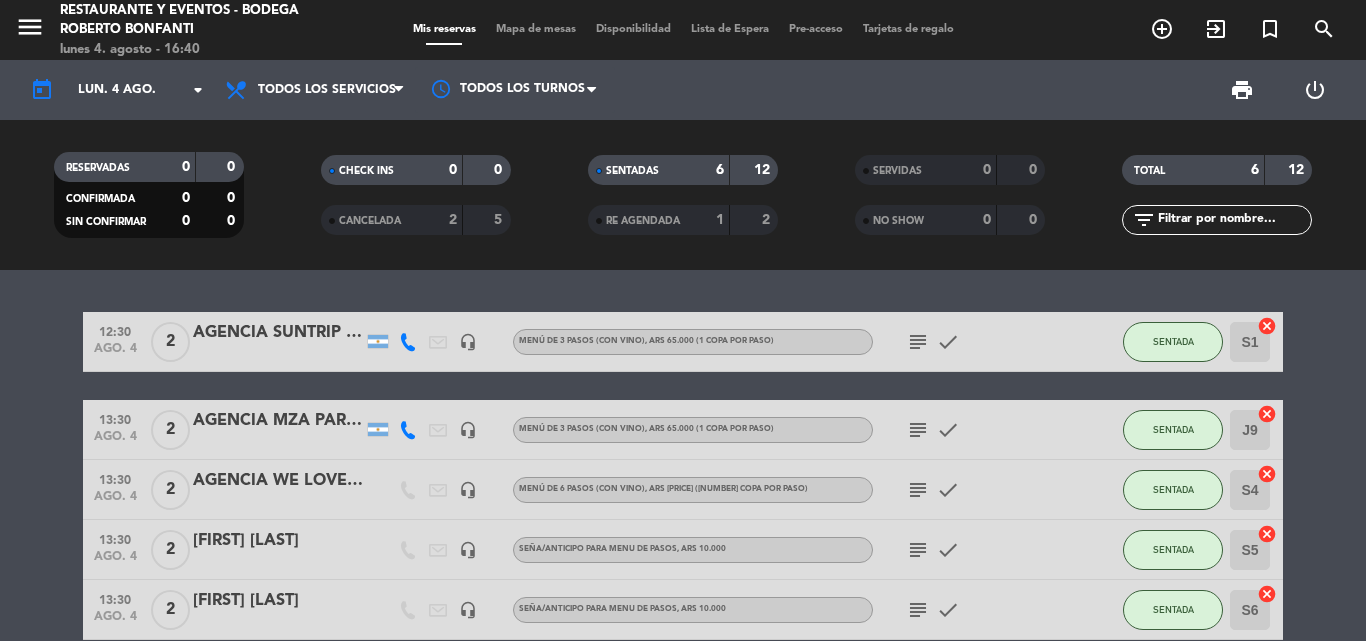 click on "subject" 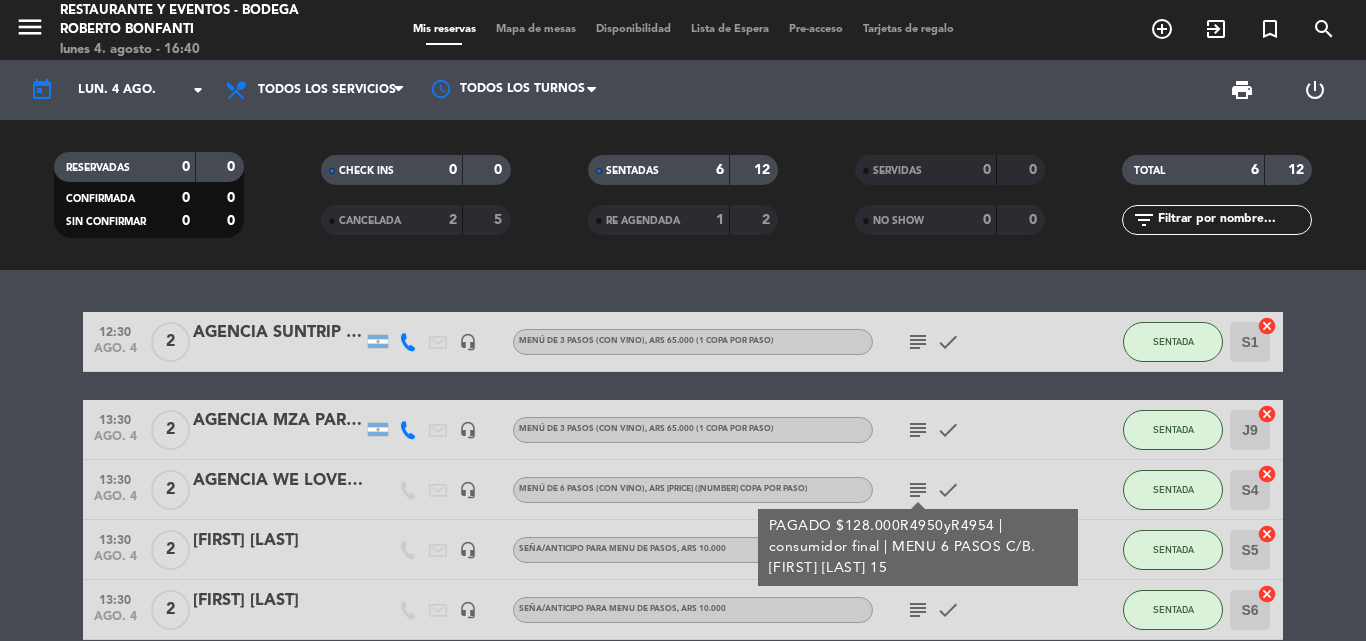 click on "subject" 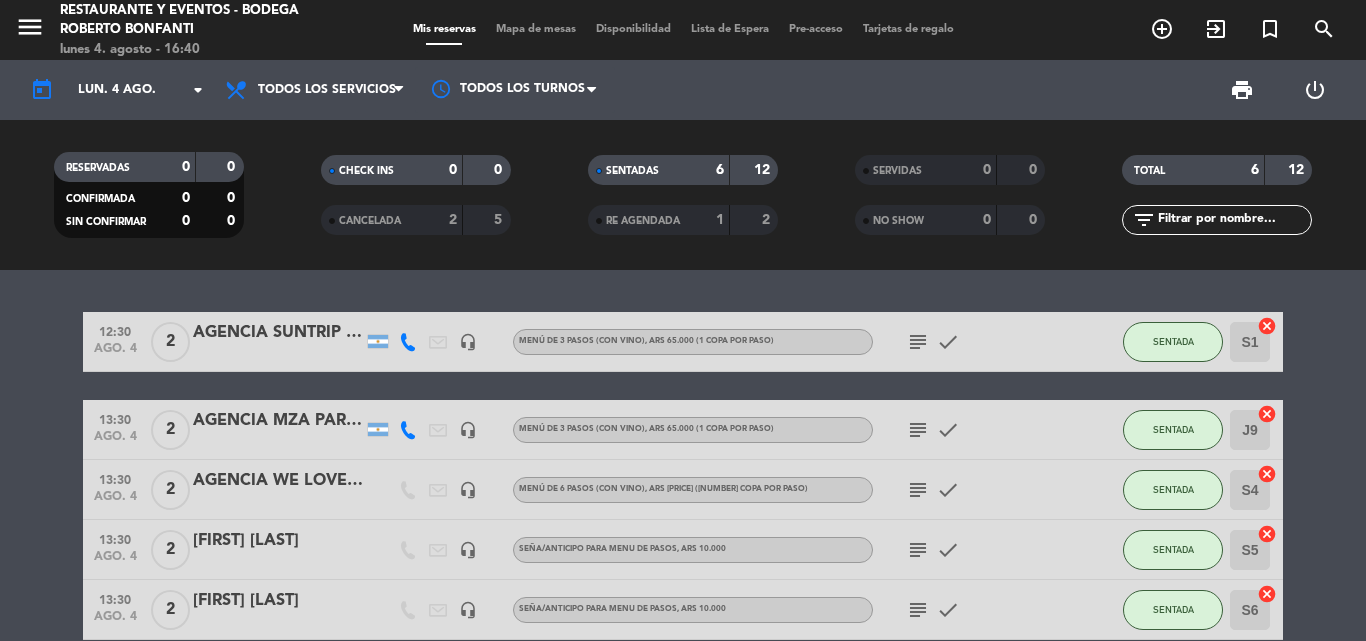 scroll, scrollTop: 100, scrollLeft: 0, axis: vertical 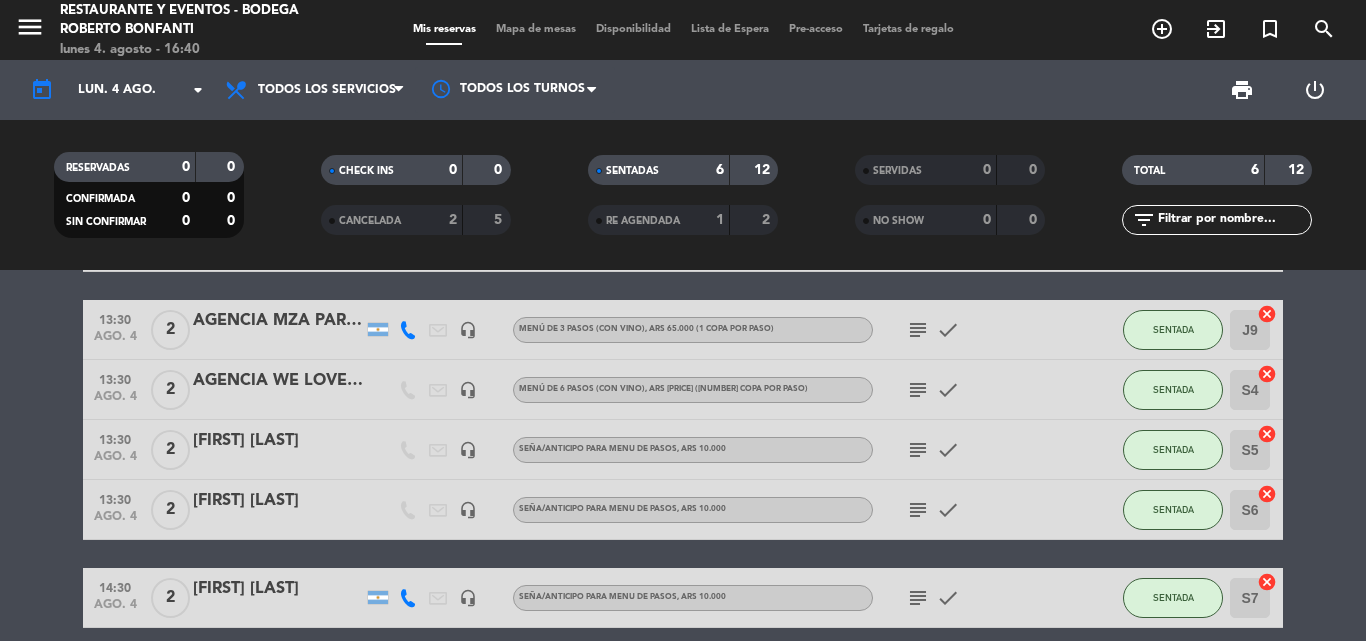 click on "subject" 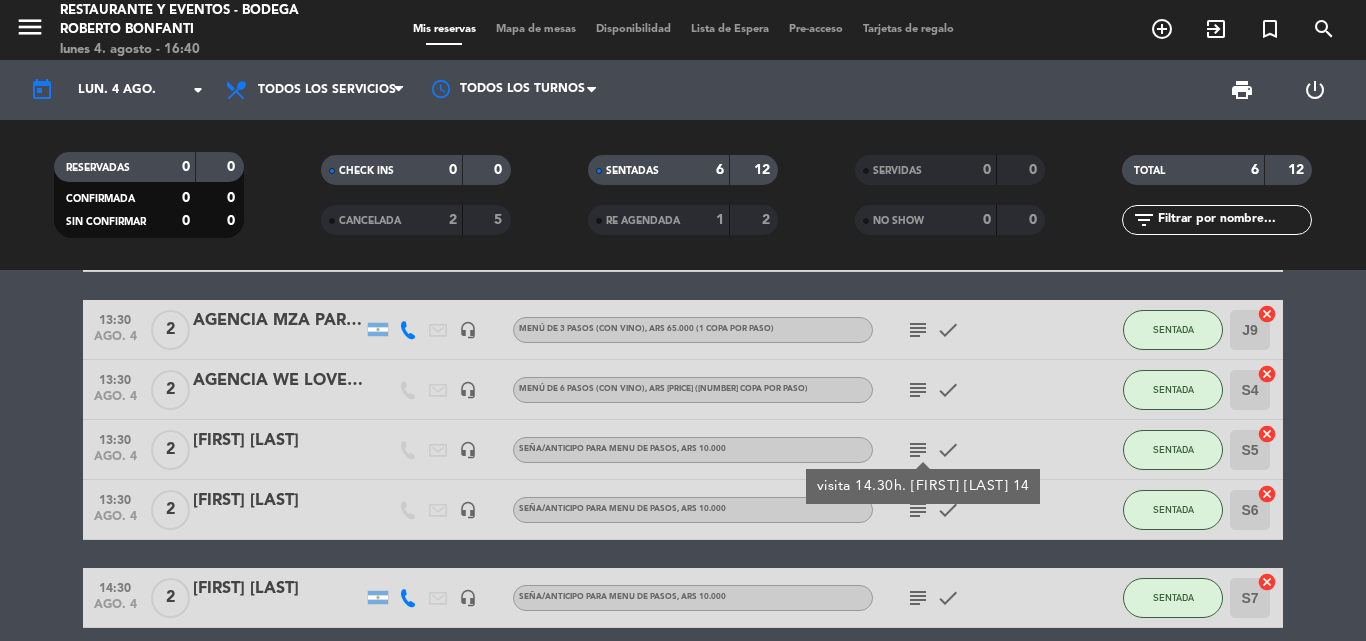 click on "subject" 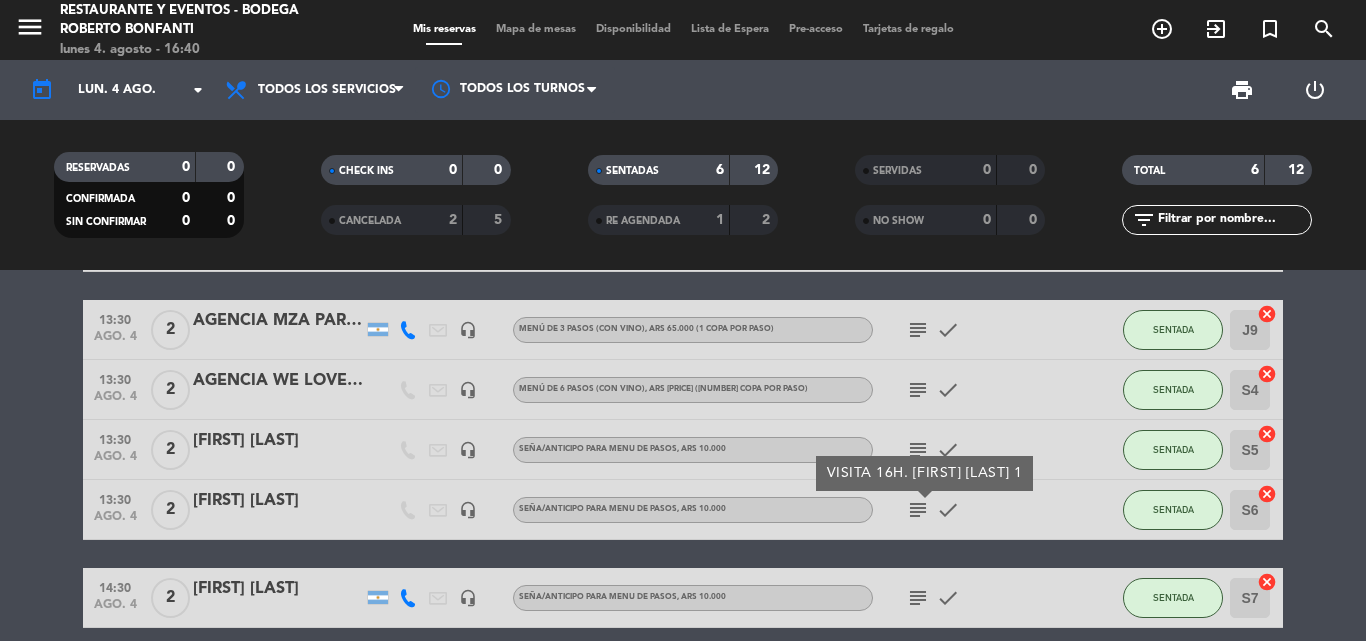 scroll, scrollTop: 187, scrollLeft: 0, axis: vertical 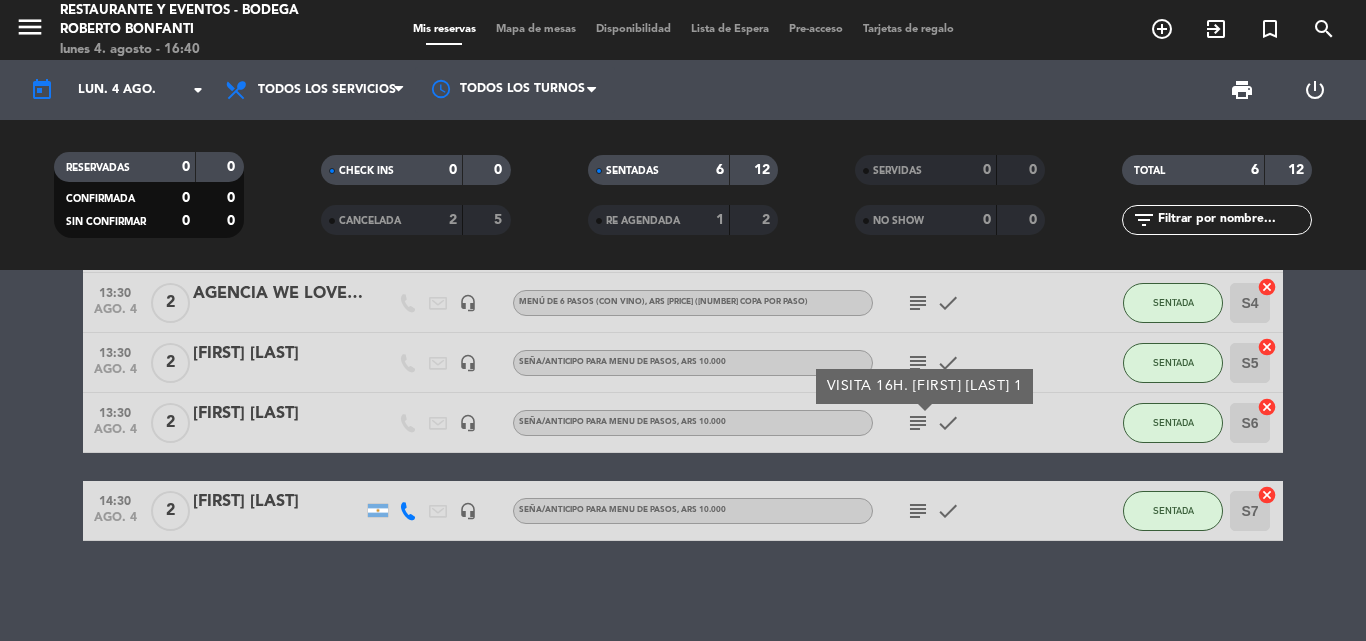 click on "subject" 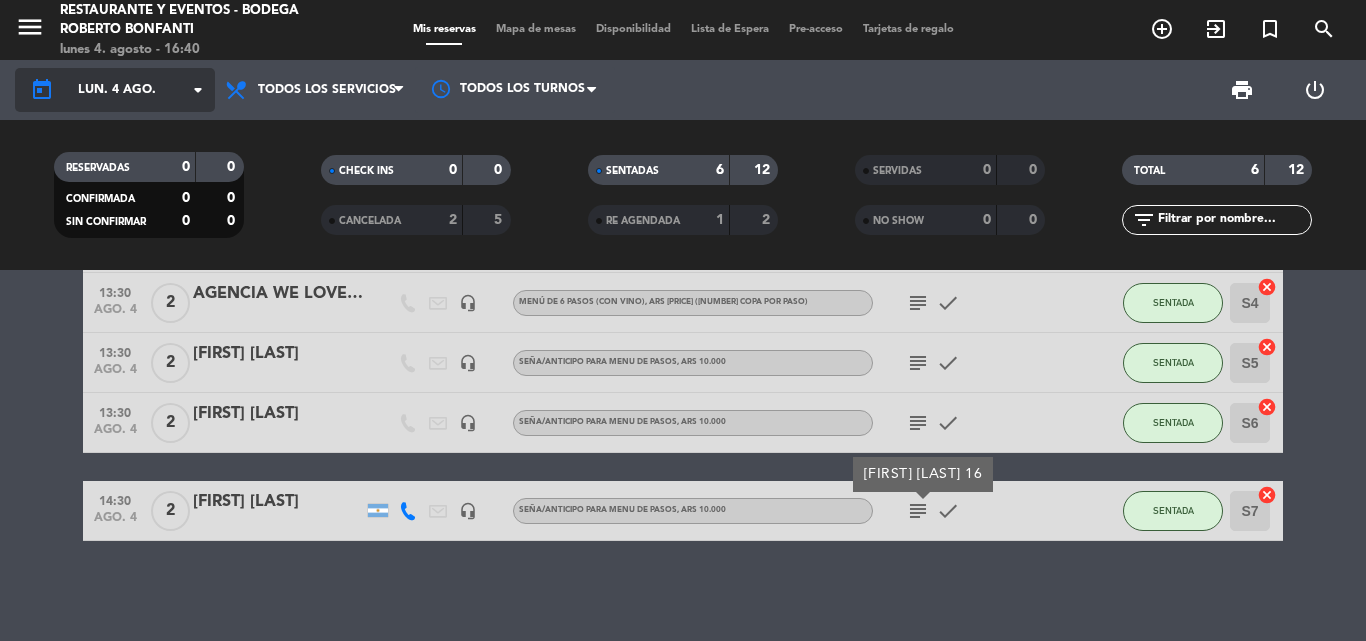 click on "lun. 4 ago." 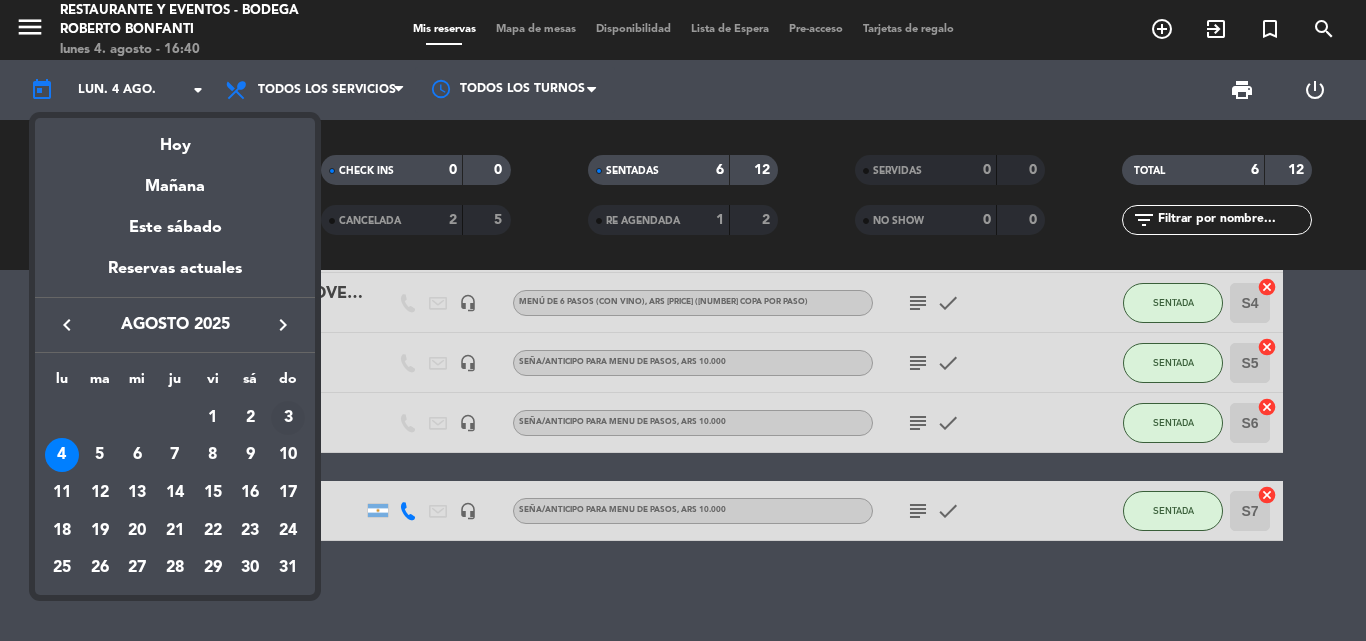 click on "3" at bounding box center [288, 418] 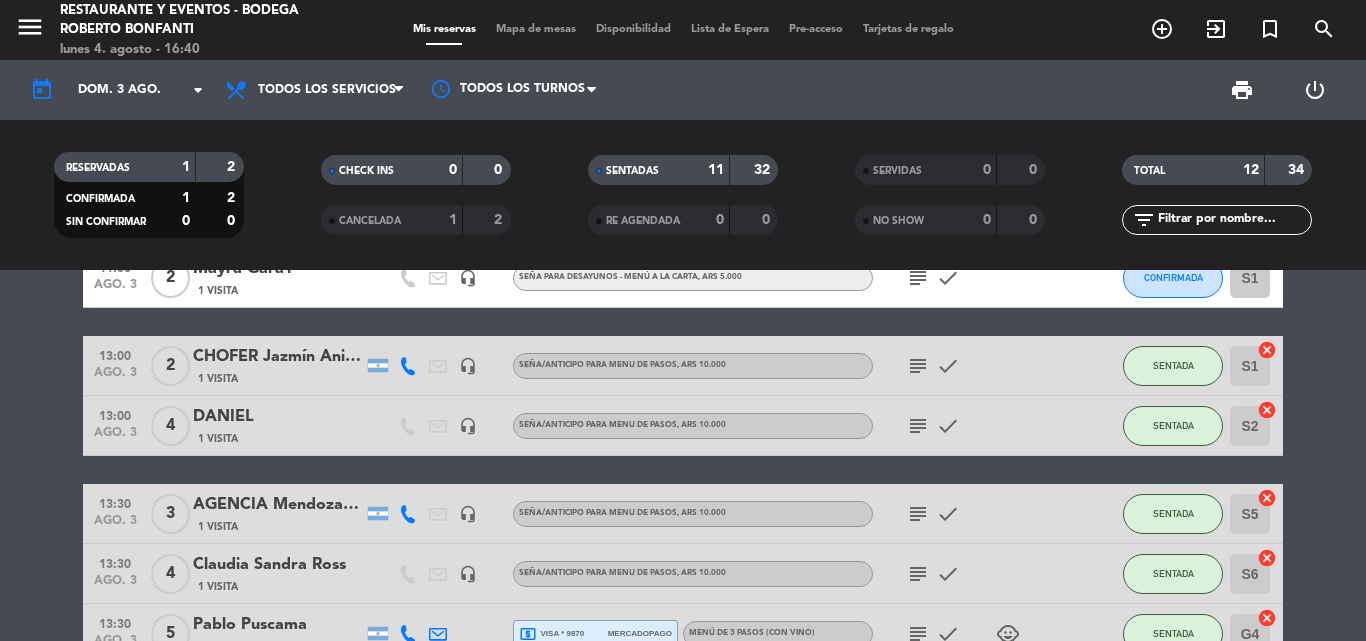 scroll, scrollTop: 0, scrollLeft: 0, axis: both 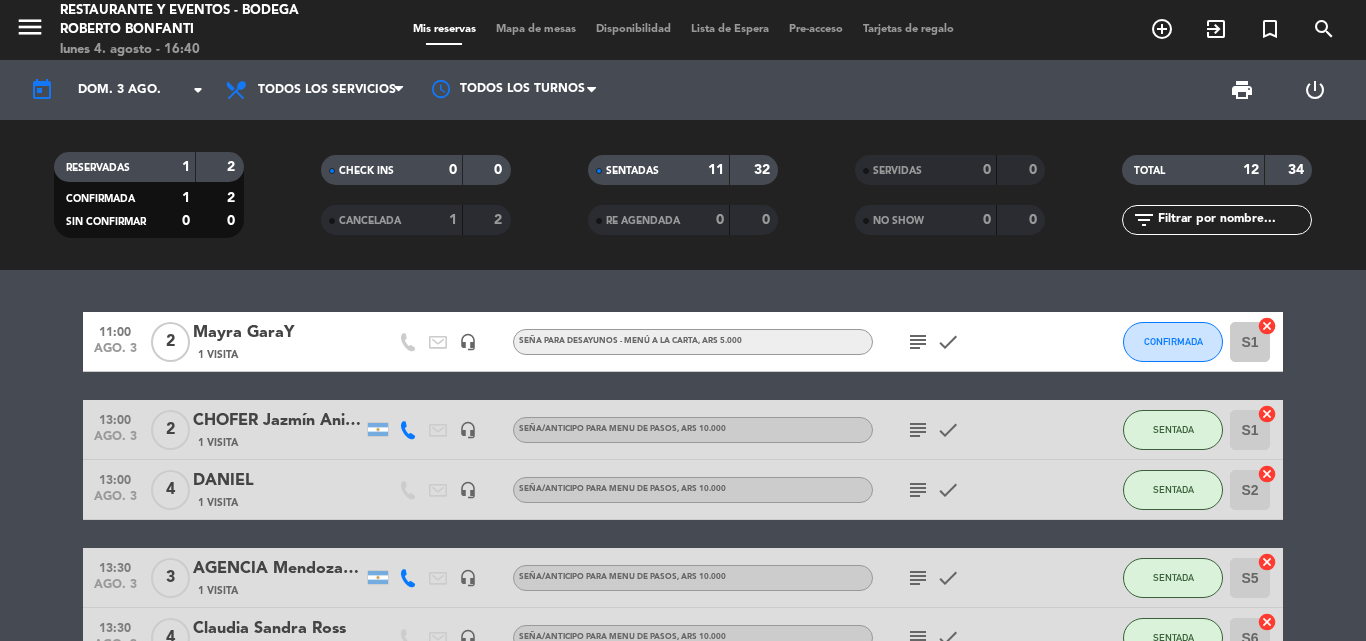 click on "subject" 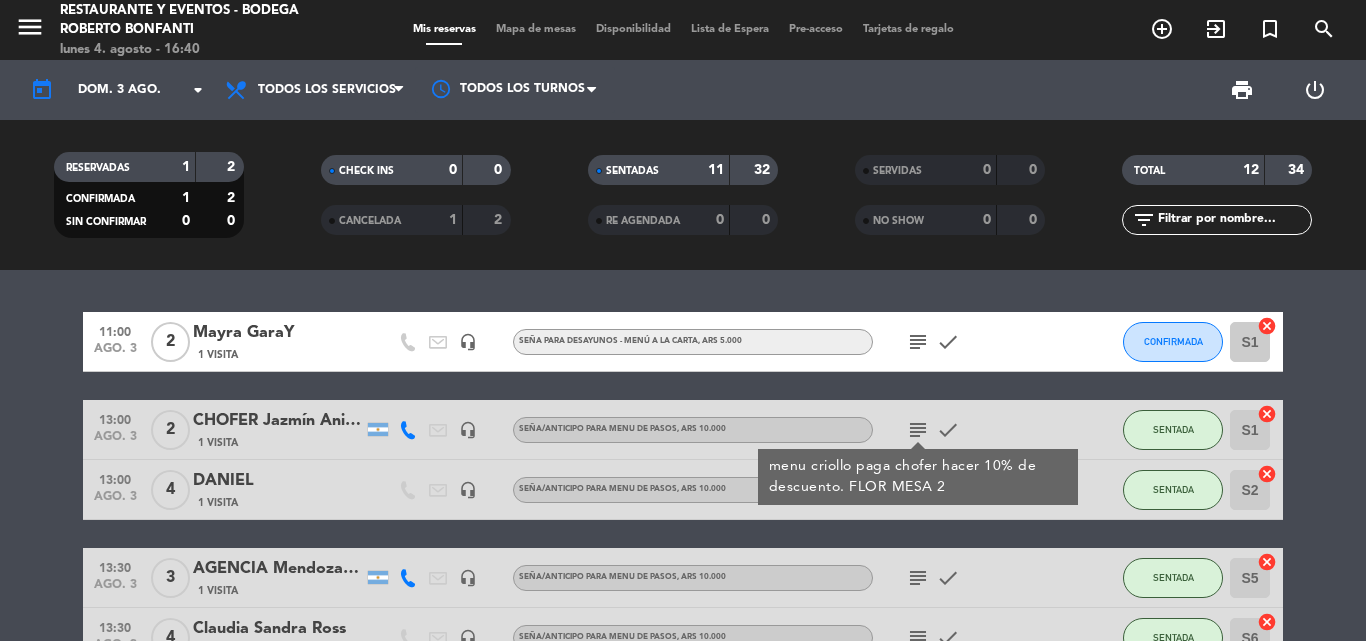 click on "subject" 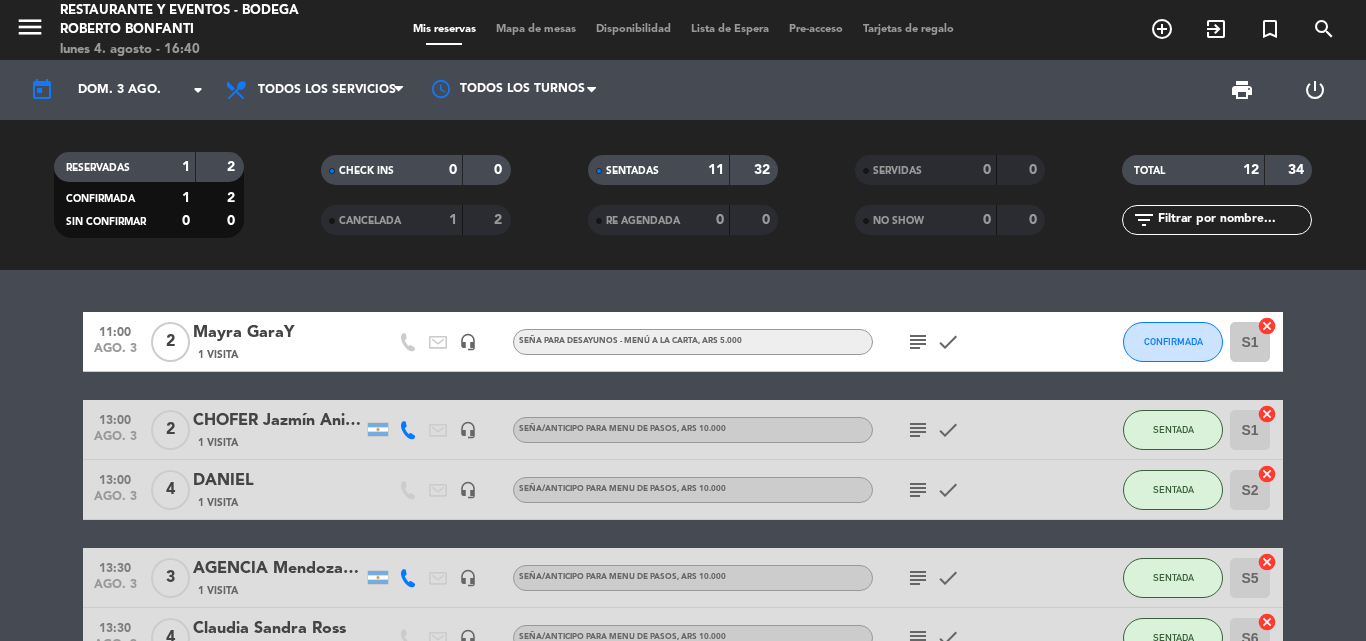 click on "subject" 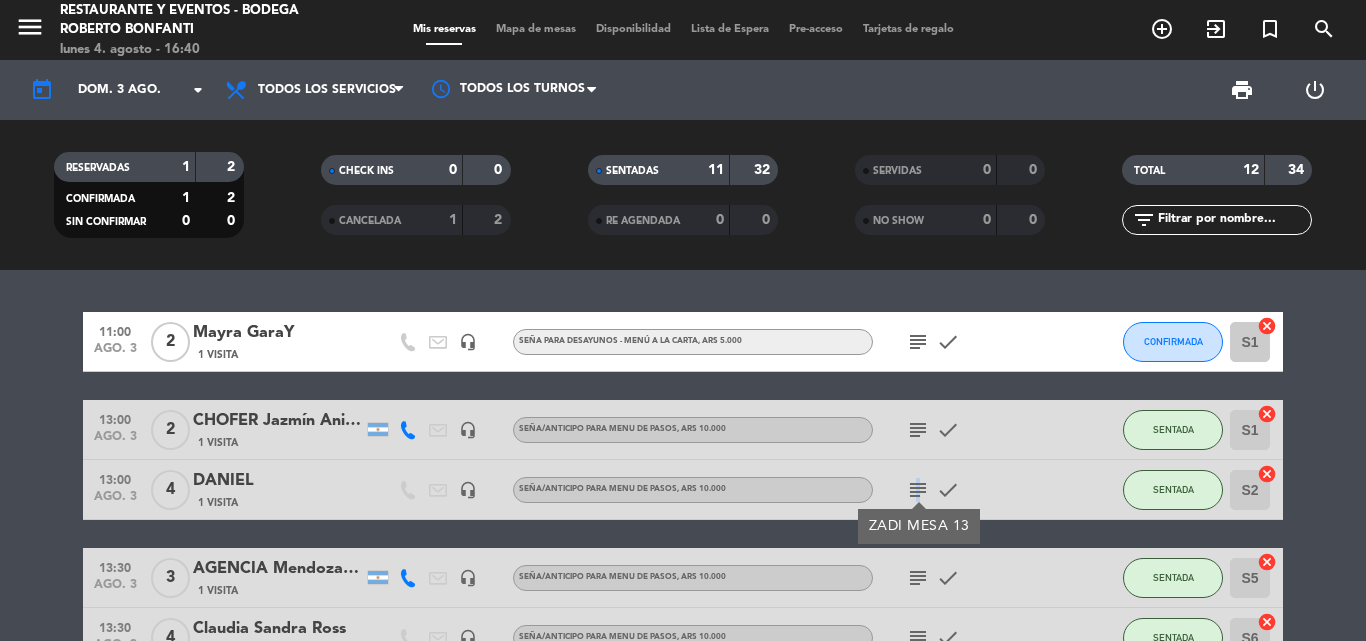 click on "subject" 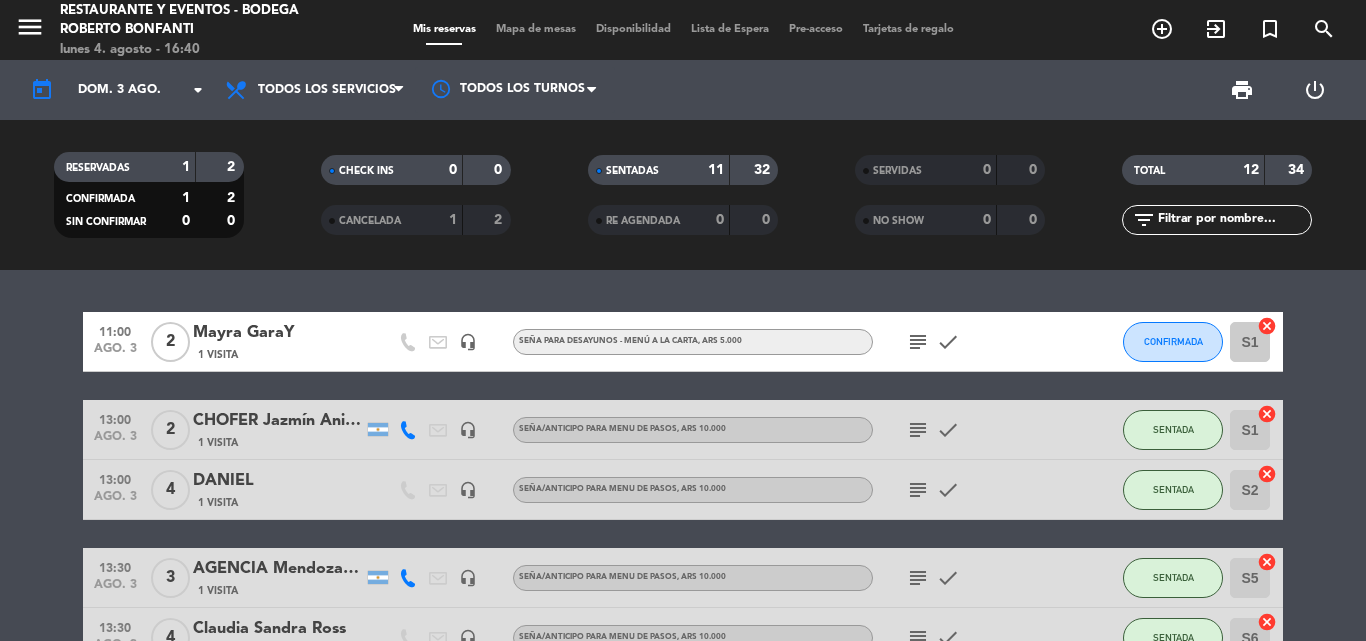 click on "subject" 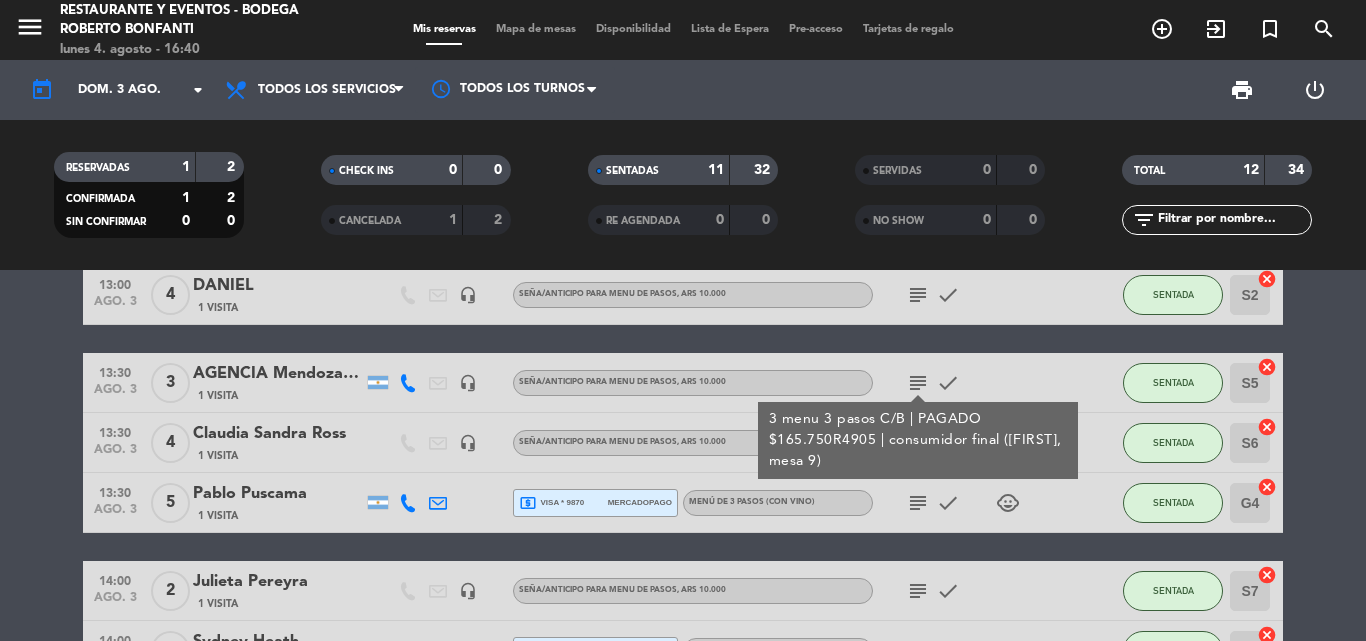 scroll, scrollTop: 200, scrollLeft: 0, axis: vertical 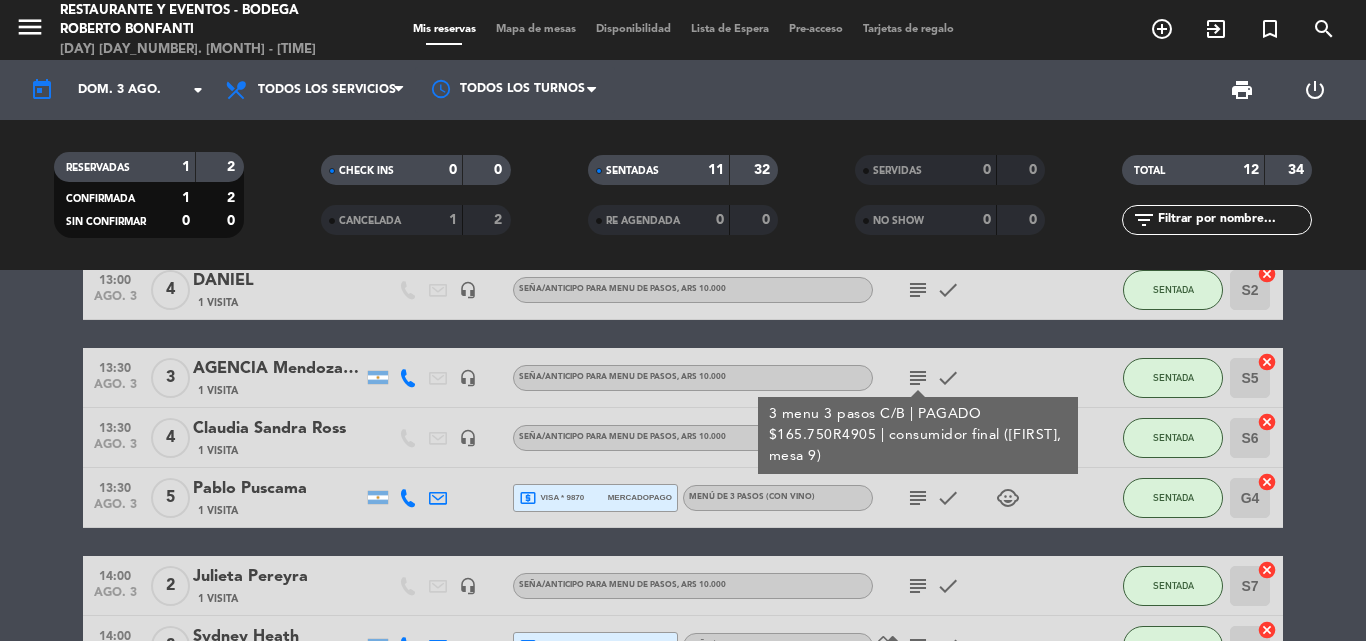 click on "subject" 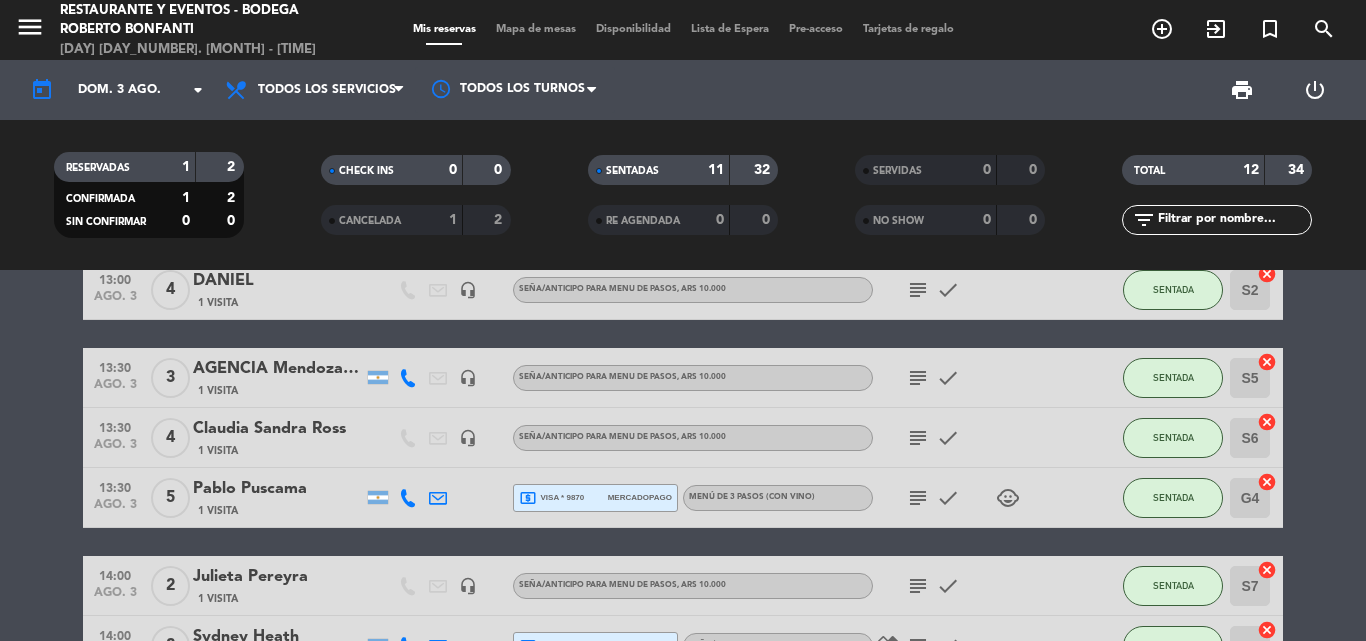 click on "subject" 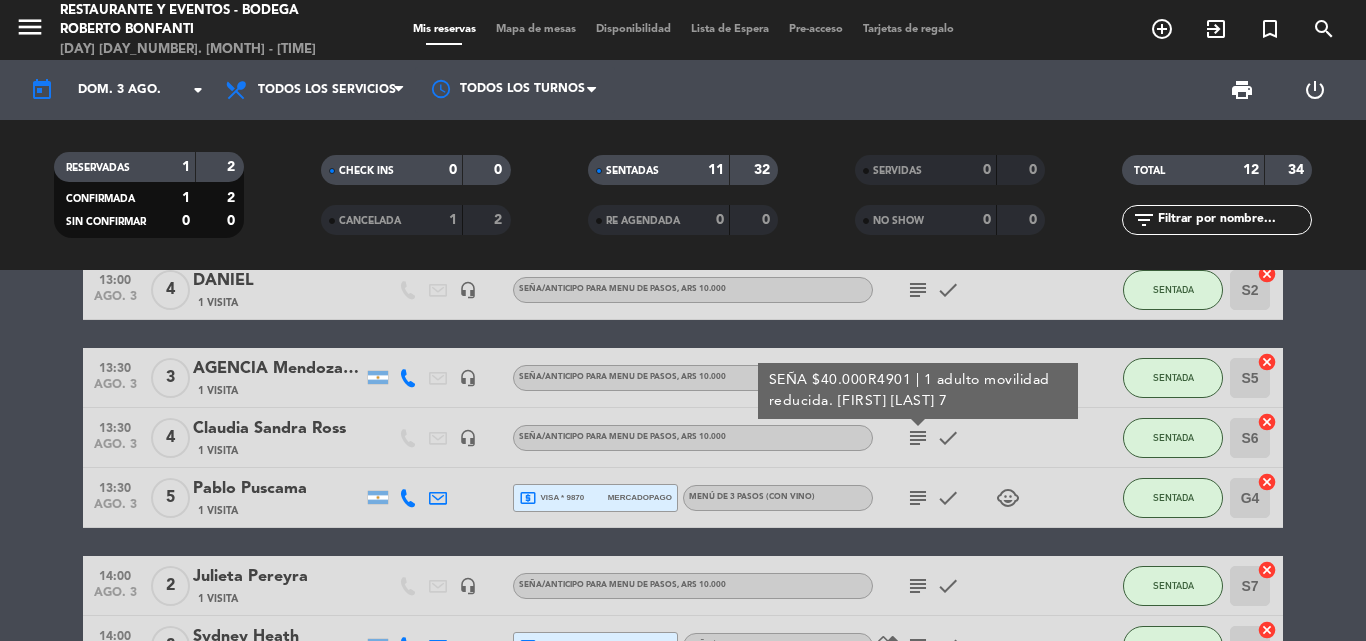 click on "subject" 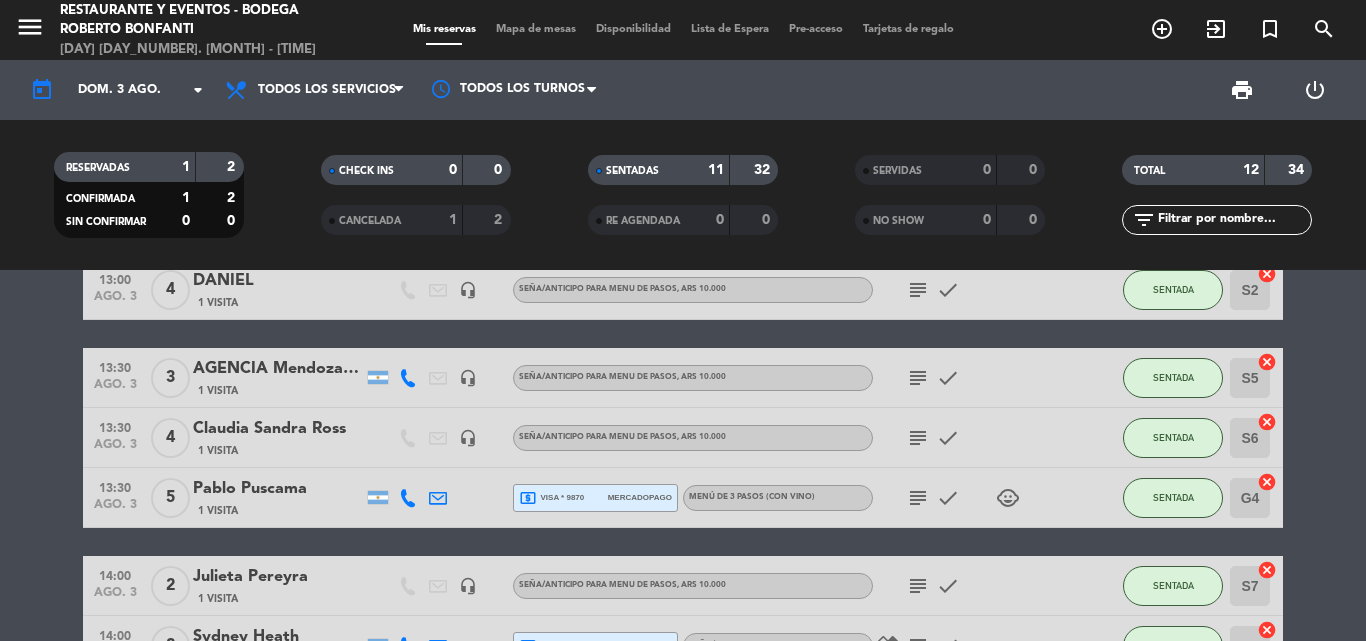 click on "subject" 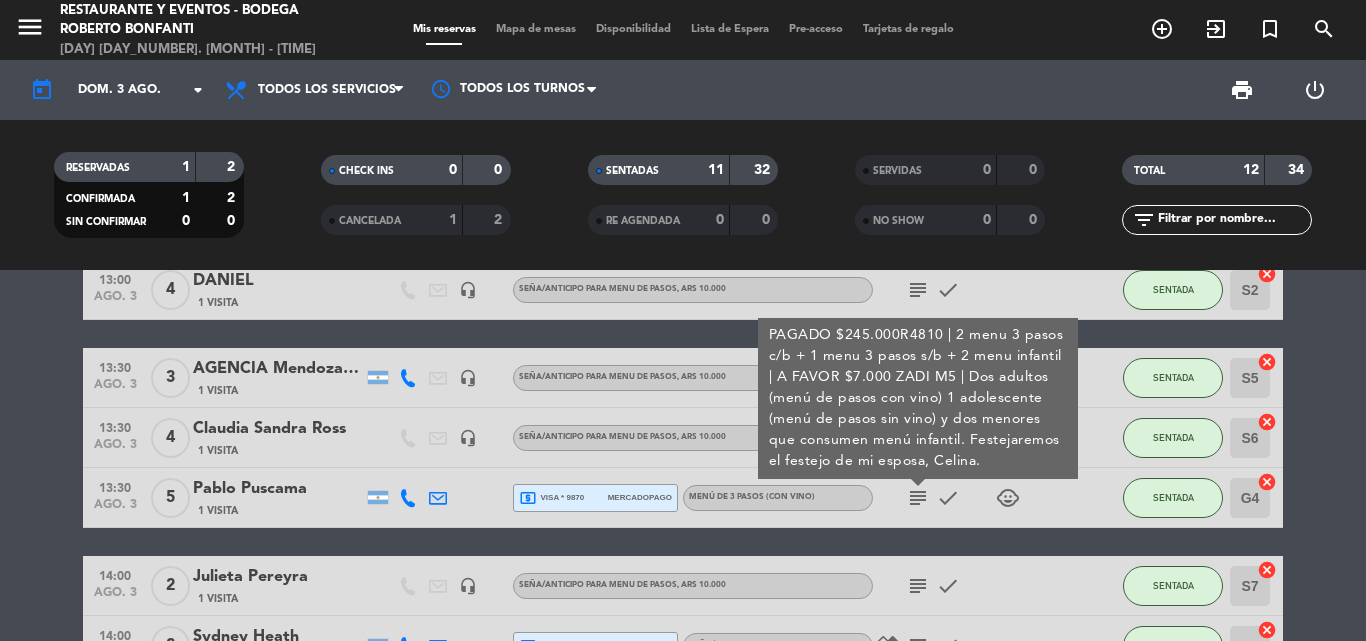 click on "subject" 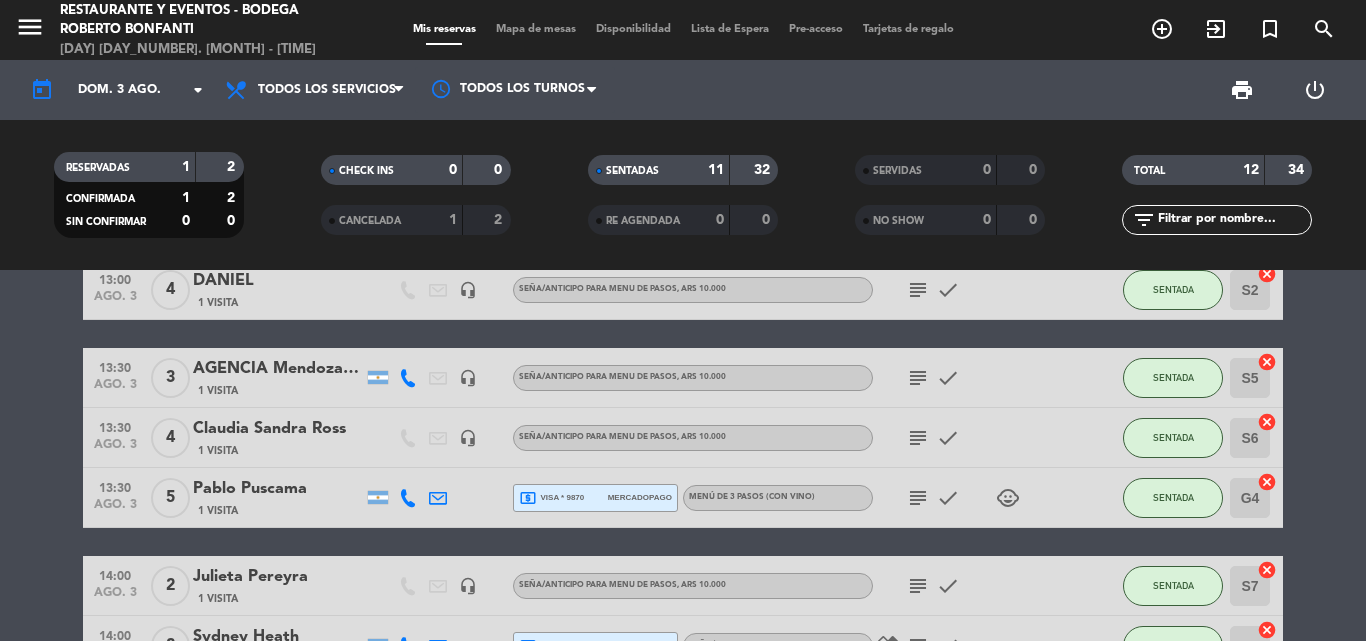 click on "subject" 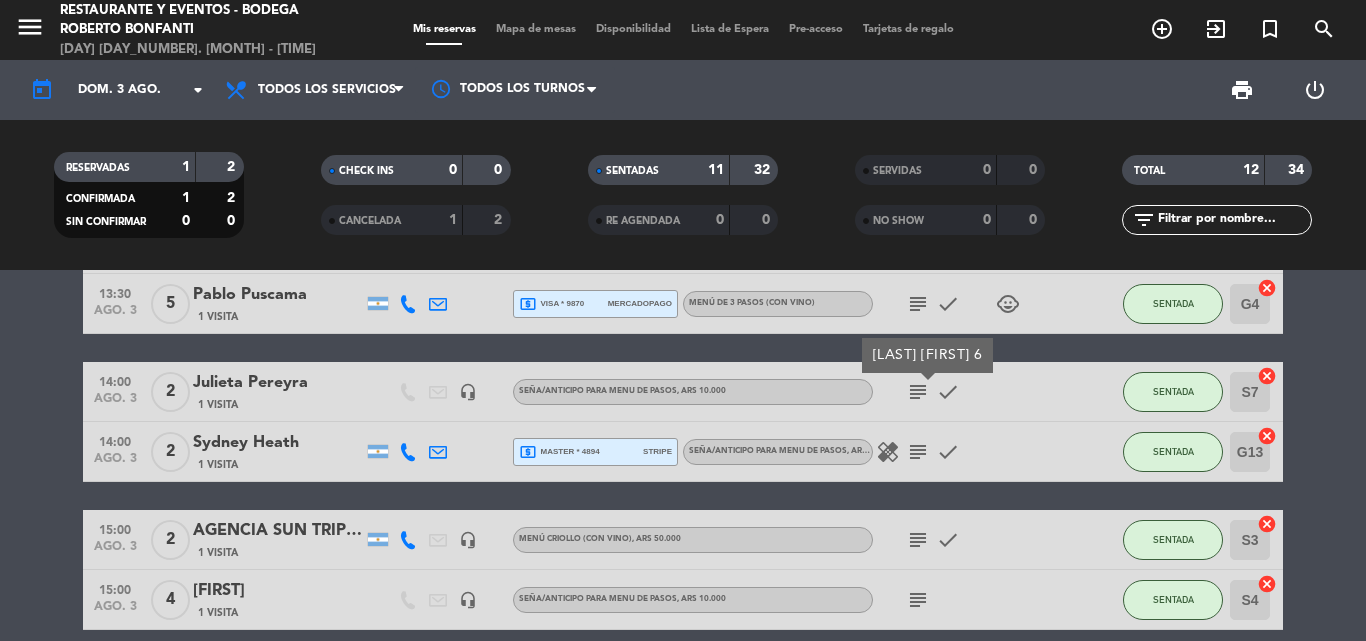 scroll, scrollTop: 400, scrollLeft: 0, axis: vertical 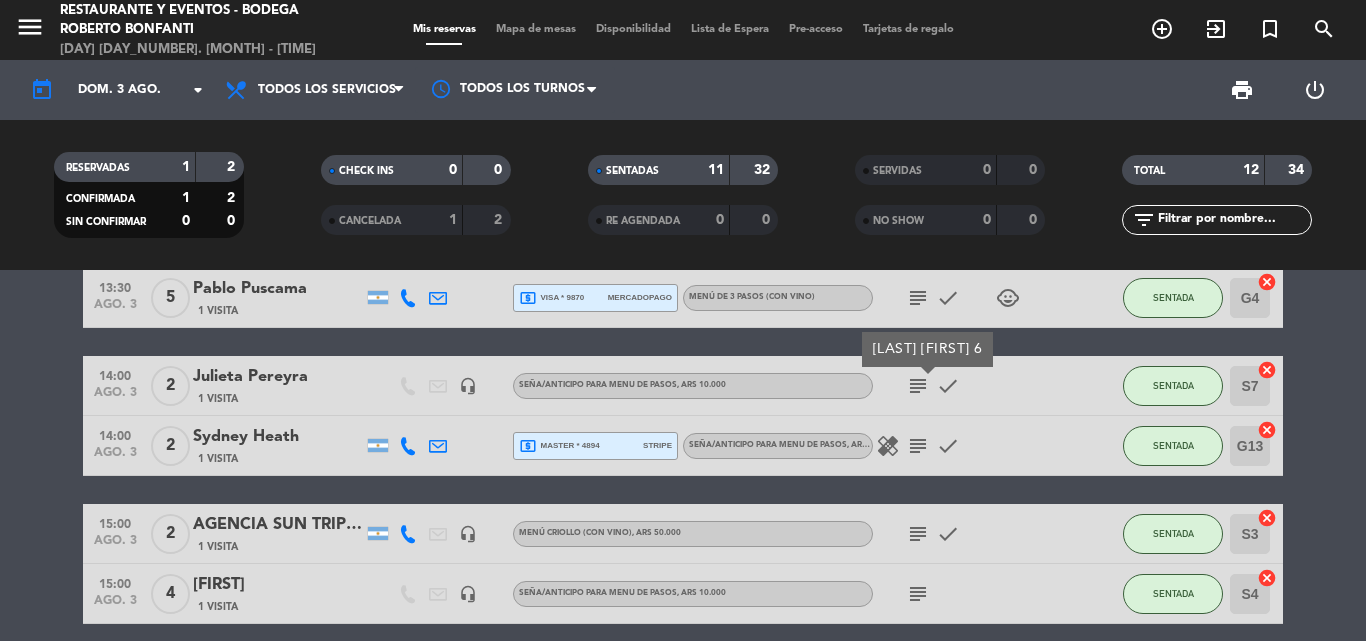 click on "subject" 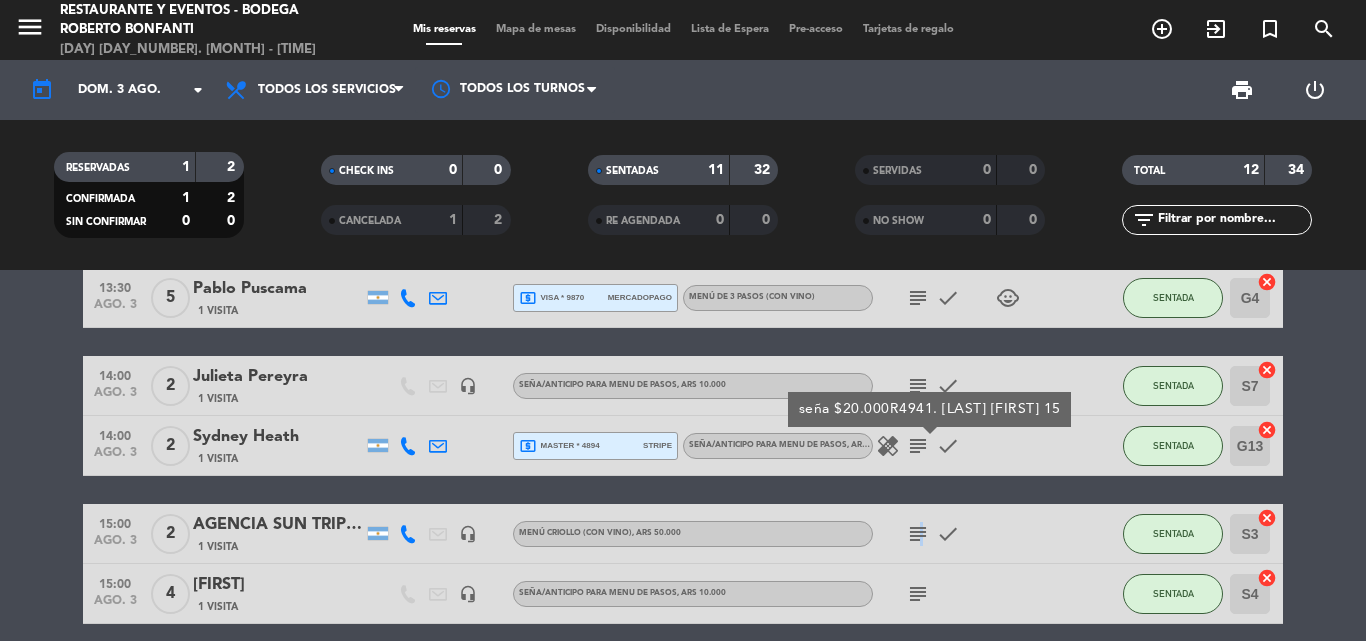 click on "subject" 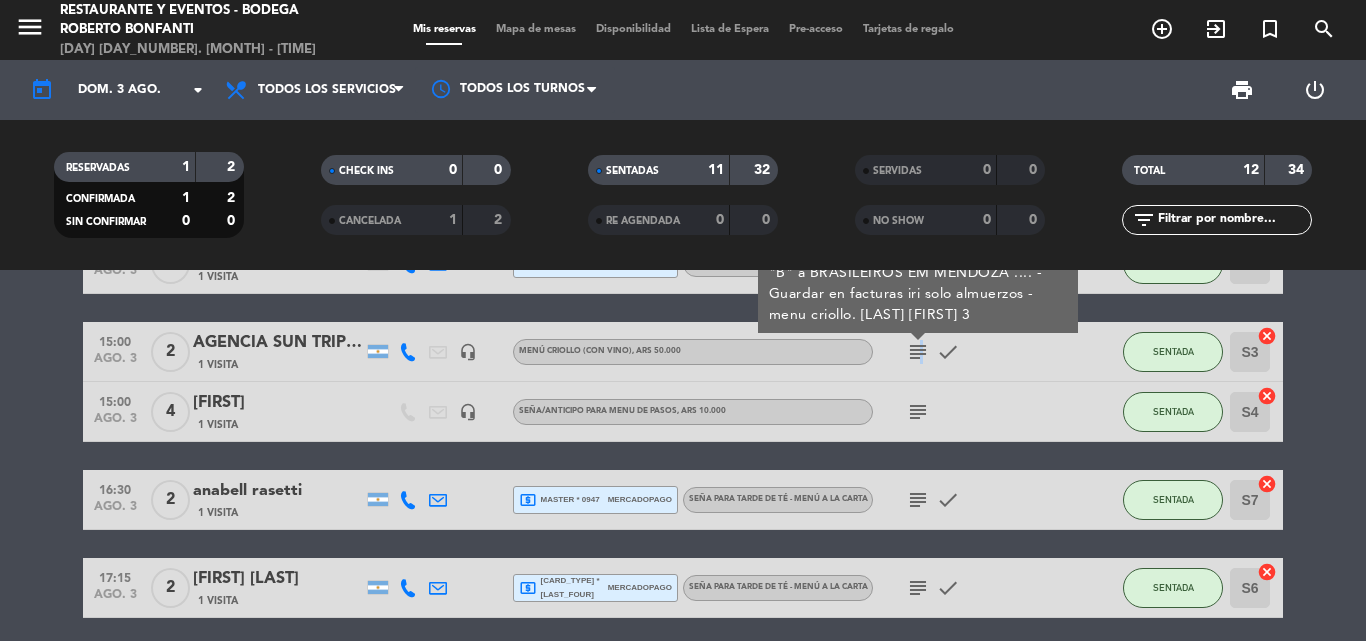 scroll, scrollTop: 600, scrollLeft: 0, axis: vertical 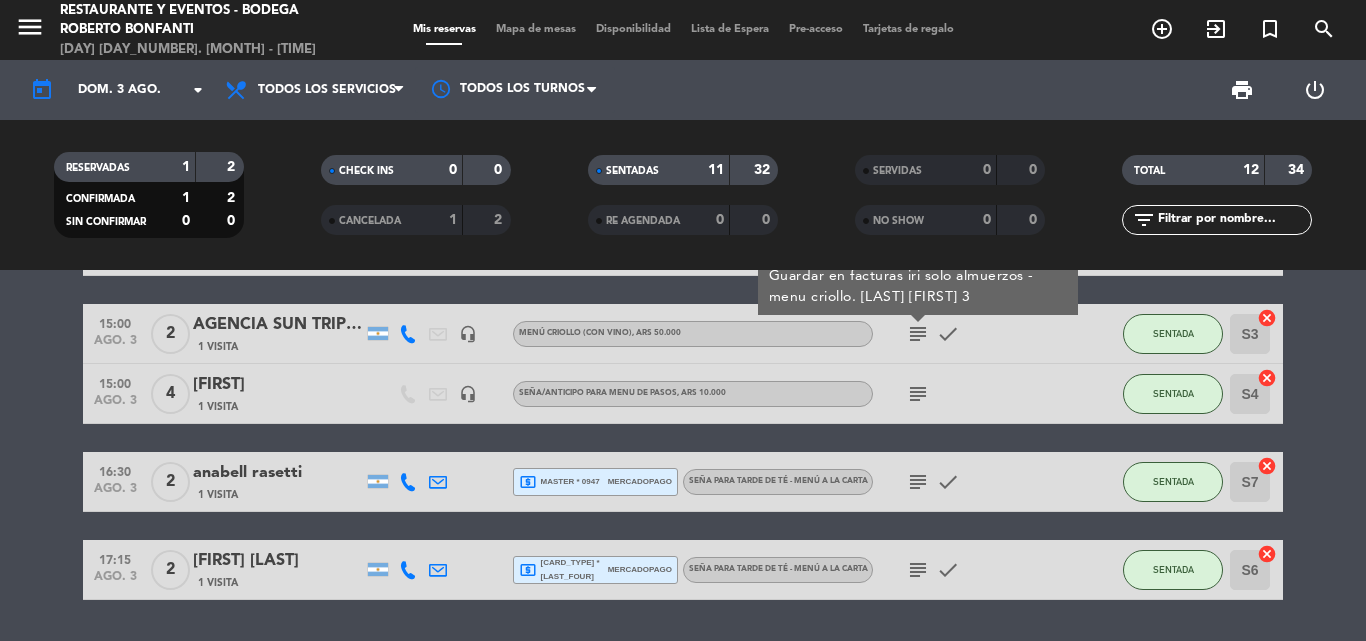 click on "subject" 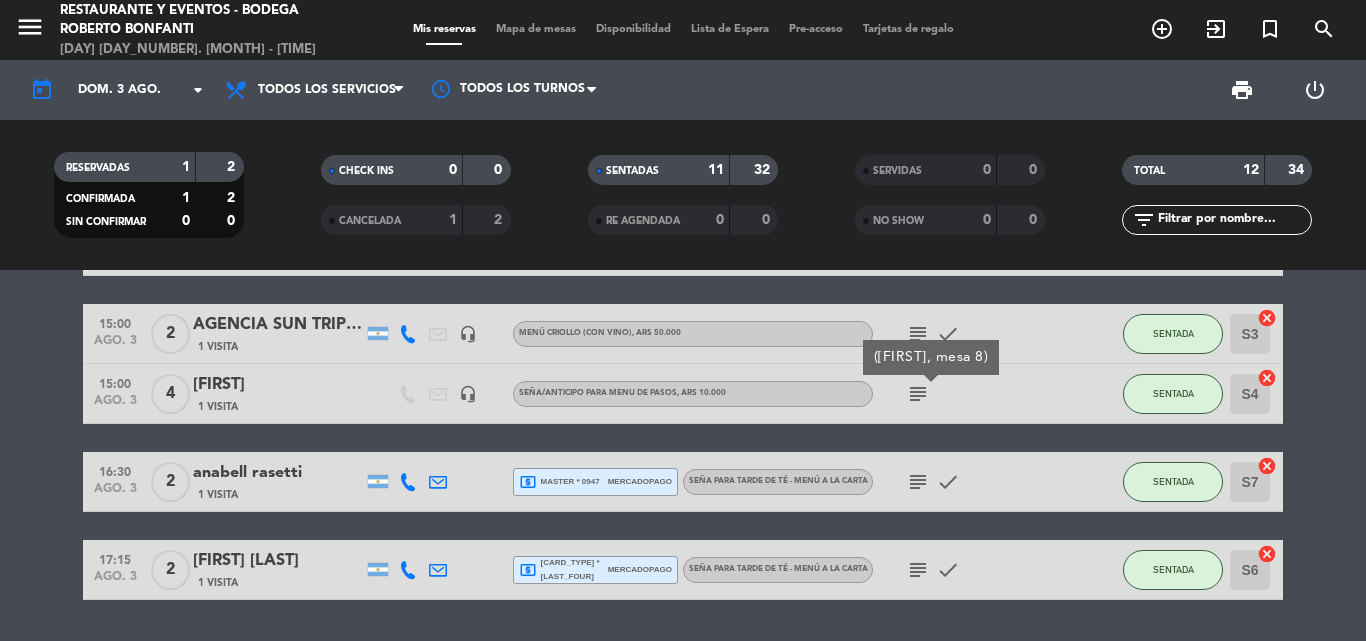 click on "subject" 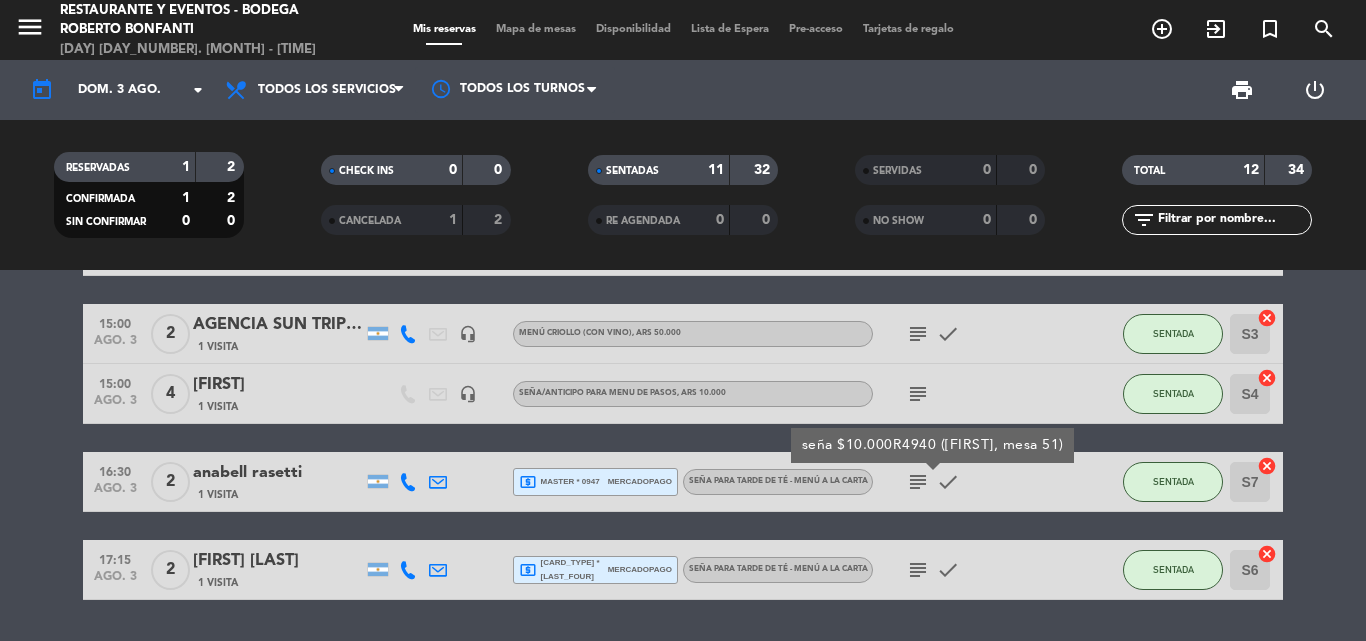 click on "subject" 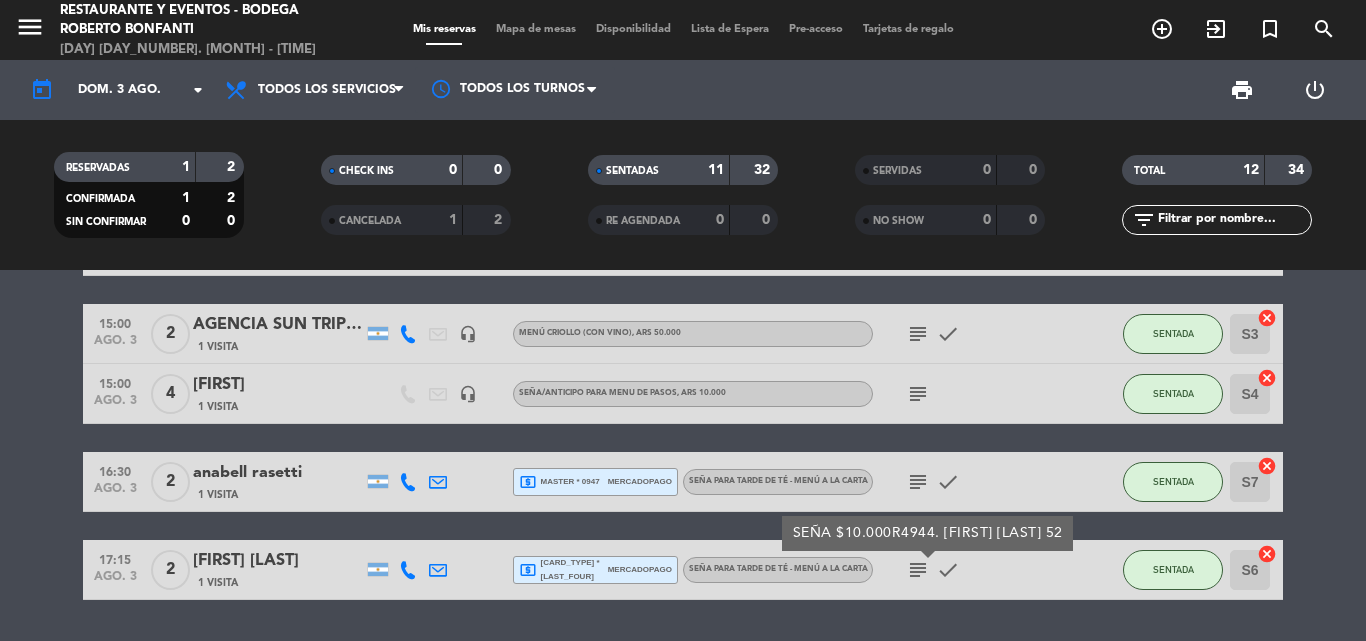 click on "subject" 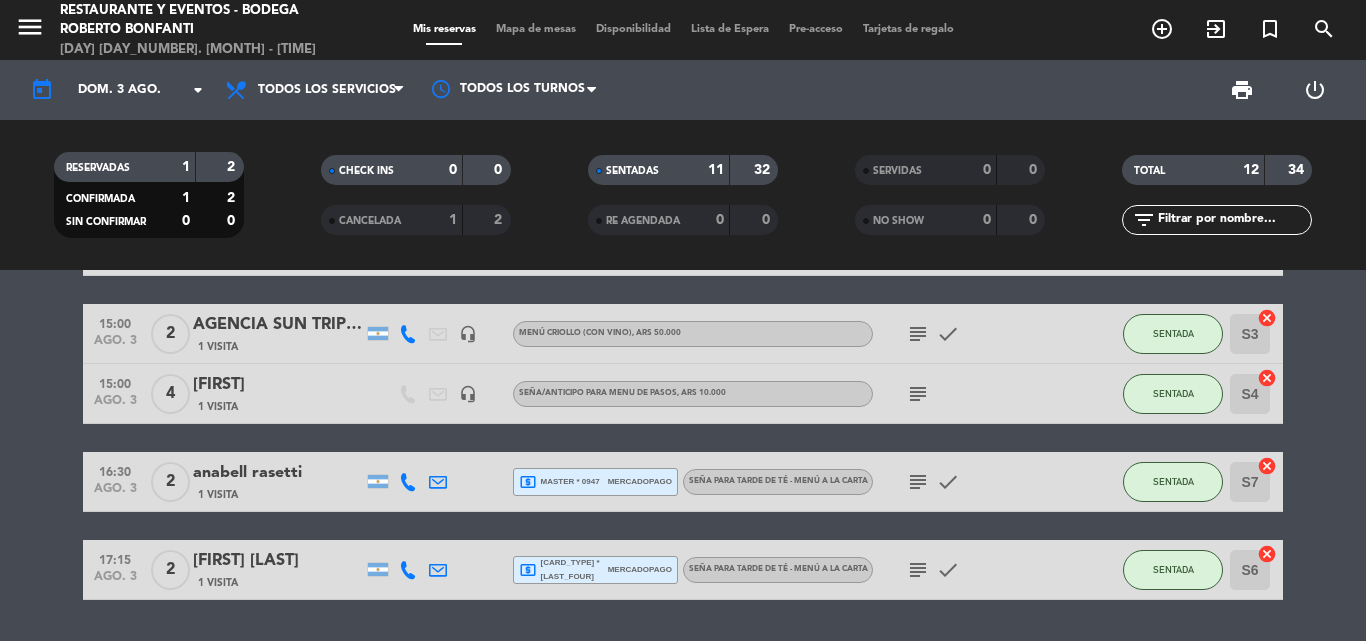 click on "CHECK INS   0   0" 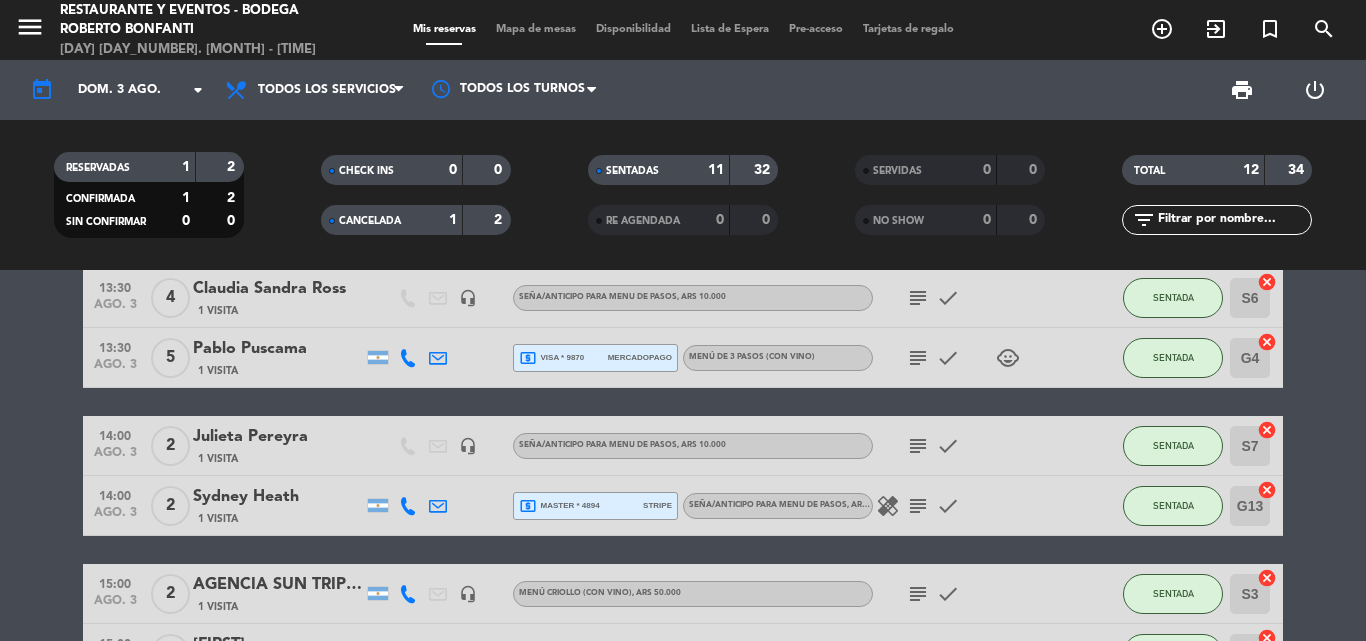 scroll, scrollTop: 0, scrollLeft: 0, axis: both 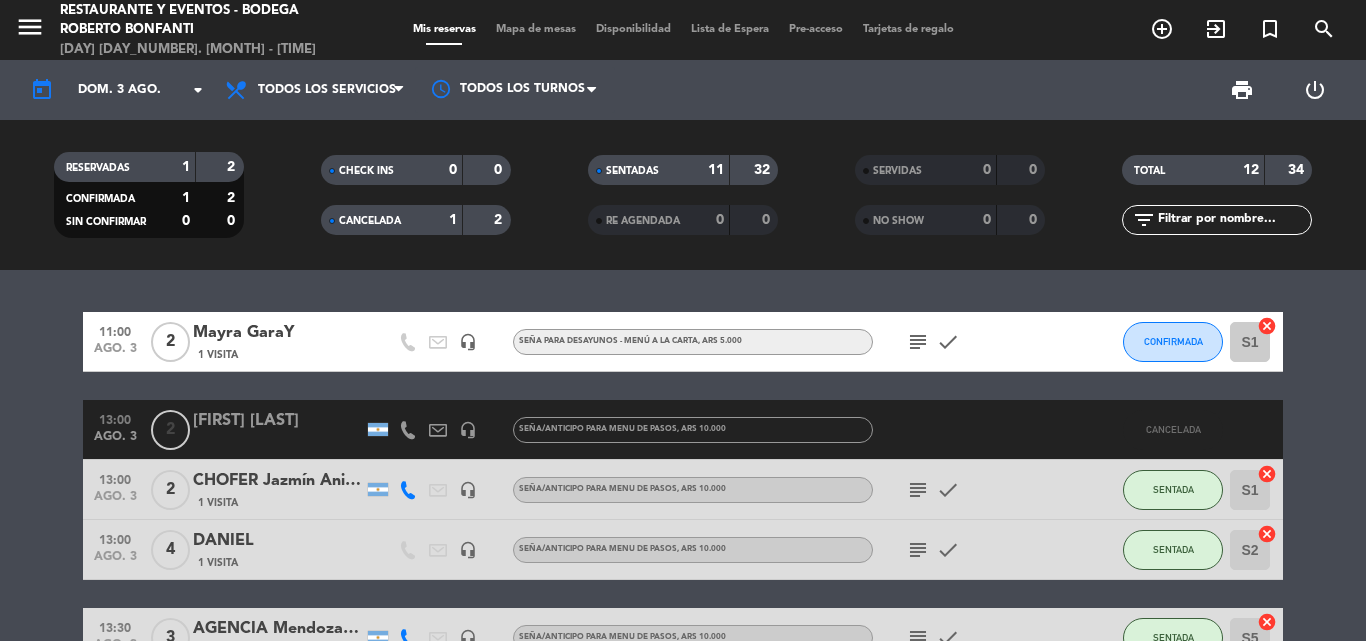 click on "subject" 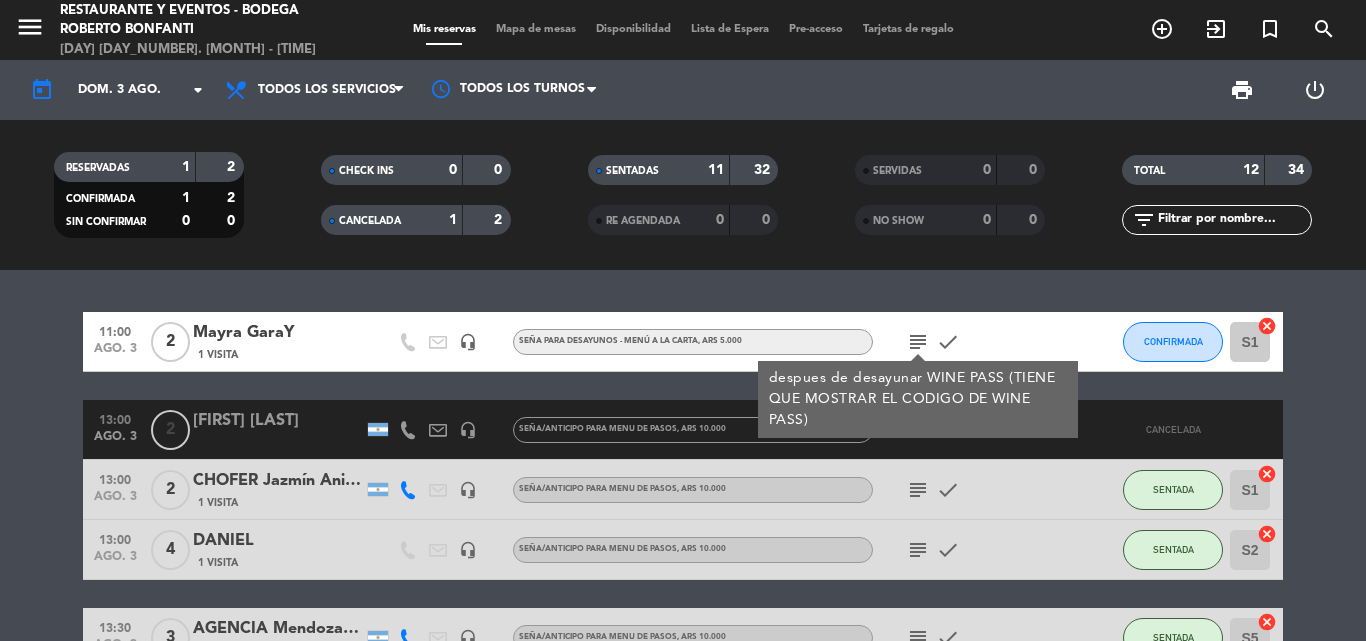 click on "subject" 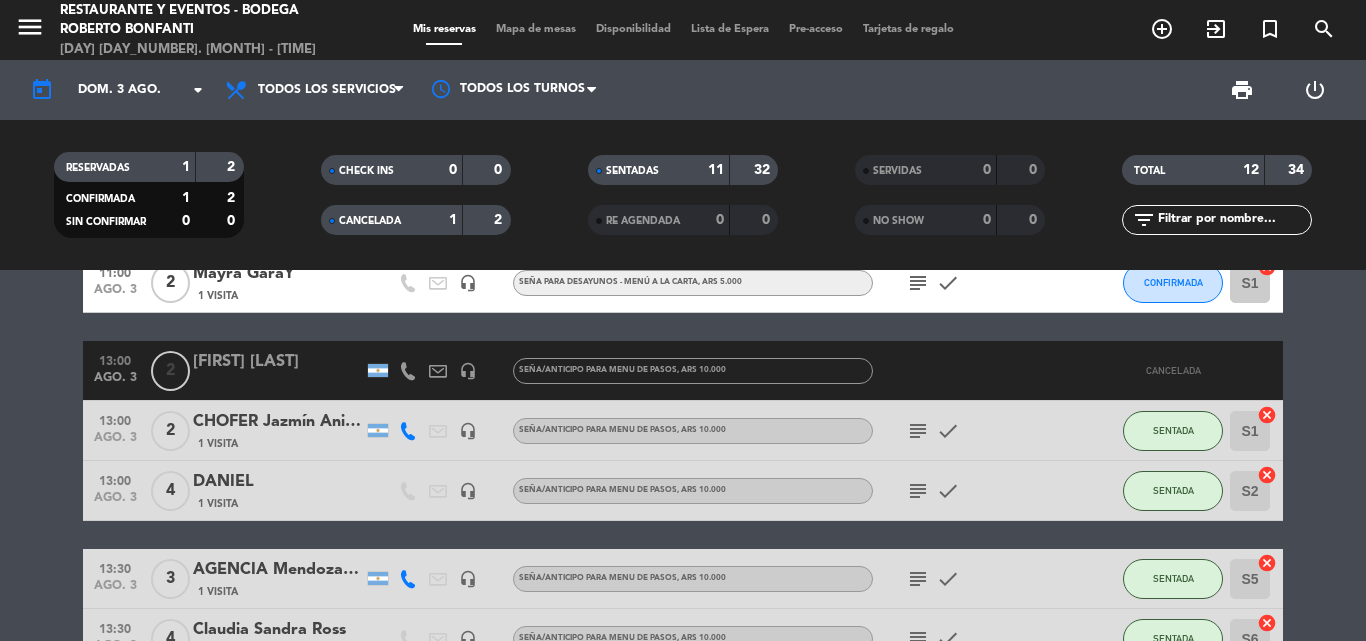 scroll, scrollTop: 0, scrollLeft: 0, axis: both 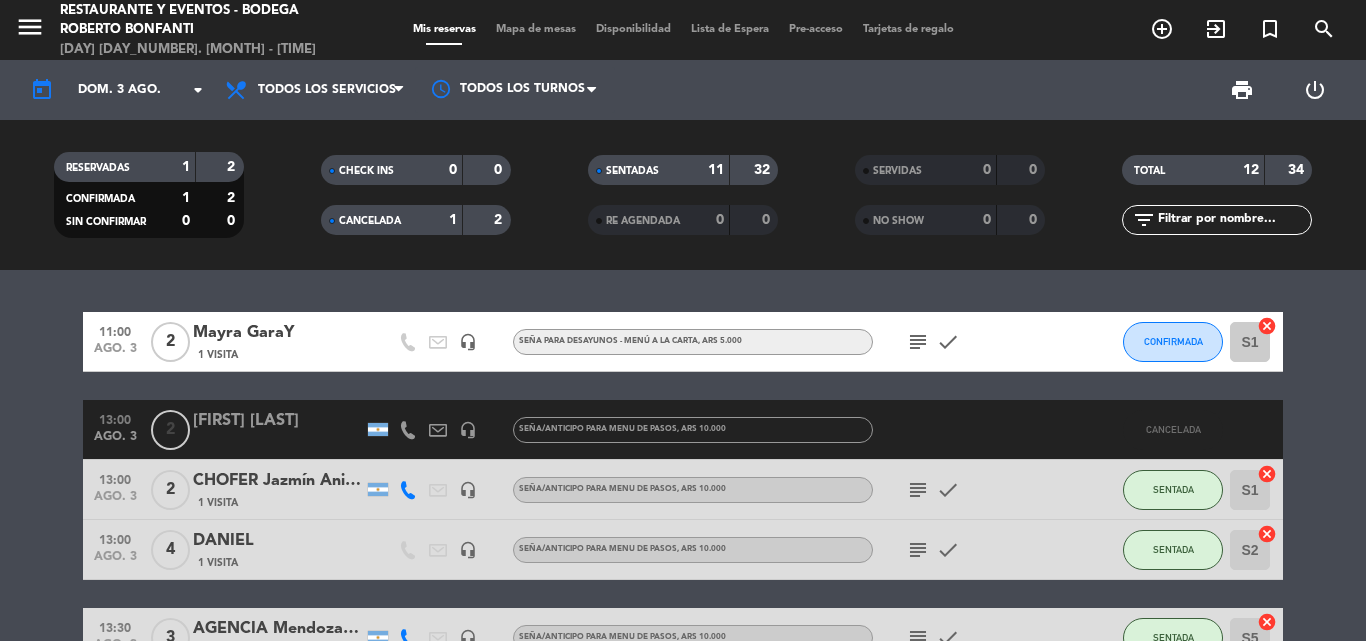 click on "CANCELADA" 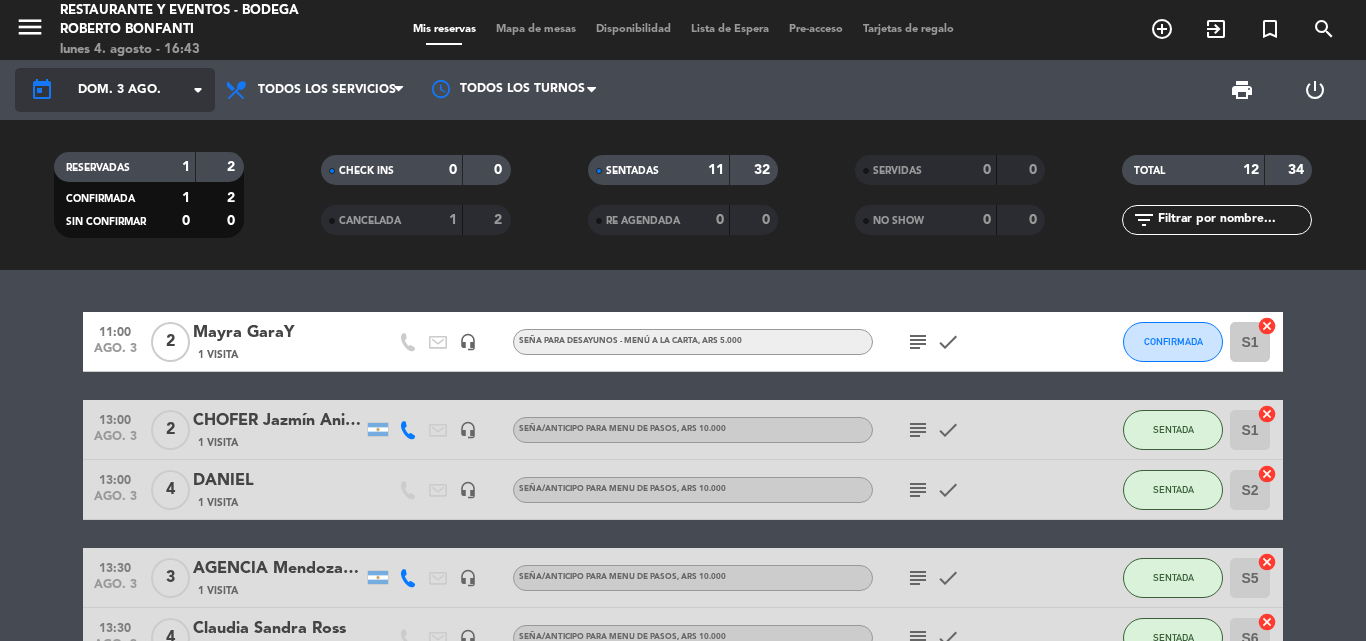 click on "dom. 3 ago." 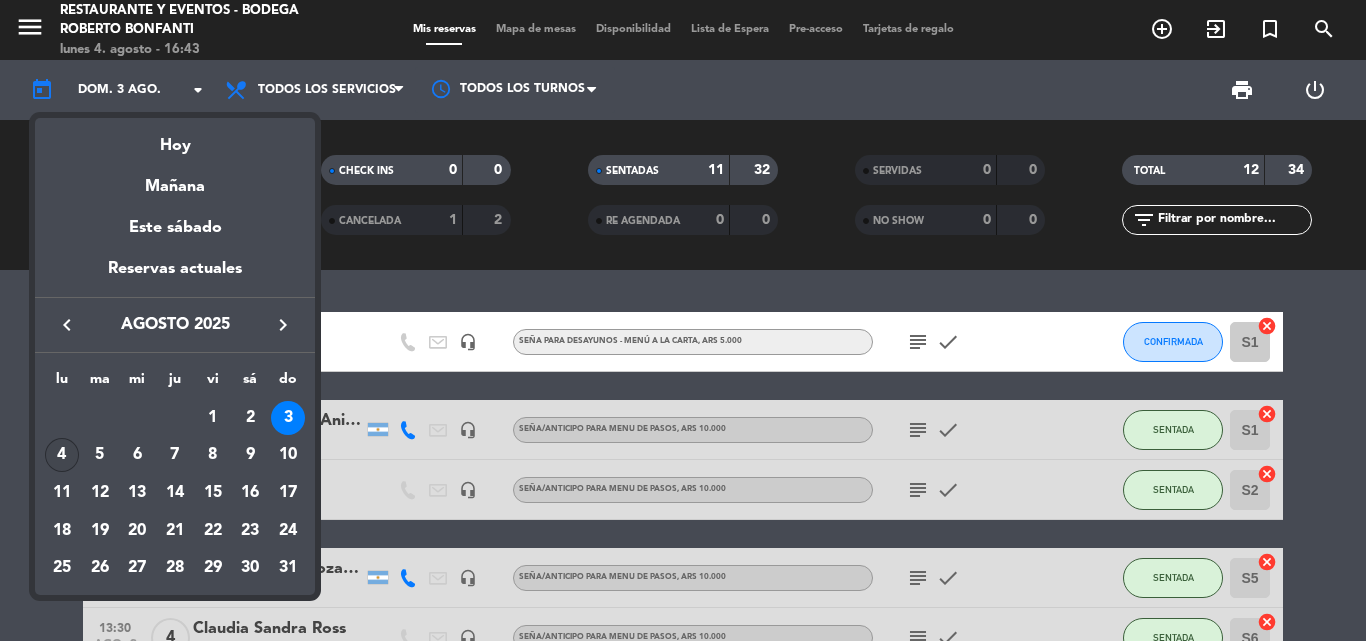 click on "4" at bounding box center [62, 455] 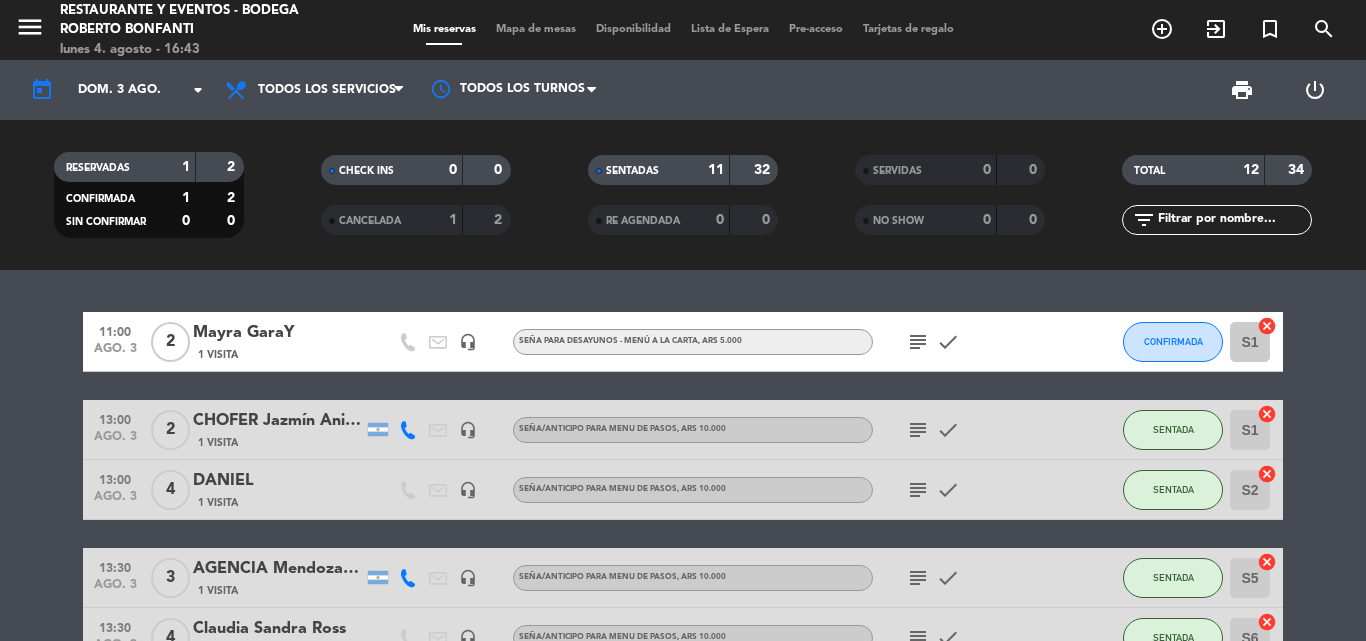 type on "lun. 4 ago." 